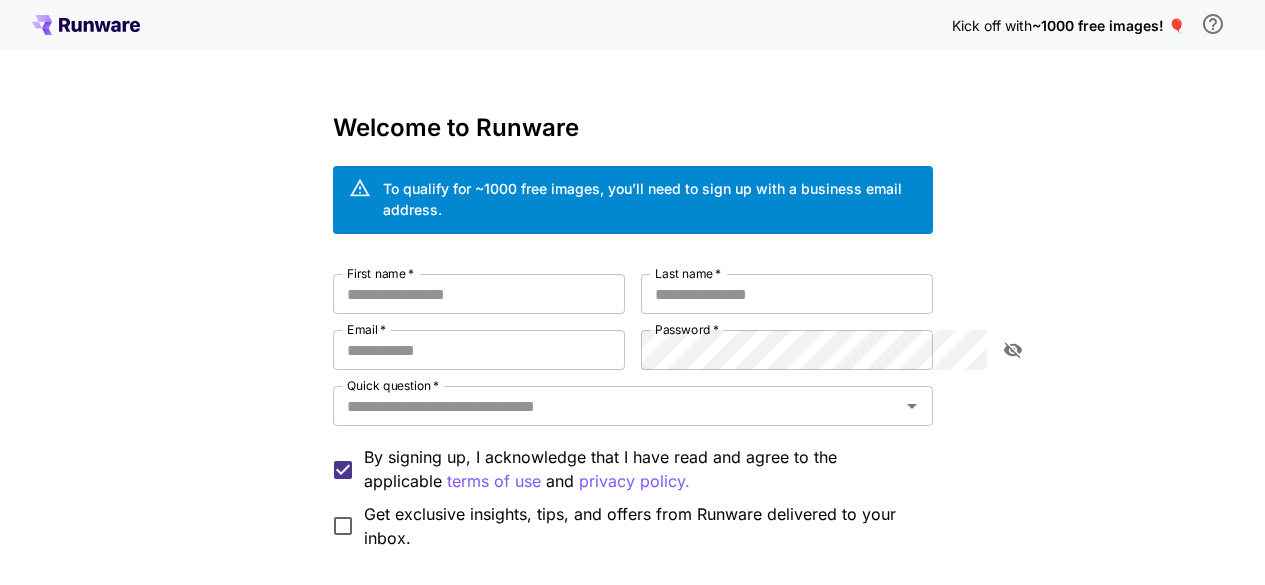 scroll, scrollTop: 0, scrollLeft: 0, axis: both 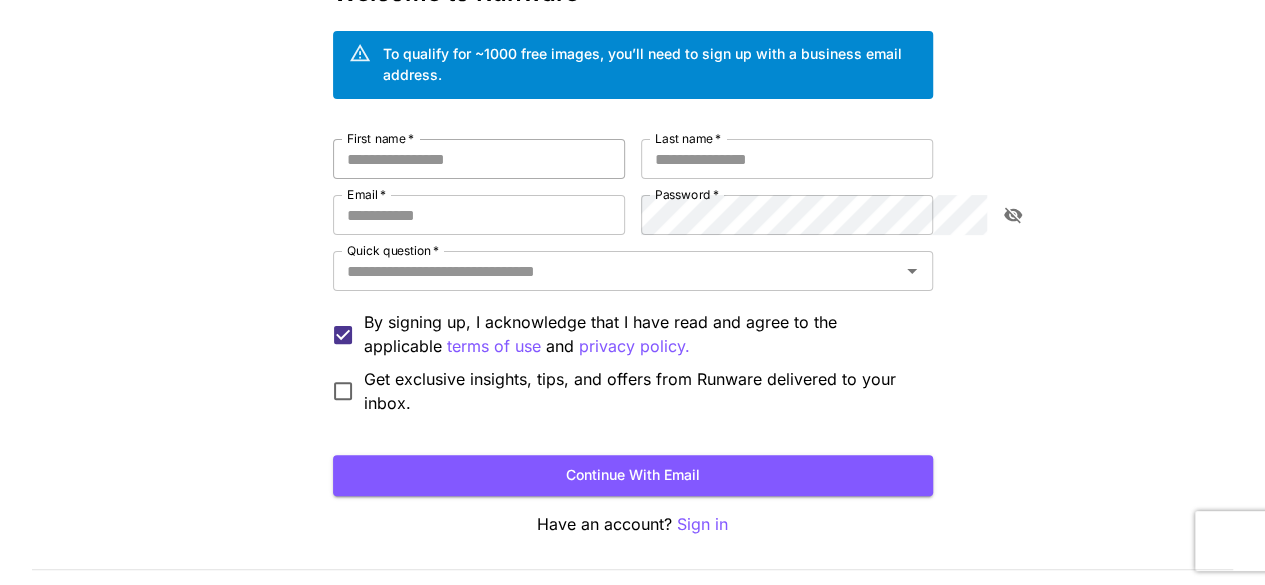click on "First name   *" at bounding box center (479, 159) 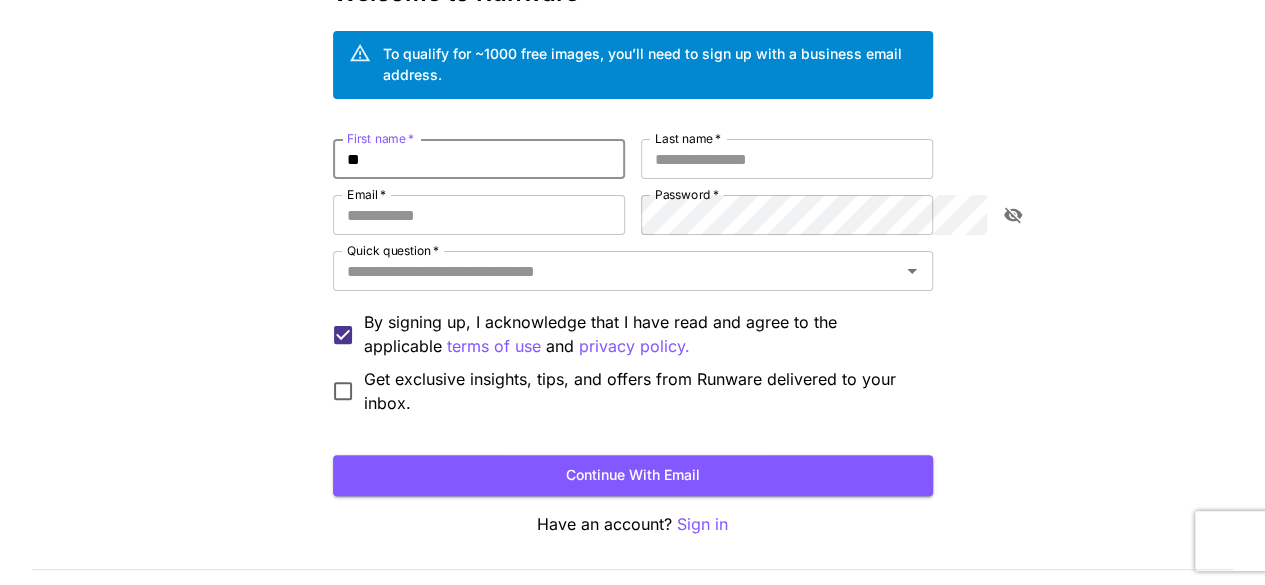 type on "*" 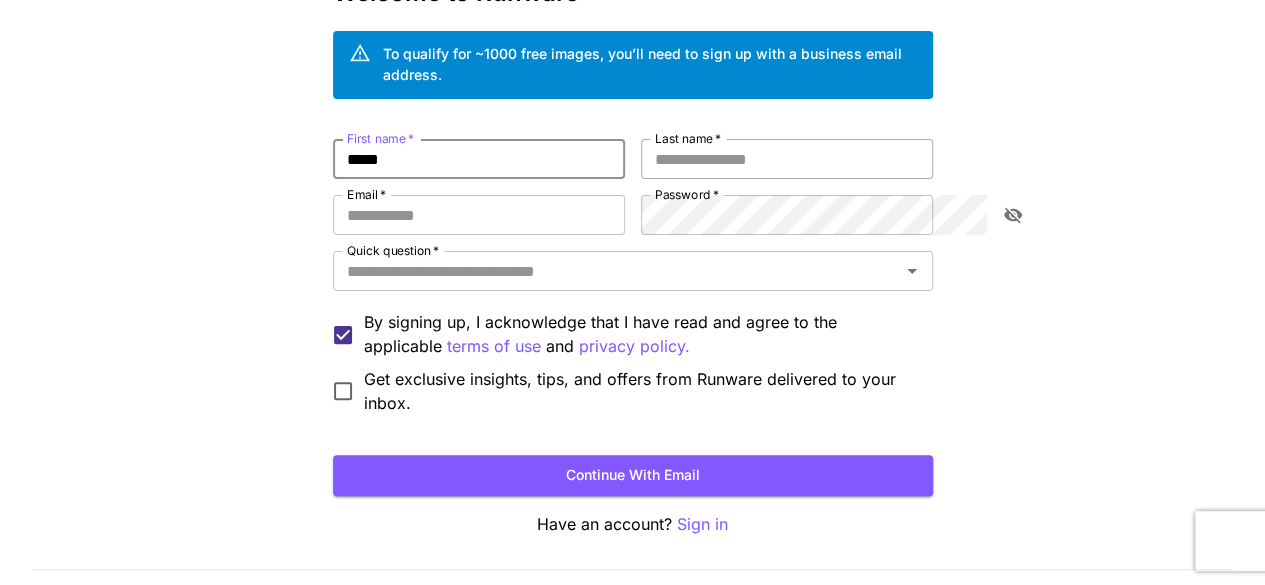 type on "*****" 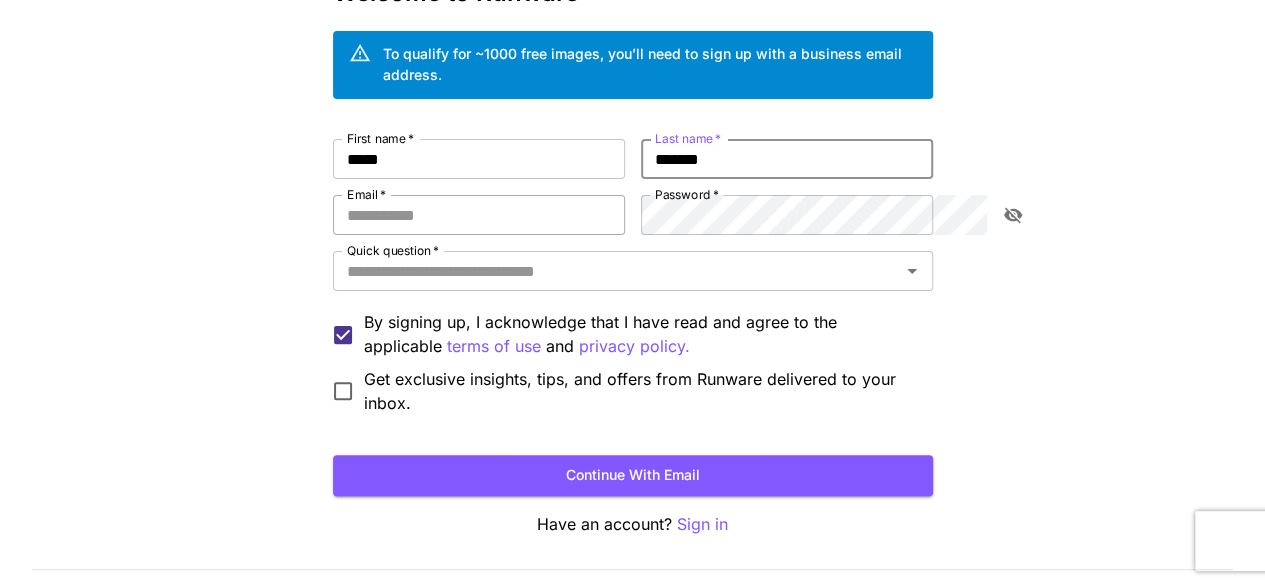 type on "*******" 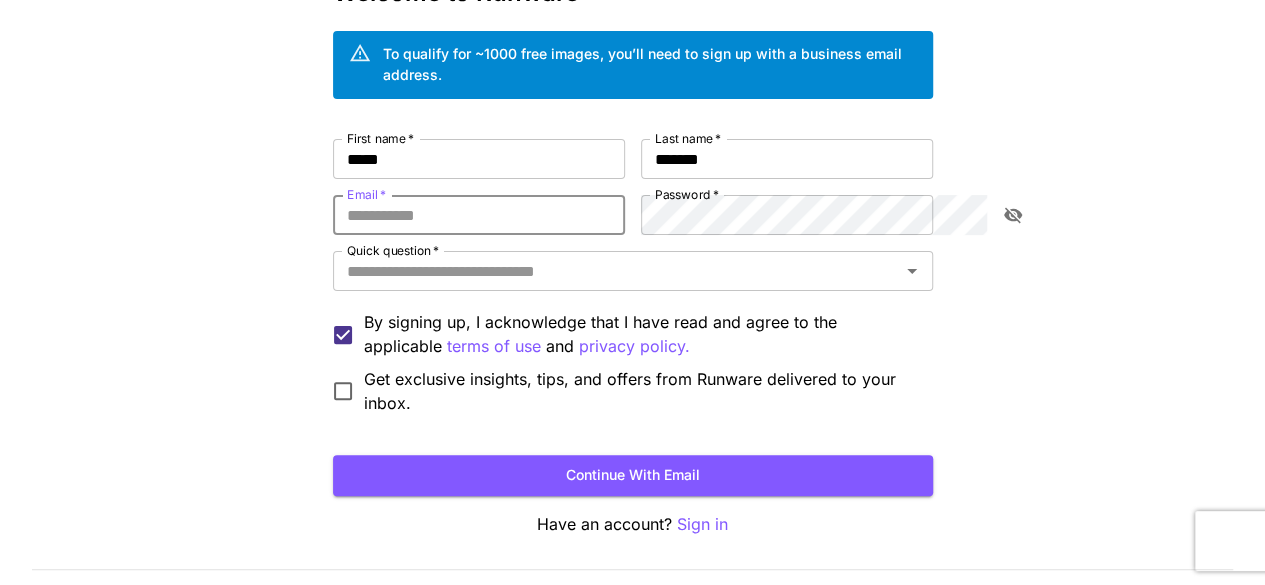 type on "*" 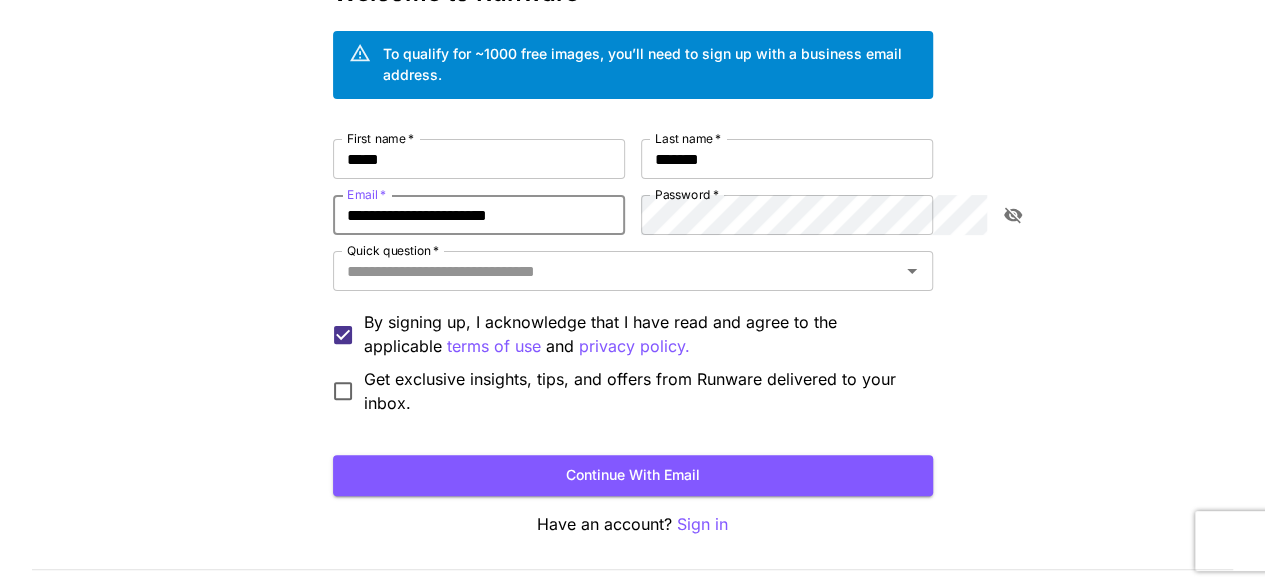 type on "**********" 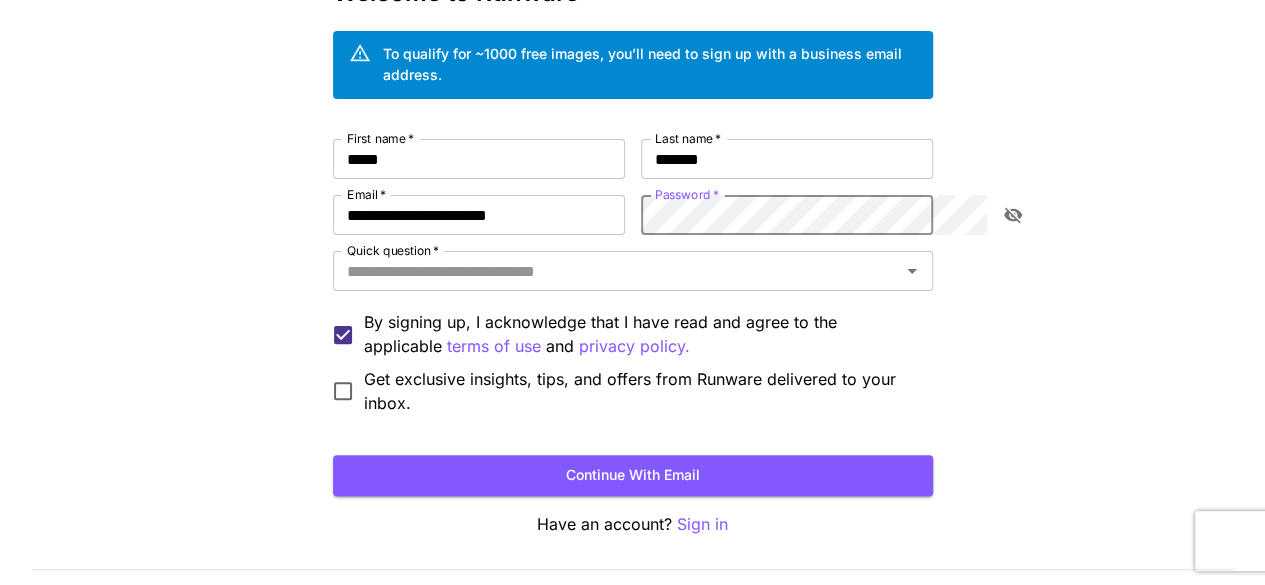 click on "Continue with email" at bounding box center (633, 475) 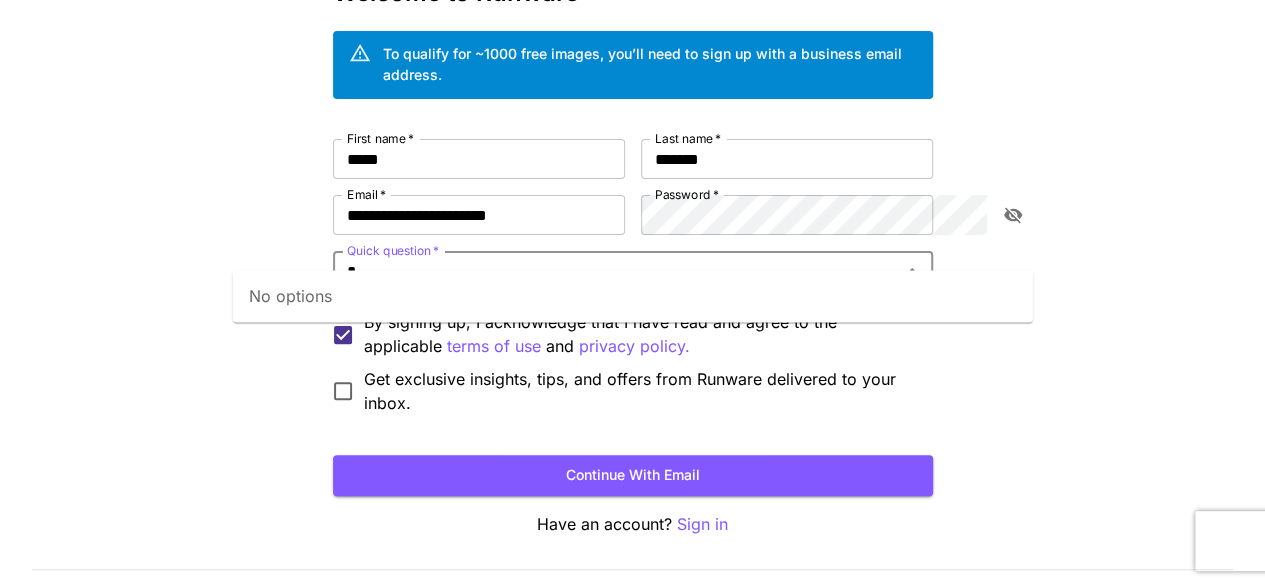 type on "*" 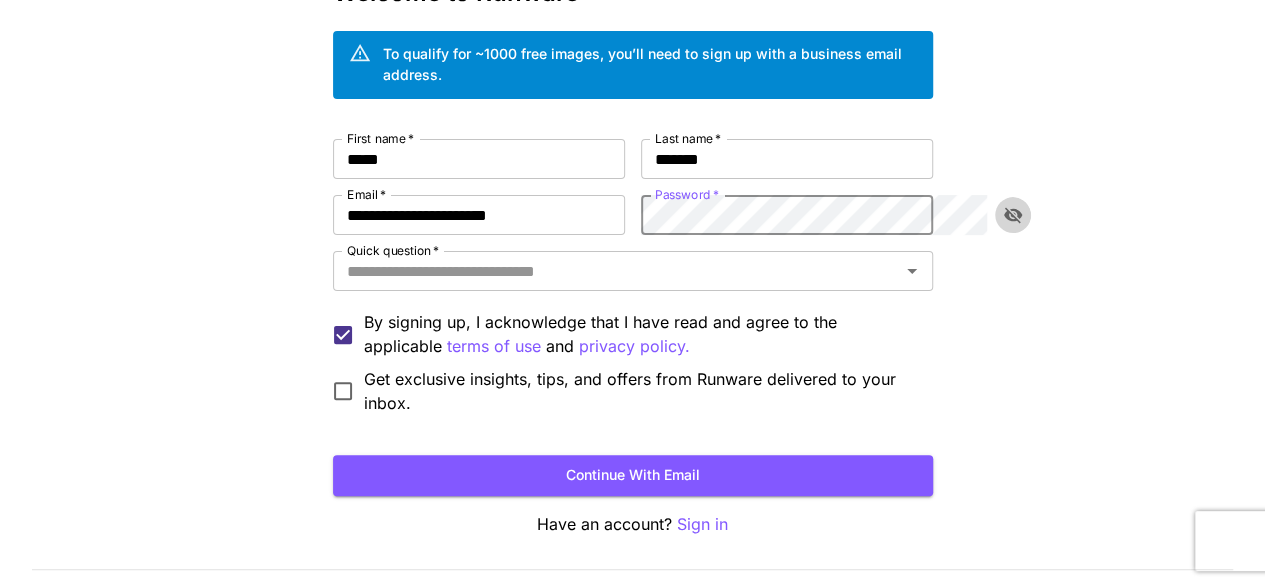 click 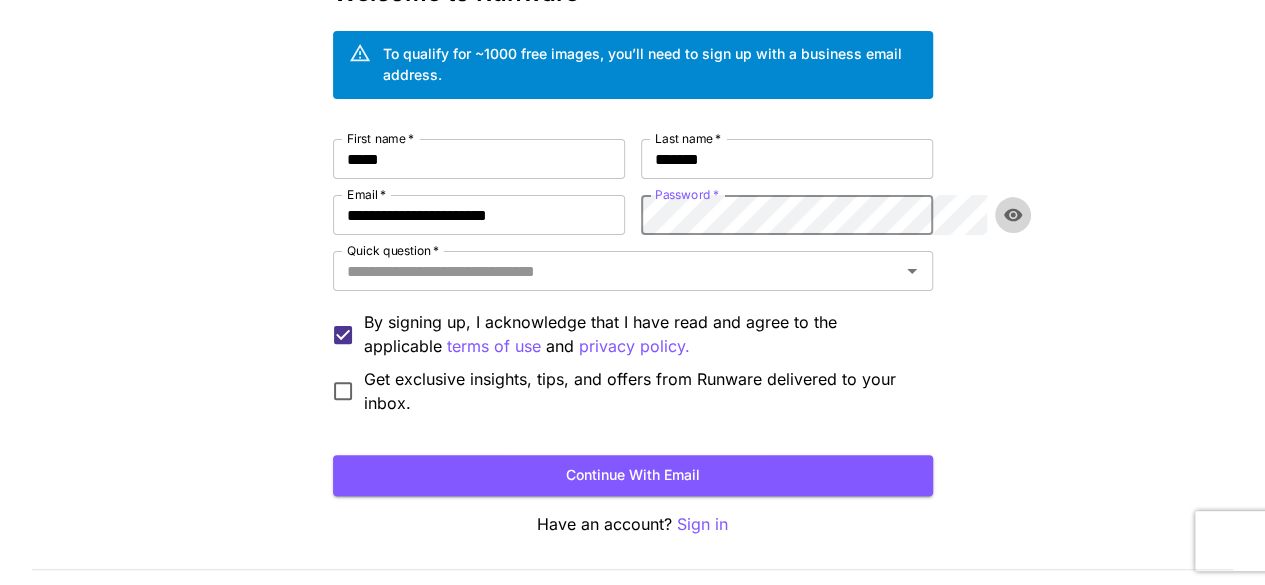 click 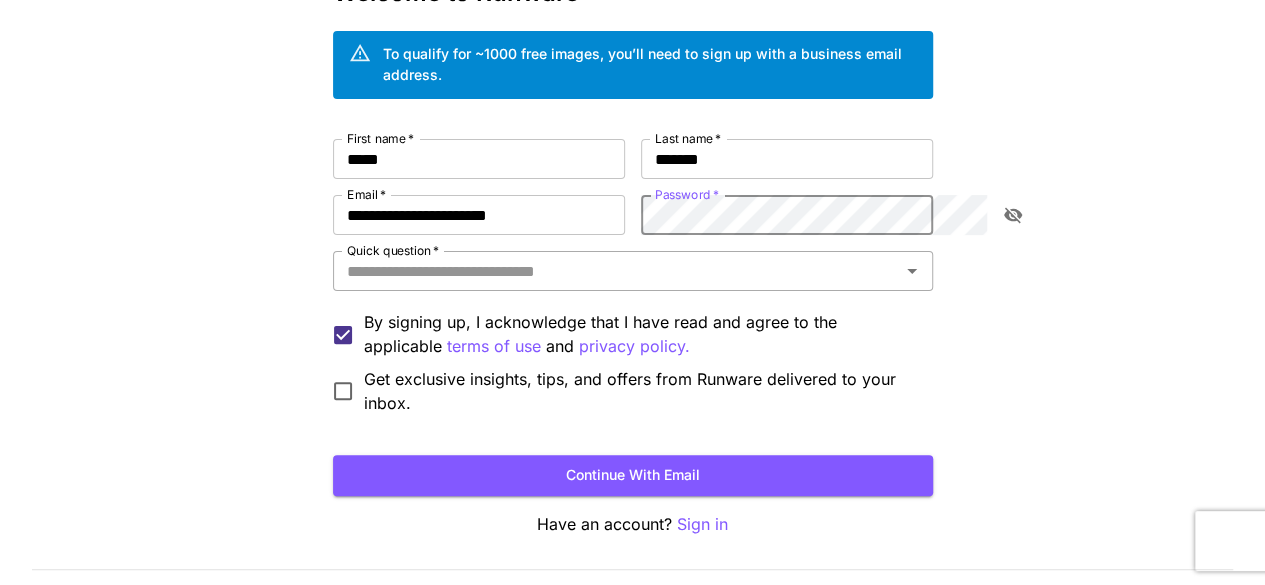 click on "Quick question   *" at bounding box center [616, 271] 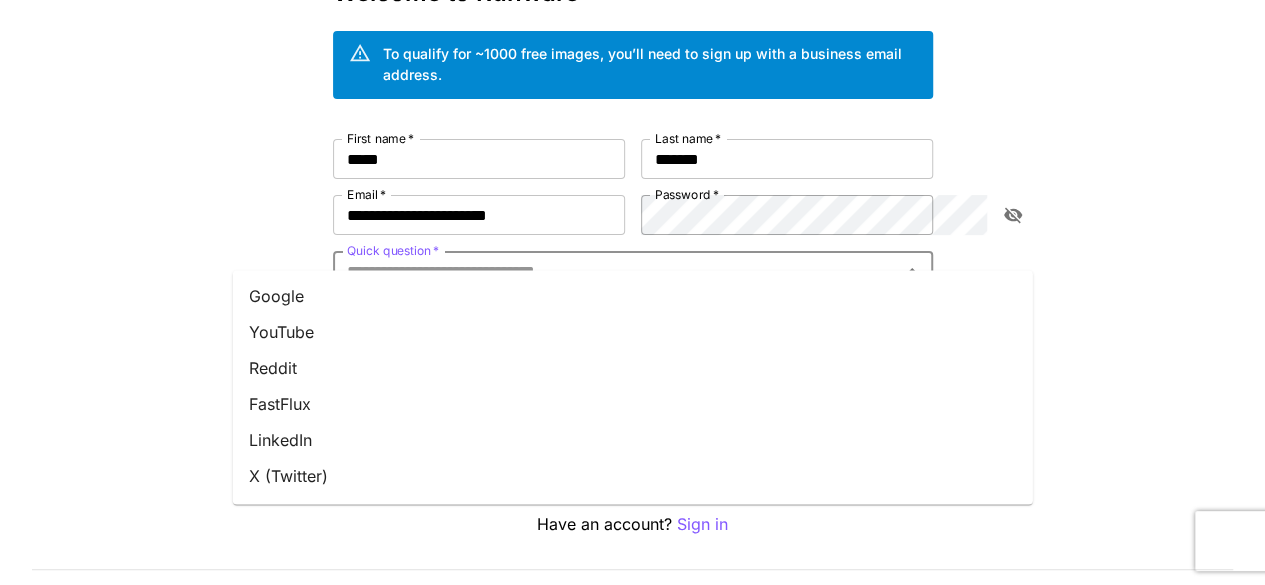 click on "Google" at bounding box center (633, 296) 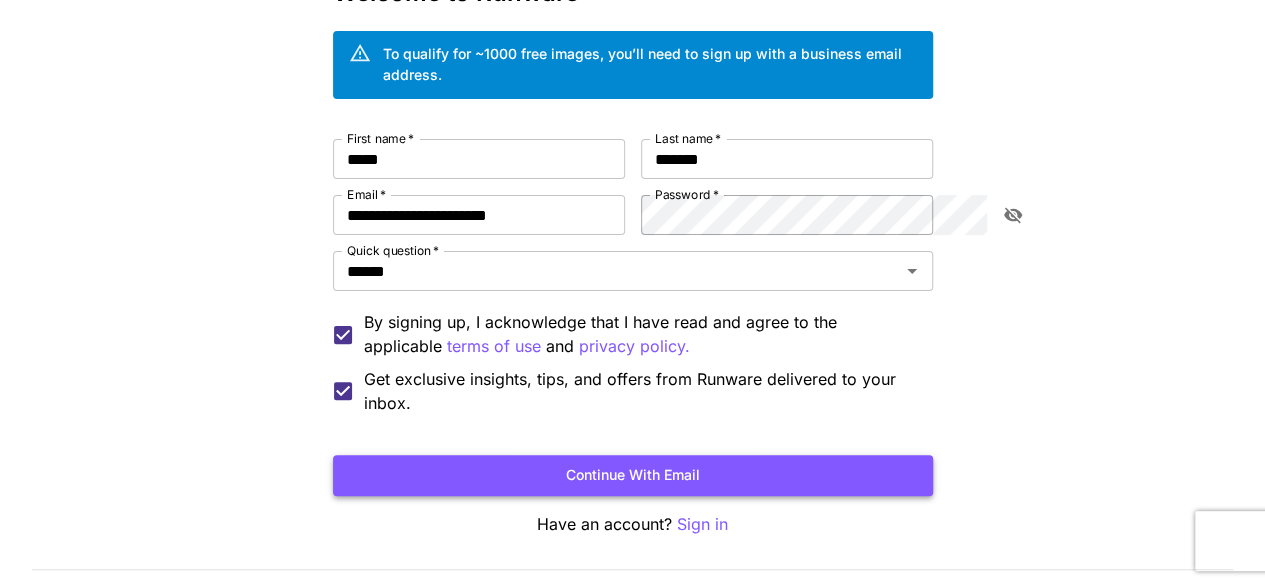 click on "Continue with email" at bounding box center [633, 475] 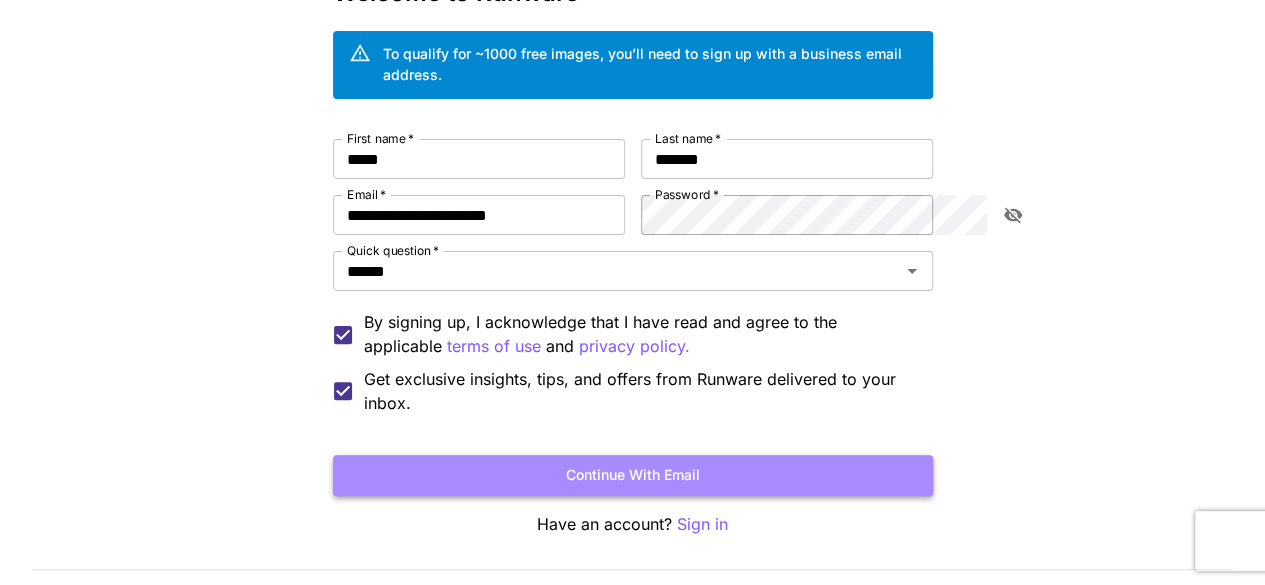 click on "Continue with email" at bounding box center (633, 475) 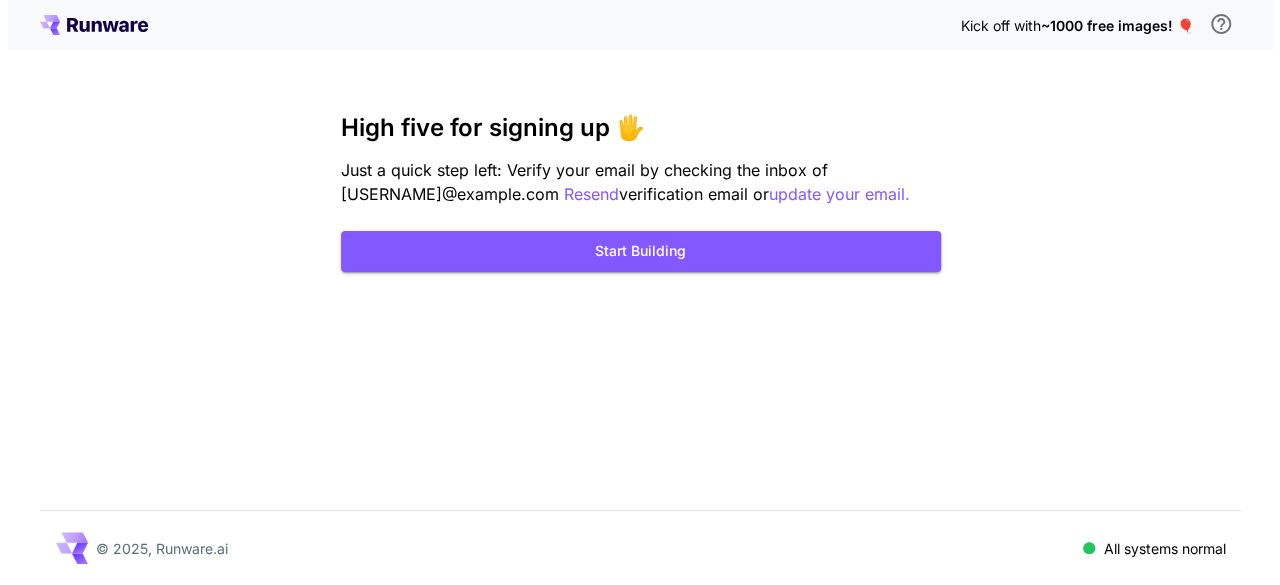 scroll, scrollTop: 0, scrollLeft: 0, axis: both 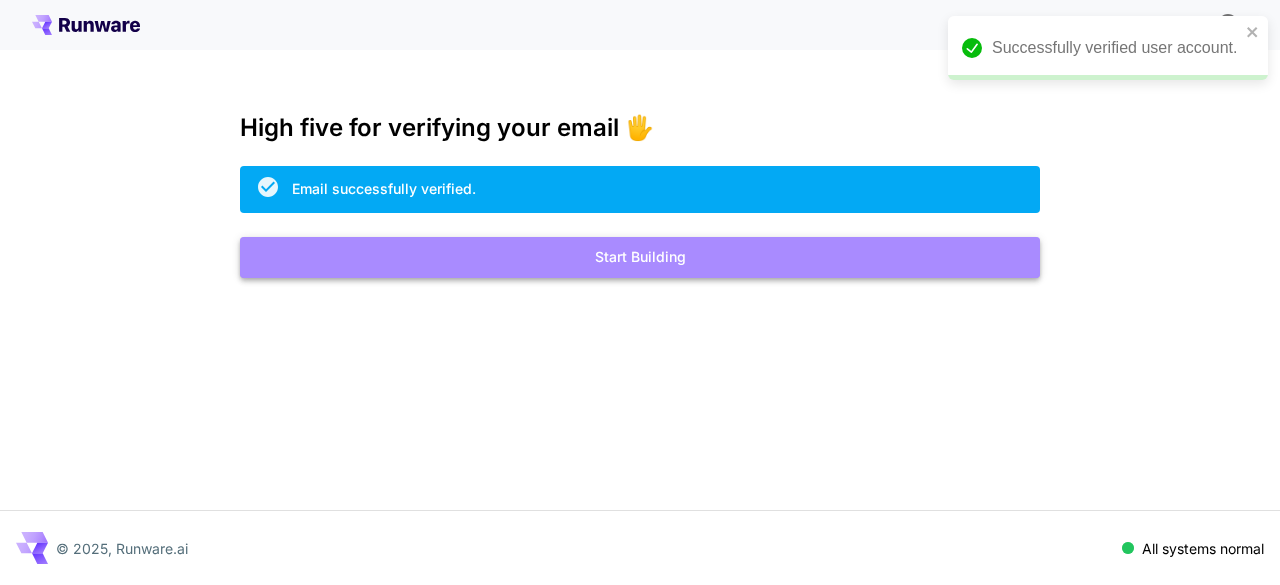click on "Start Building" at bounding box center (640, 257) 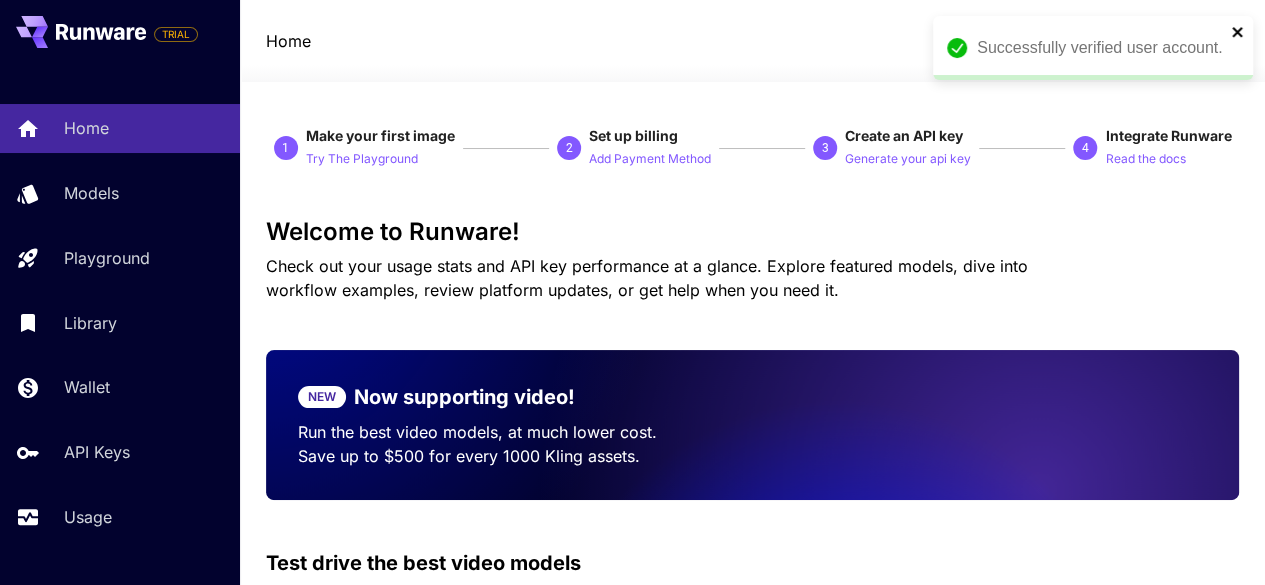 click 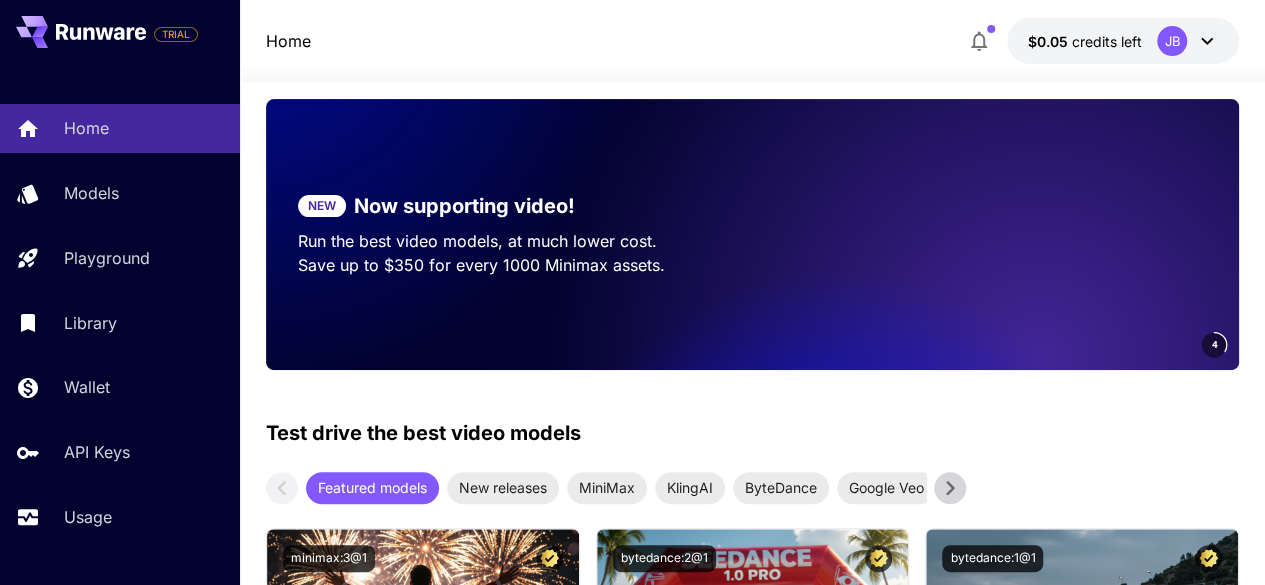 scroll, scrollTop: 0, scrollLeft: 0, axis: both 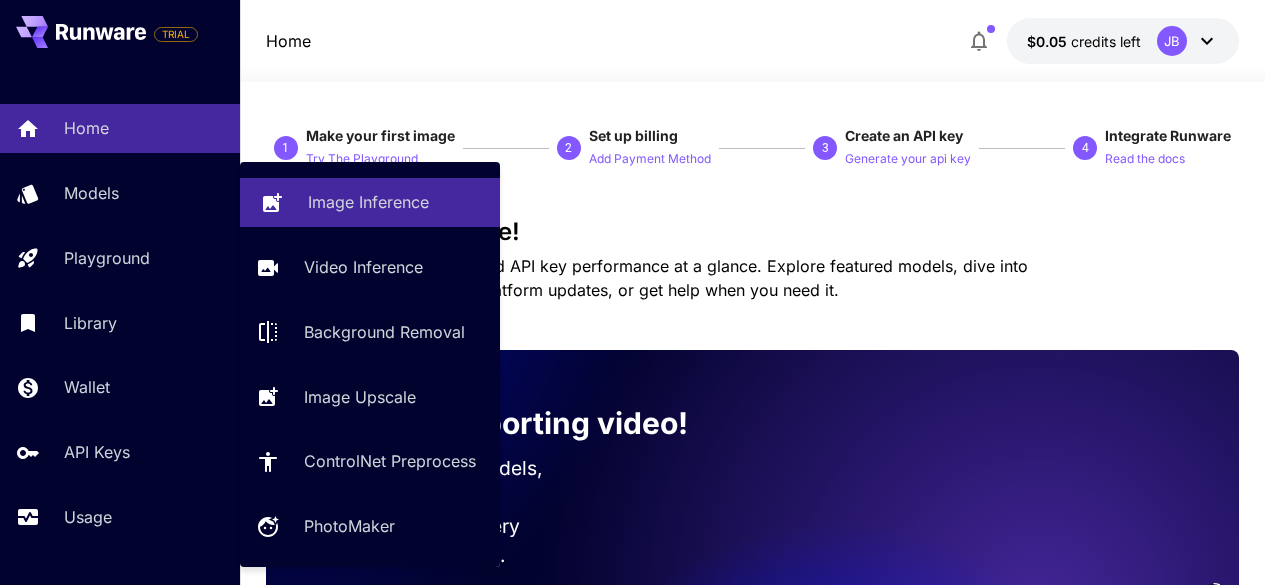 click on "Image Inference" at bounding box center [368, 202] 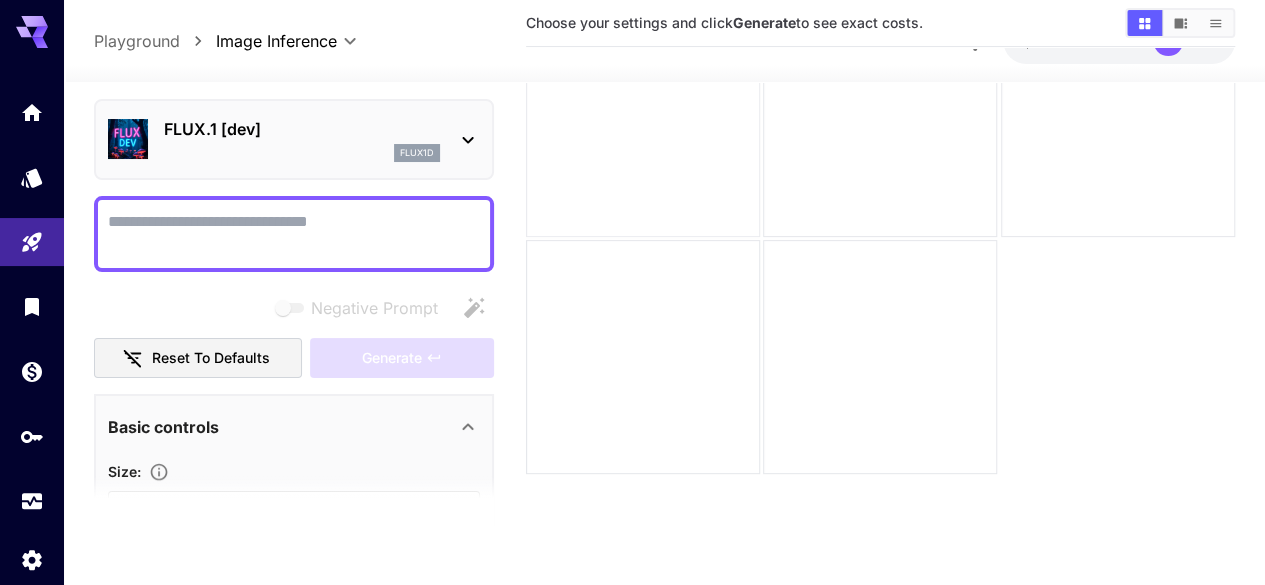 scroll, scrollTop: 157, scrollLeft: 0, axis: vertical 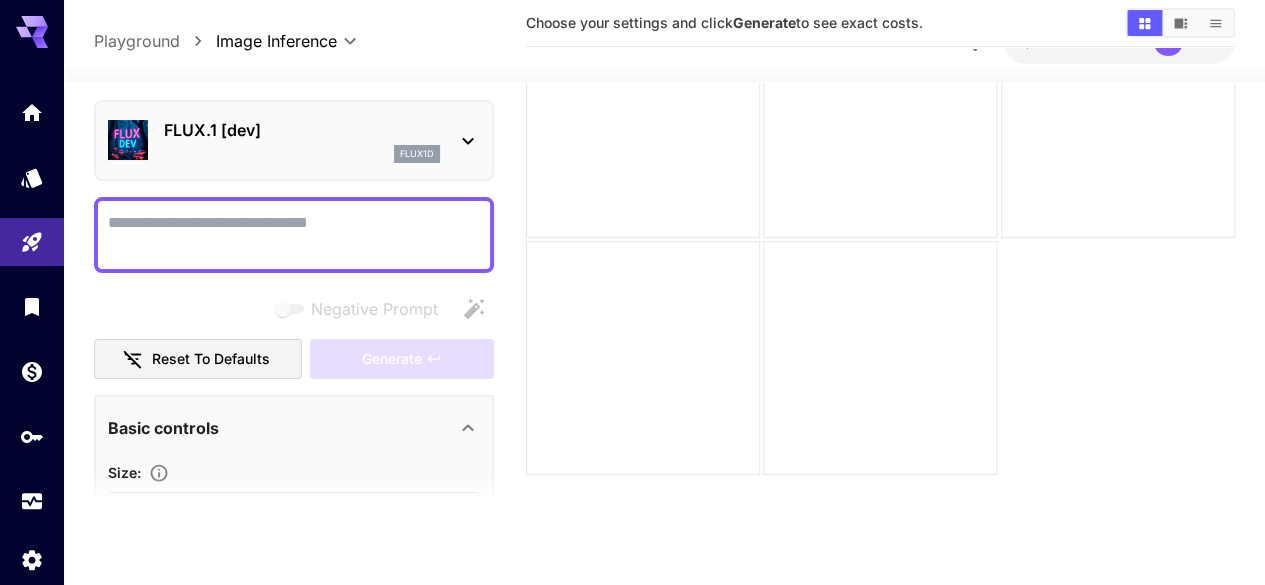 click on "FLUX.1 [dev] flux1d" at bounding box center [294, 140] 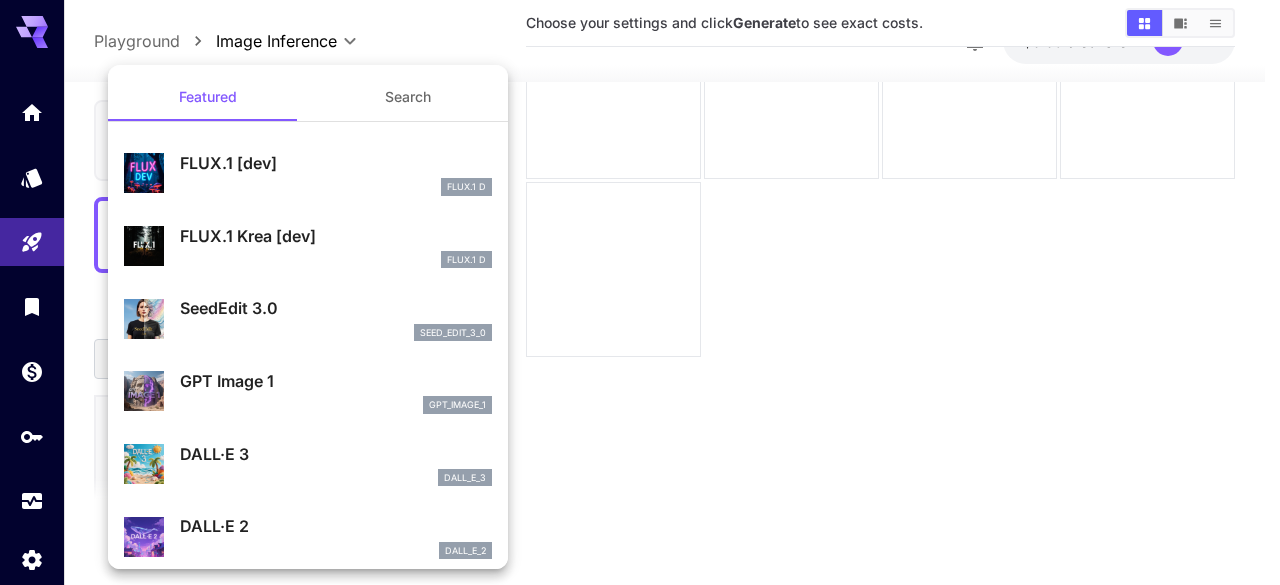 click on "FLUX.1 D" at bounding box center [336, 260] 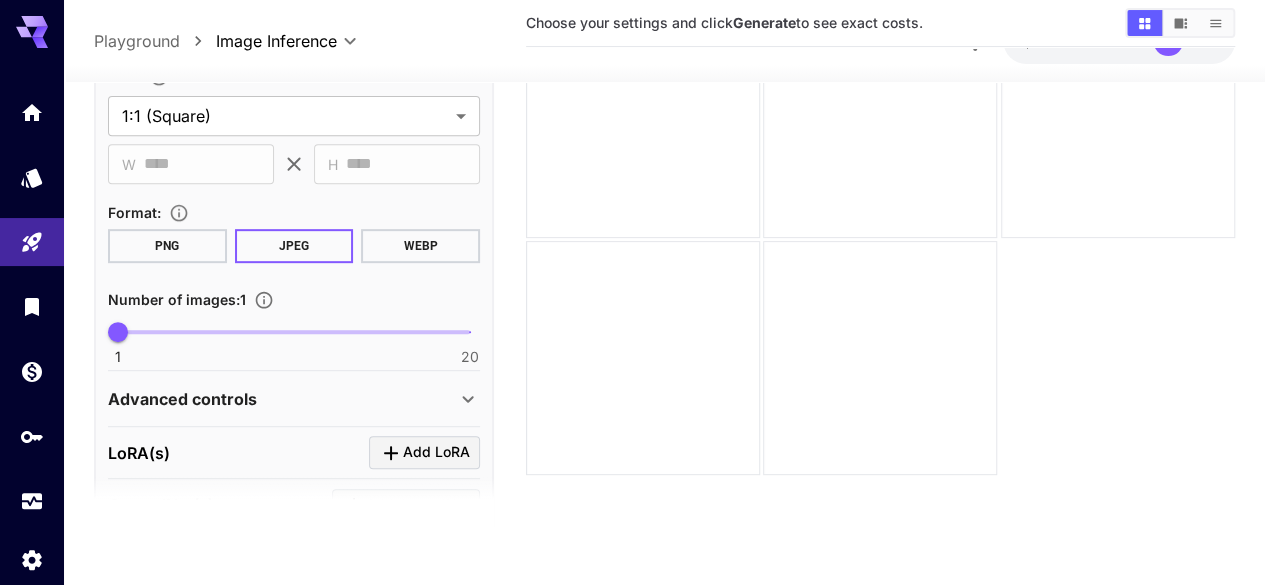 scroll, scrollTop: 718, scrollLeft: 0, axis: vertical 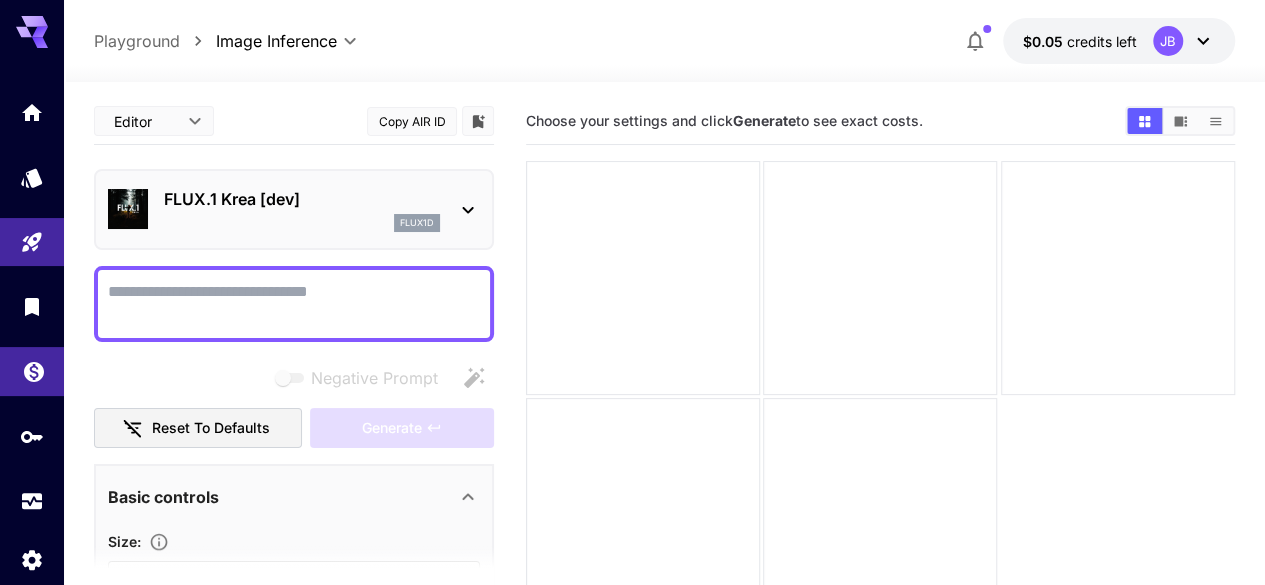 click at bounding box center [32, 371] 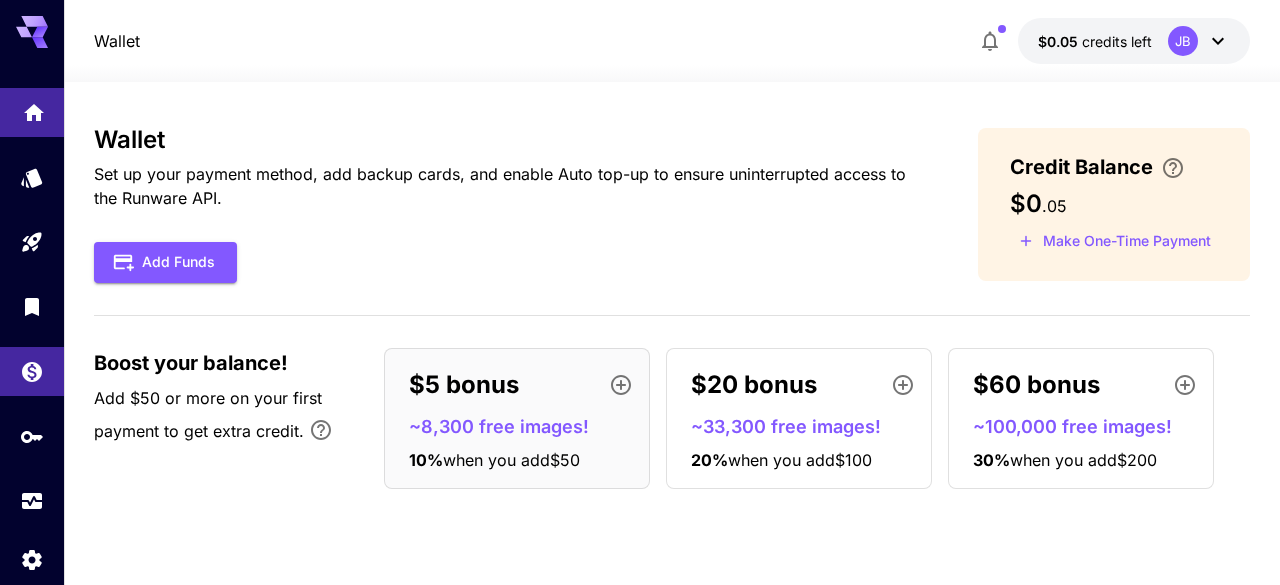 click at bounding box center [32, 112] 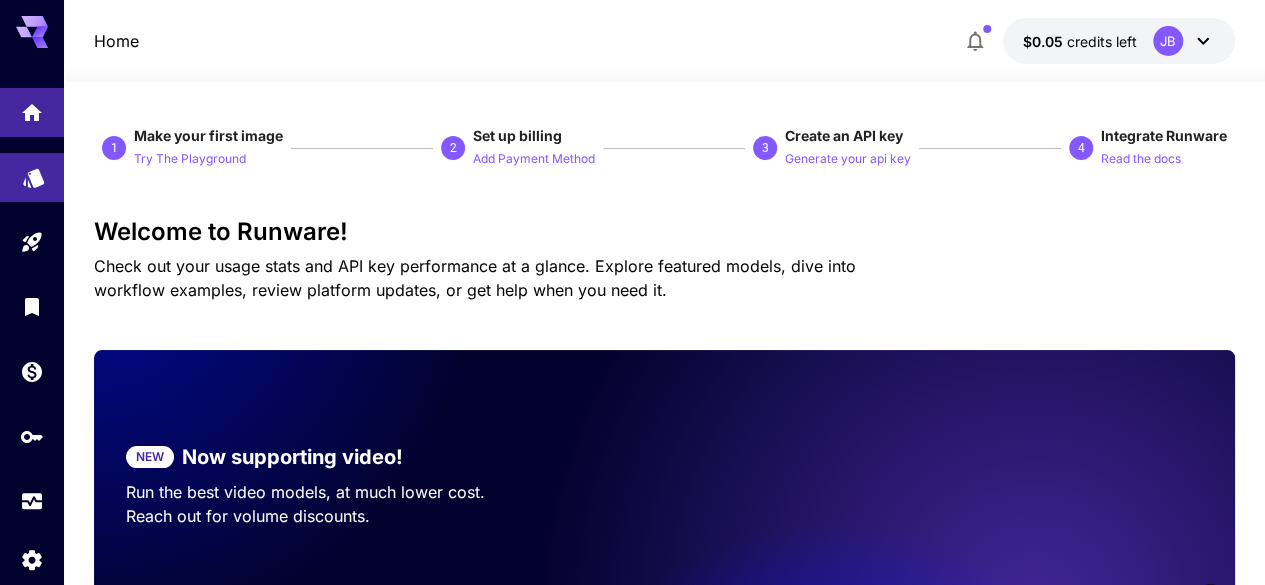 click 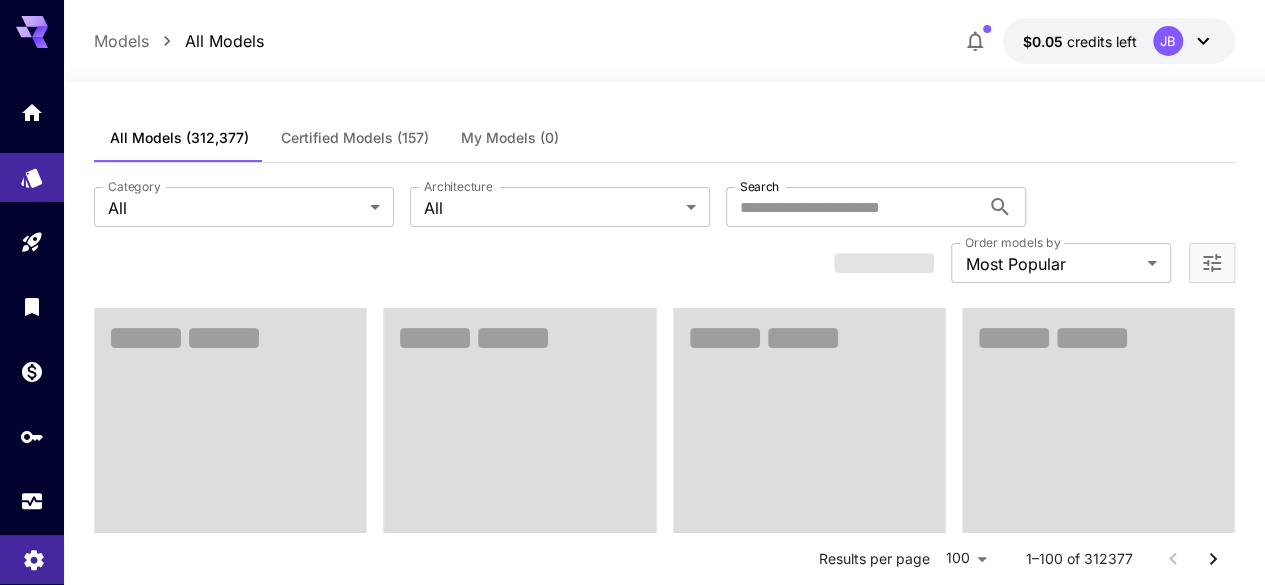 click 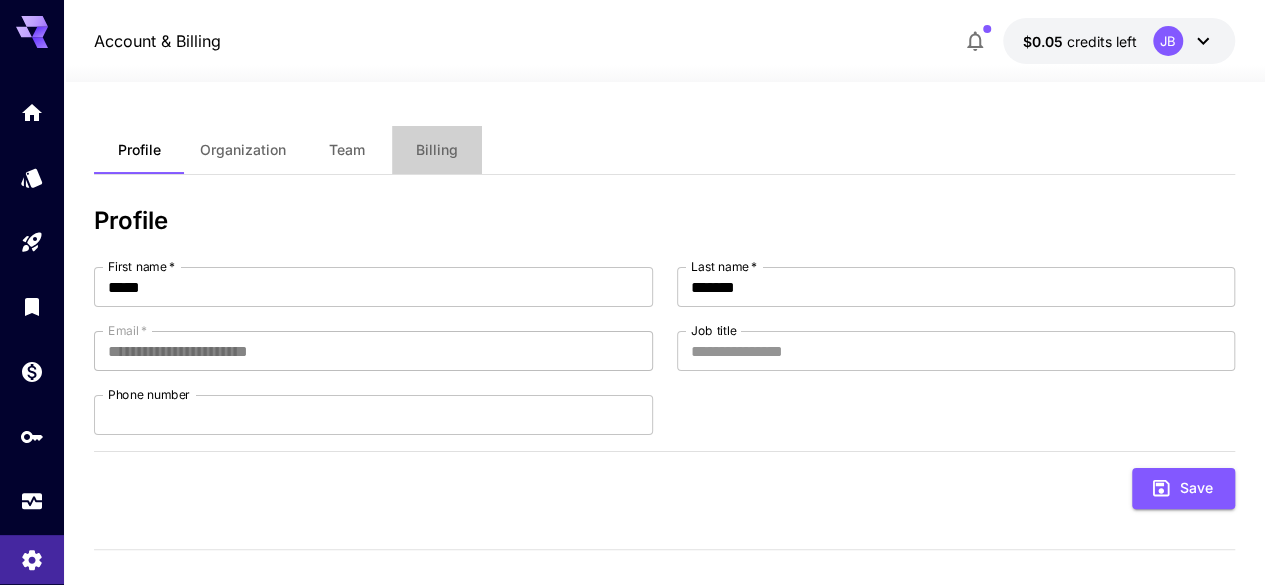 click on "Billing" at bounding box center [437, 150] 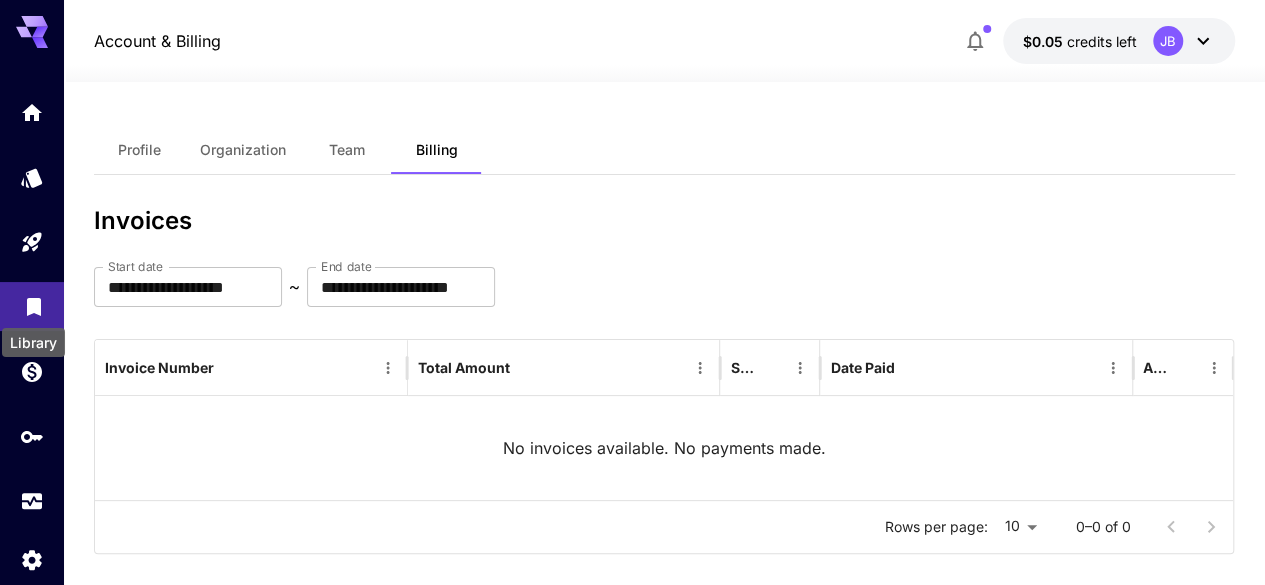 click 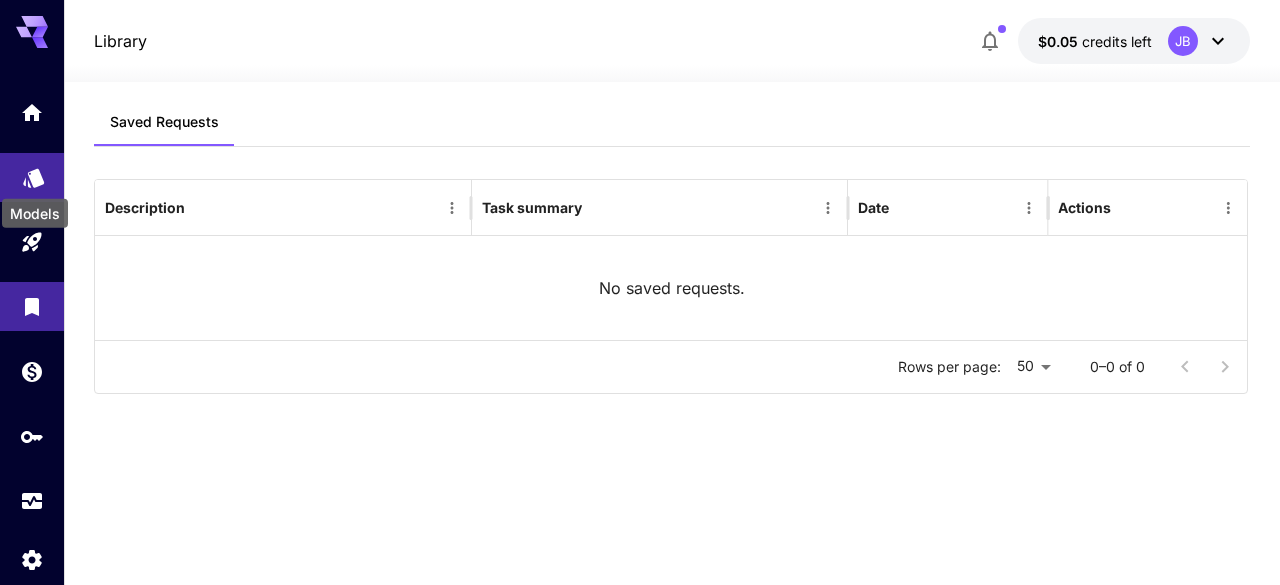 click 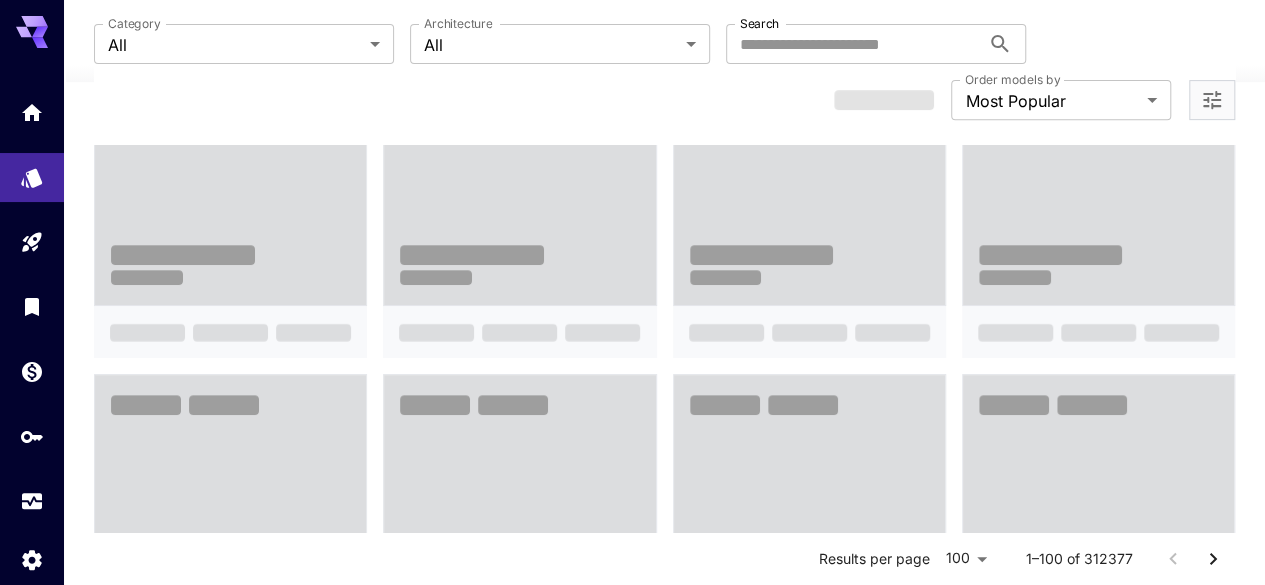 scroll, scrollTop: 0, scrollLeft: 0, axis: both 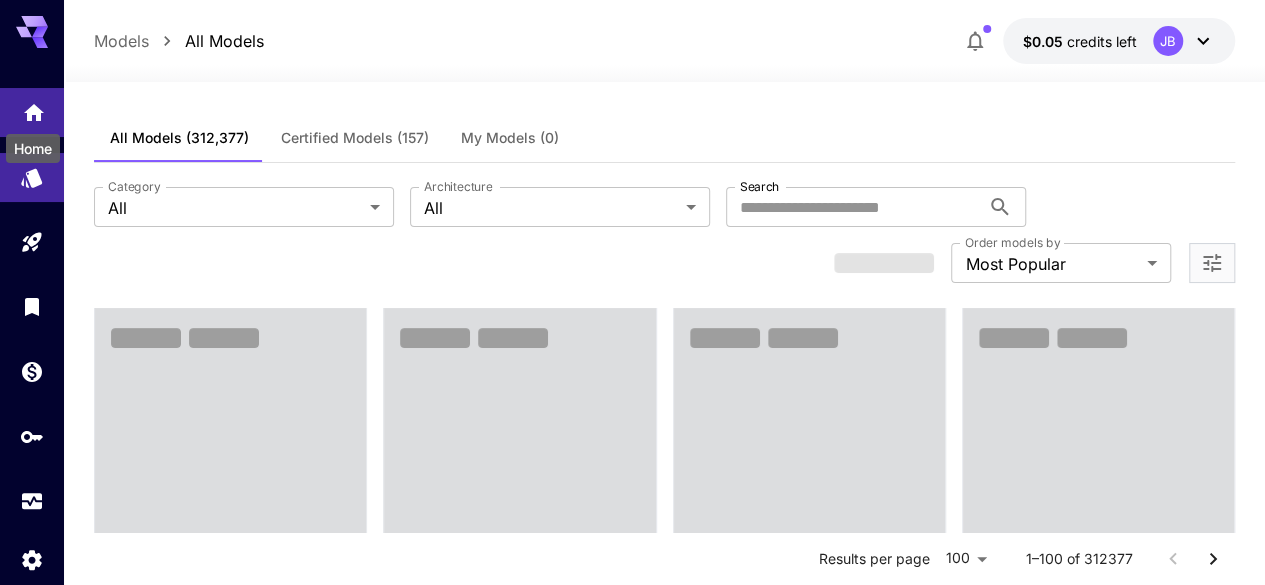 click 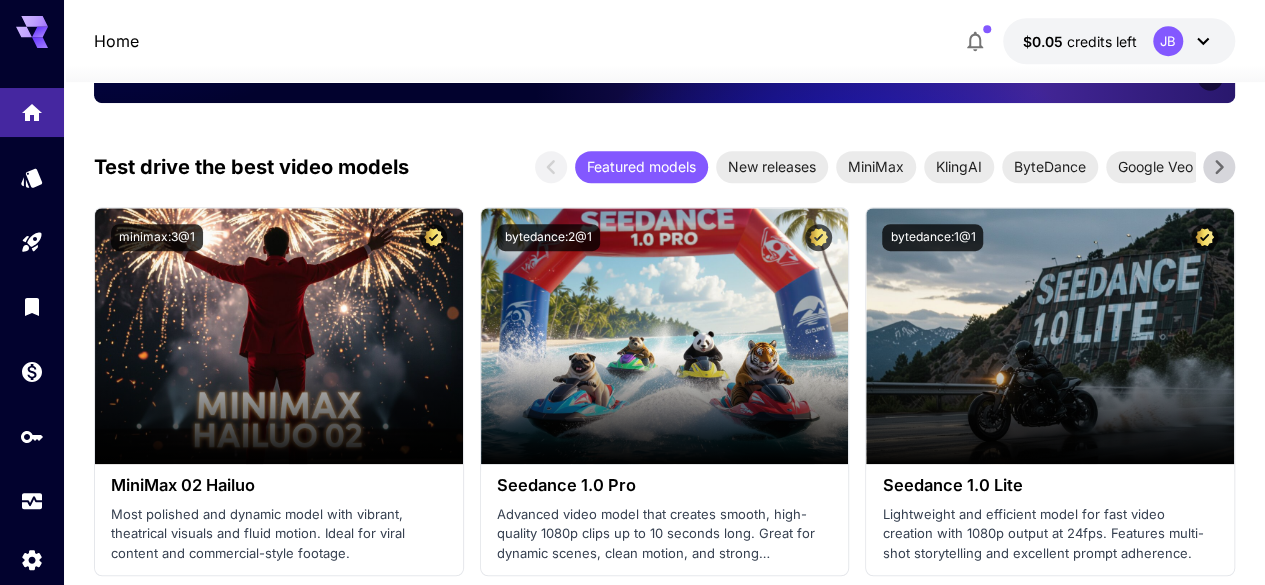 scroll, scrollTop: 549, scrollLeft: 0, axis: vertical 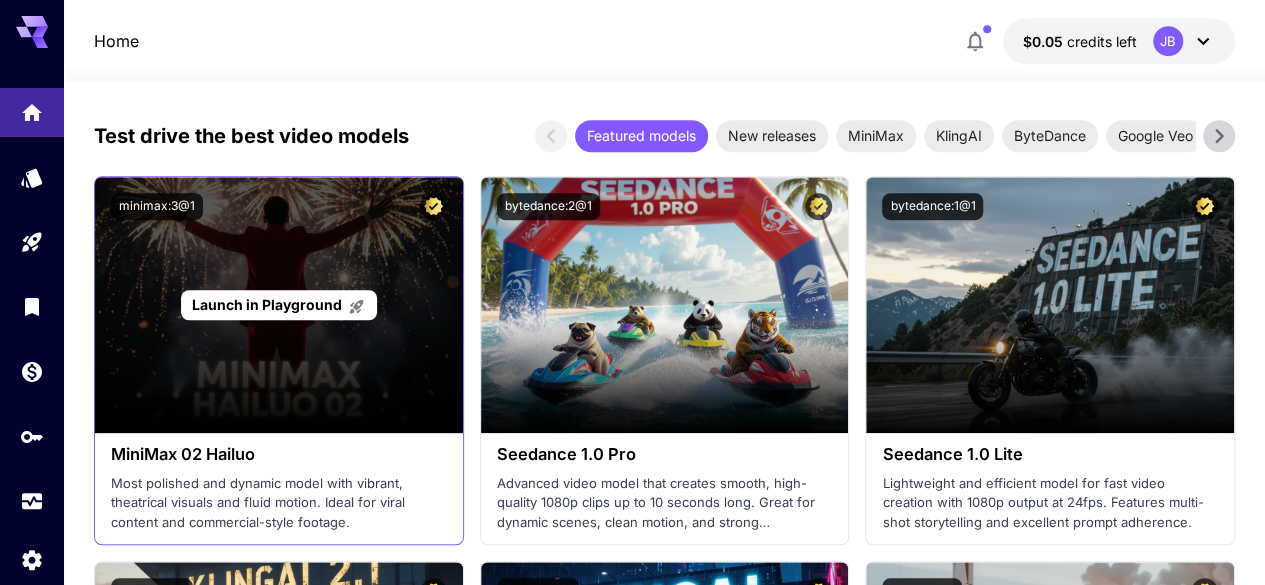 click on "Launch in Playground" at bounding box center [267, 304] 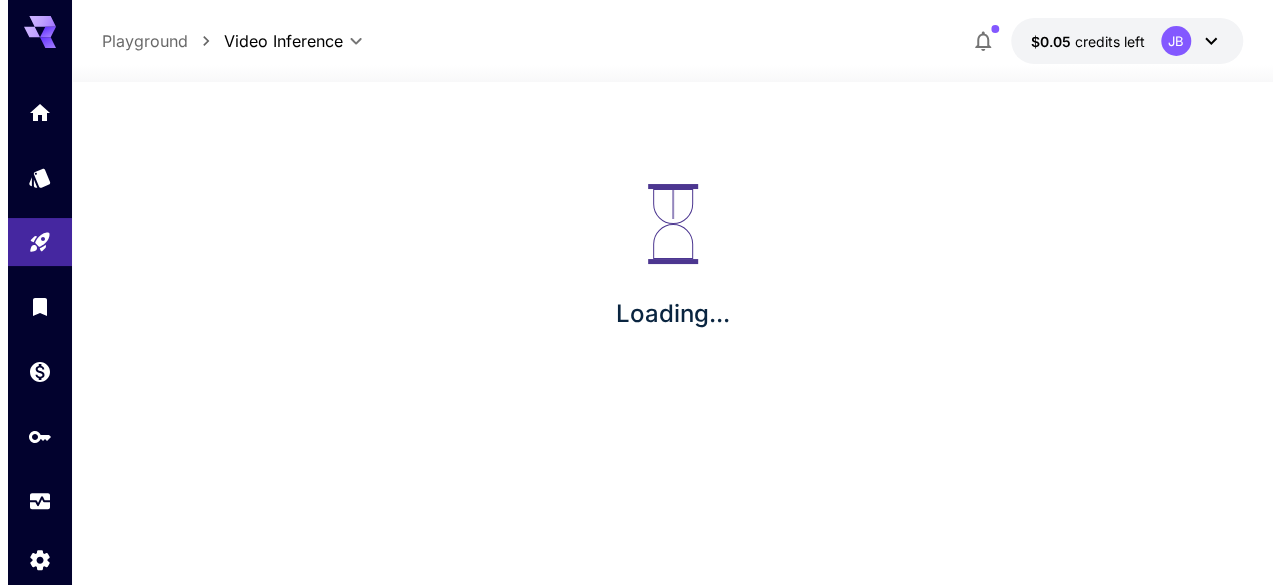 scroll, scrollTop: 0, scrollLeft: 0, axis: both 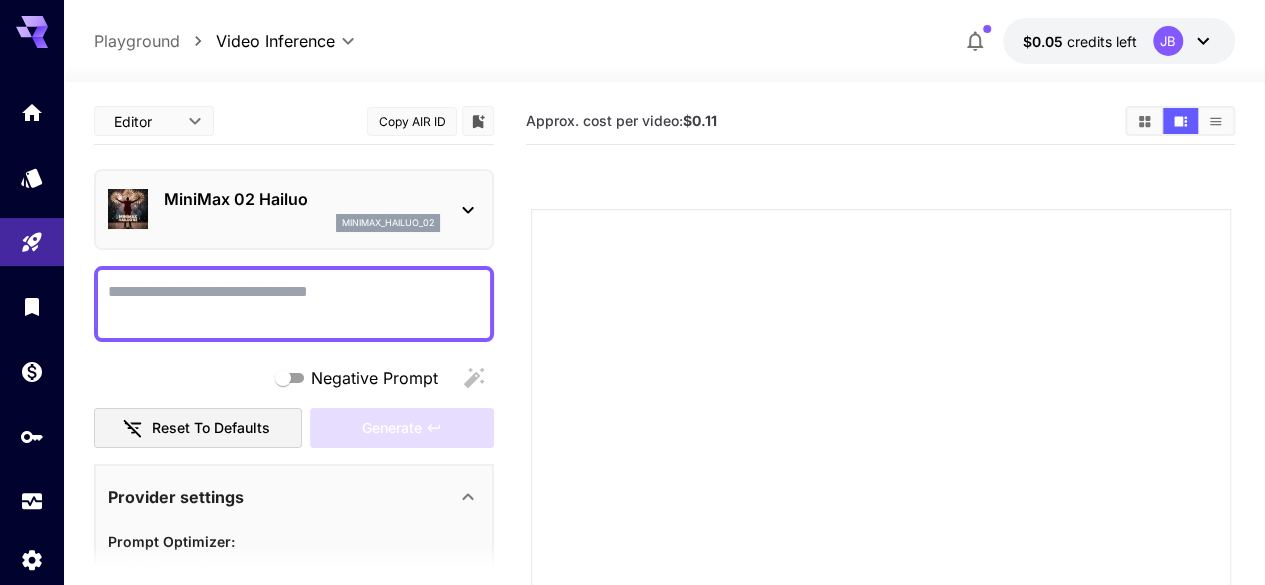 click on "minimax_hailuo_02" at bounding box center (388, 223) 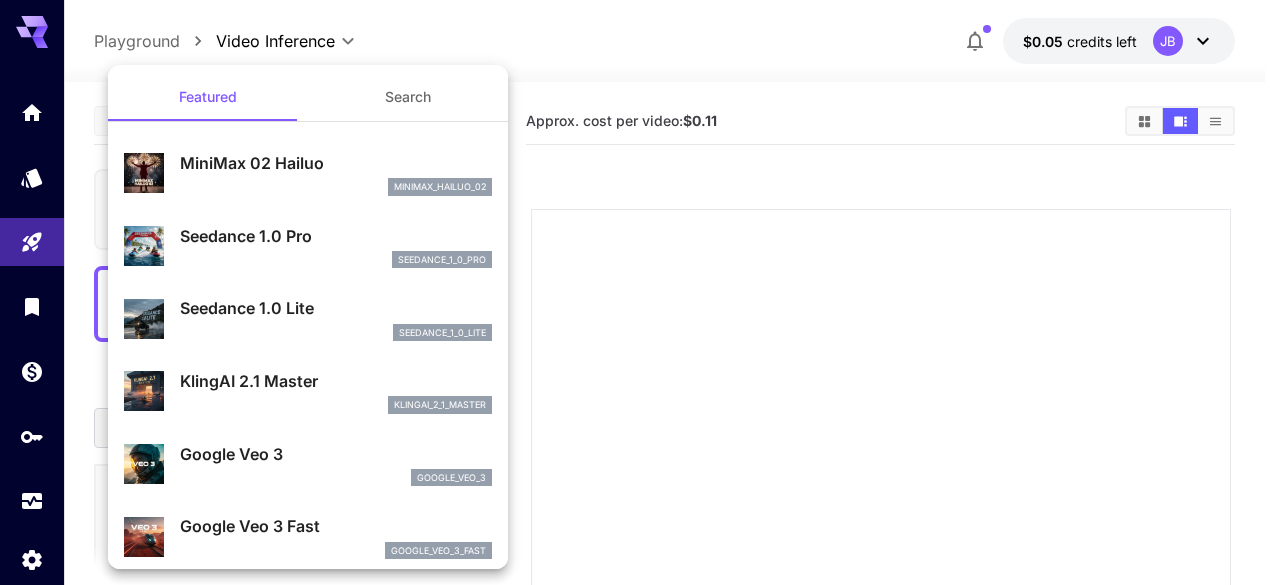 click on "Seedance 1.0 Pro" at bounding box center (336, 236) 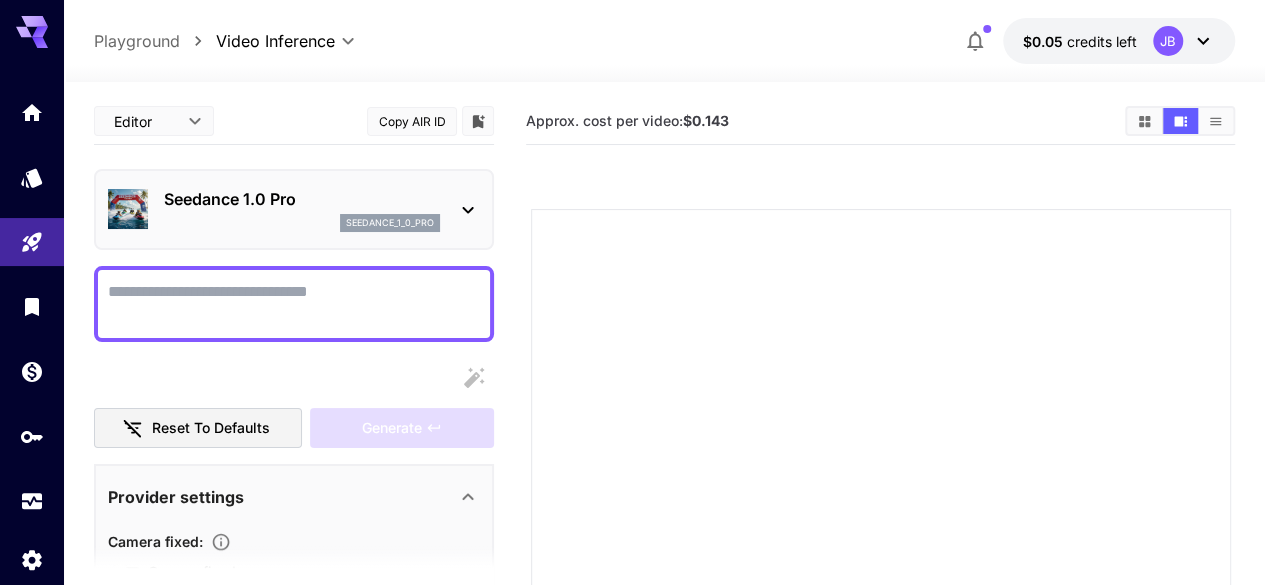 click 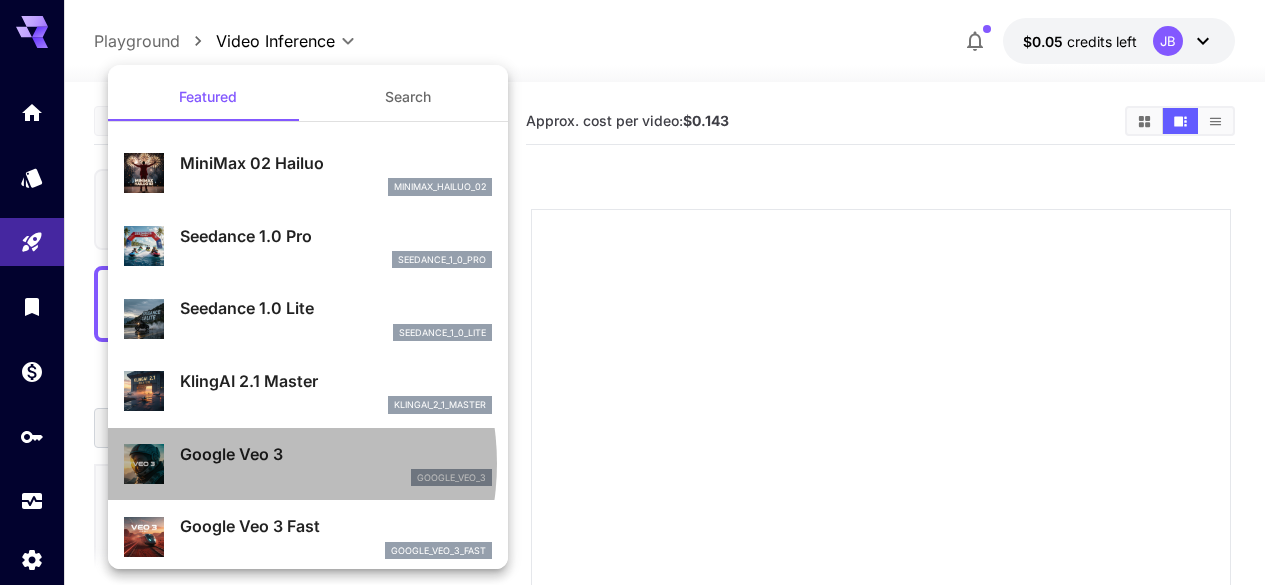 click on "Google Veo 3" at bounding box center (336, 454) 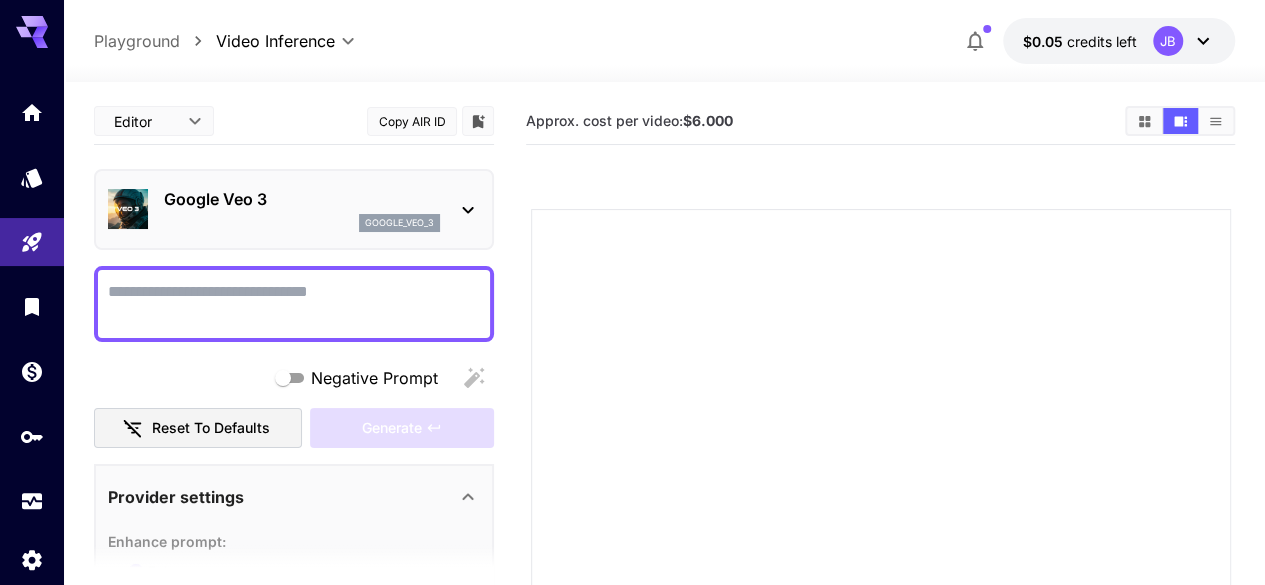 click 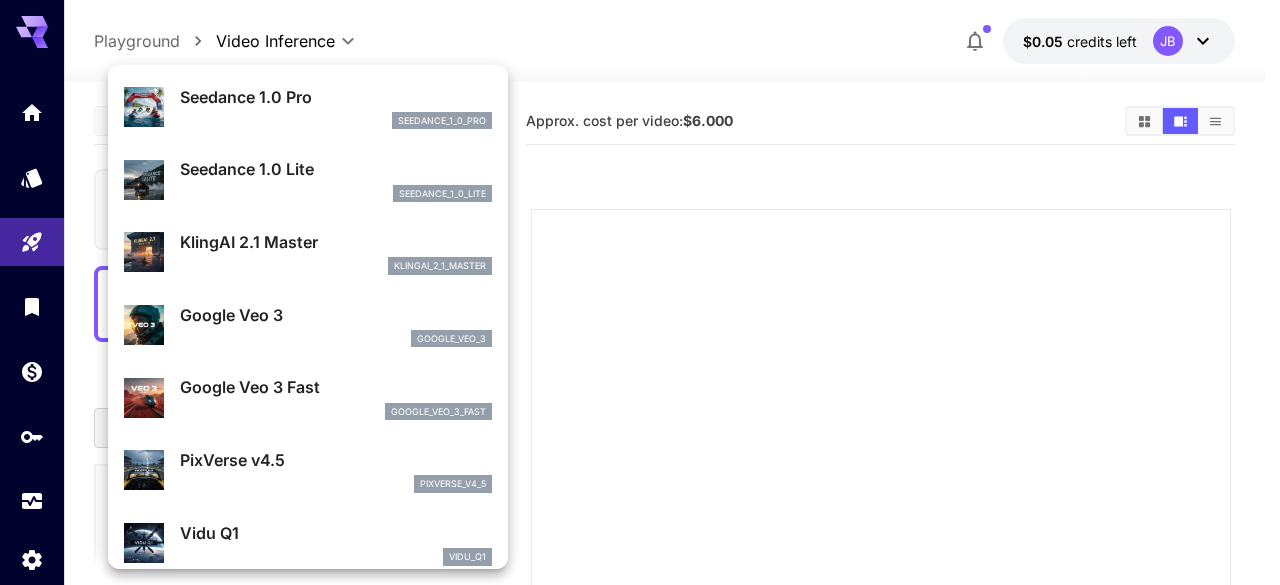 scroll, scrollTop: 140, scrollLeft: 0, axis: vertical 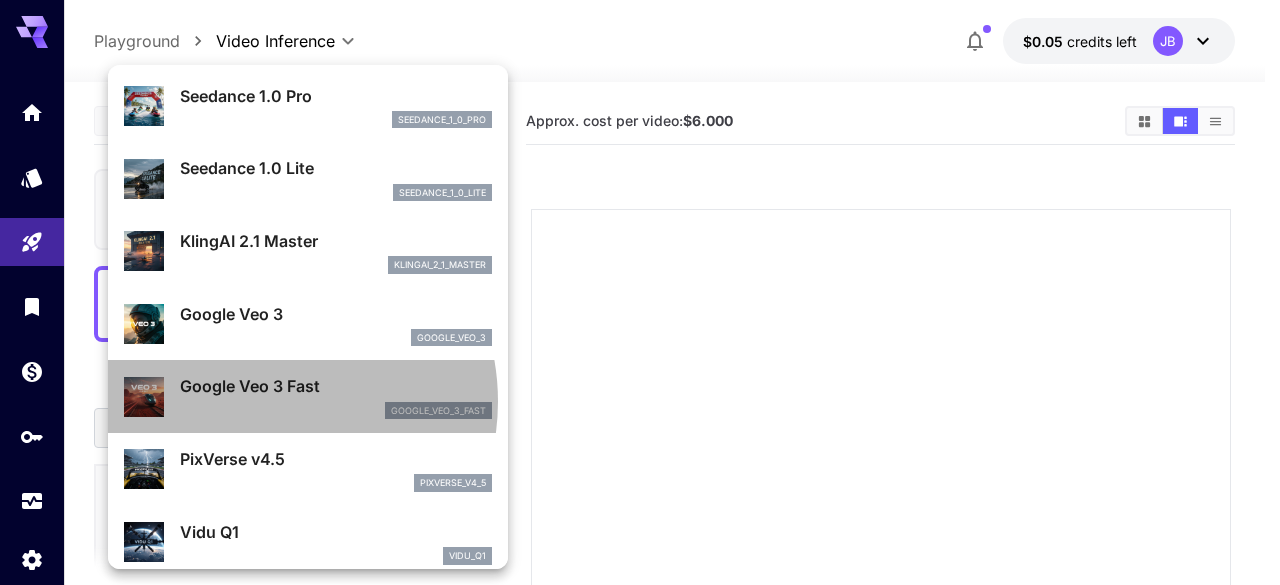 click on "google_veo_3_fast" at bounding box center [336, 411] 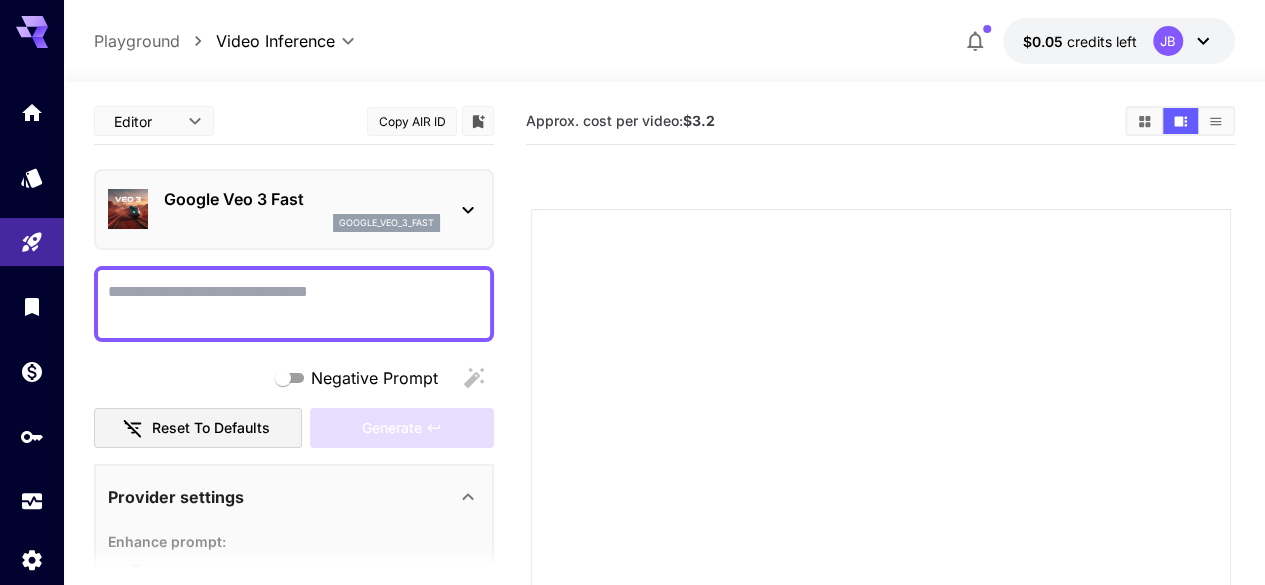 click 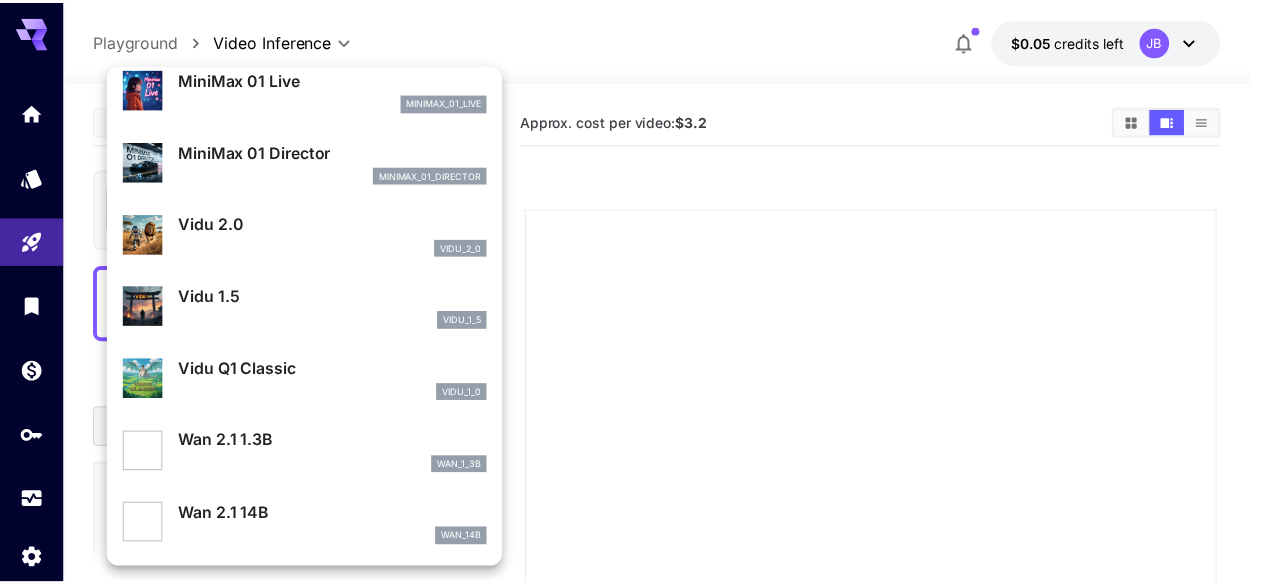 scroll, scrollTop: 1544, scrollLeft: 0, axis: vertical 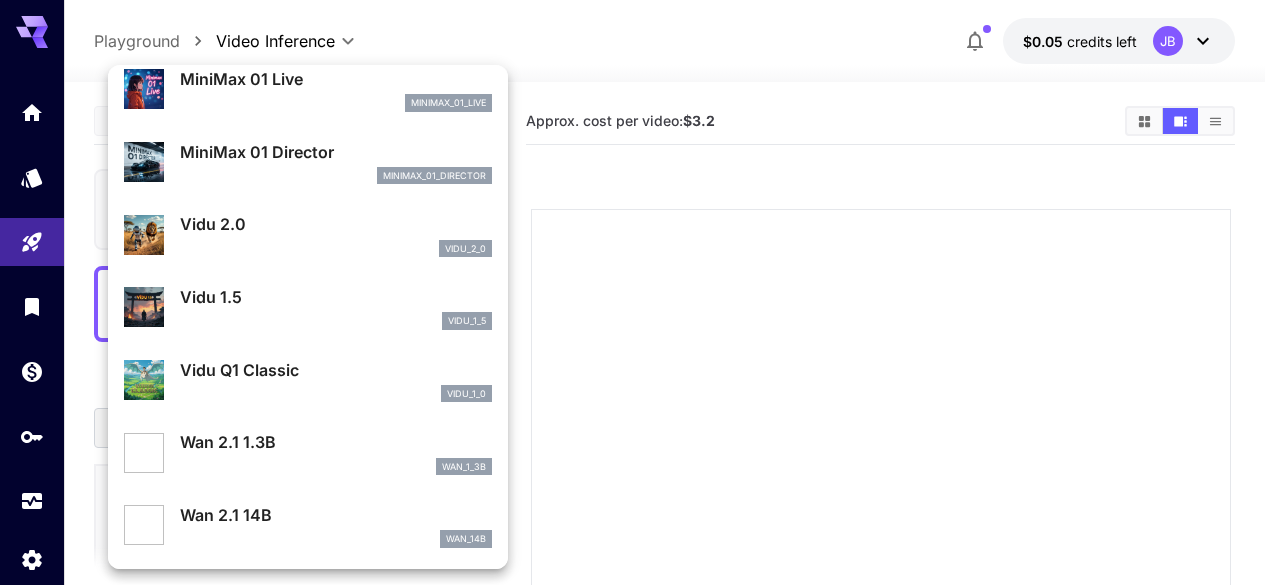 click at bounding box center [640, 292] 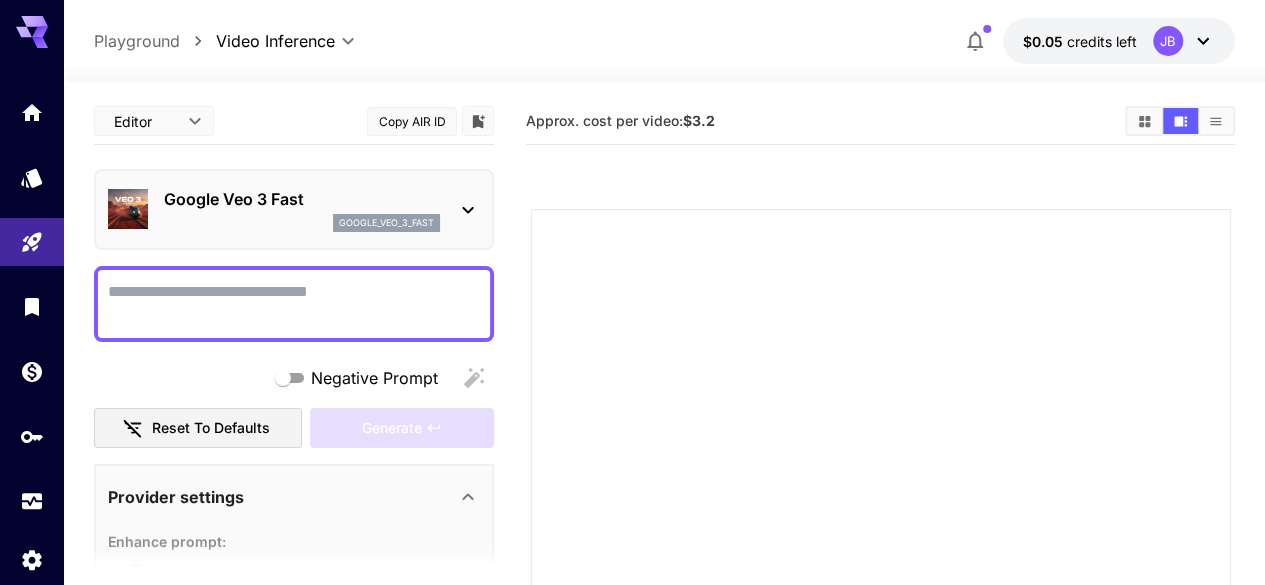click on "Playground" at bounding box center (137, 41) 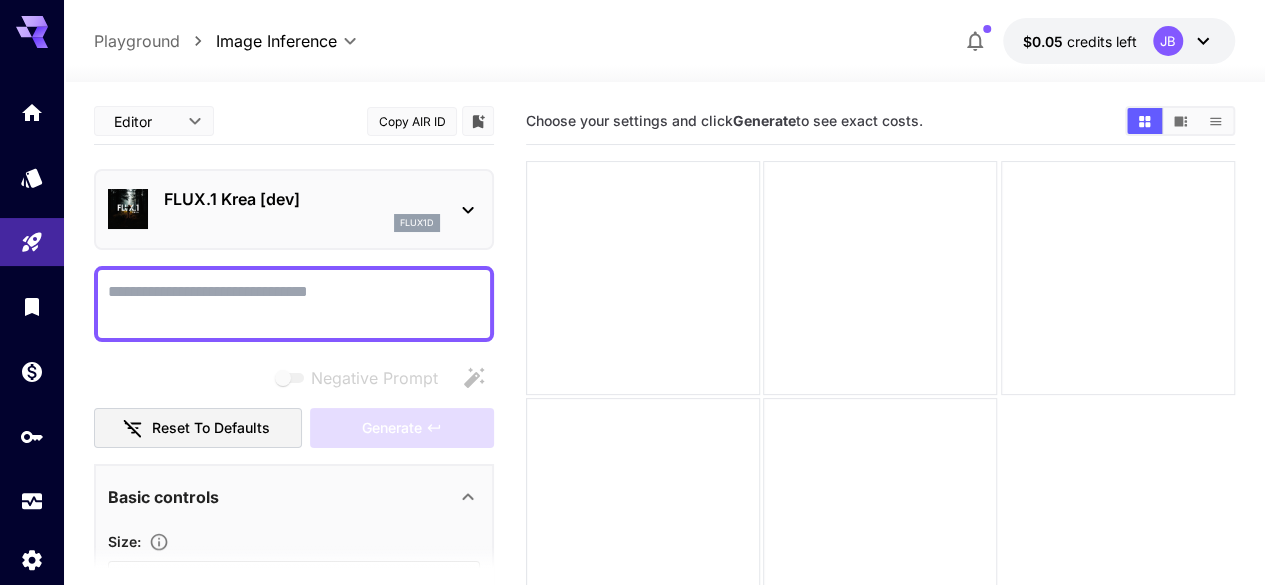 click on "FLUX.1 Krea [dev]" at bounding box center (302, 199) 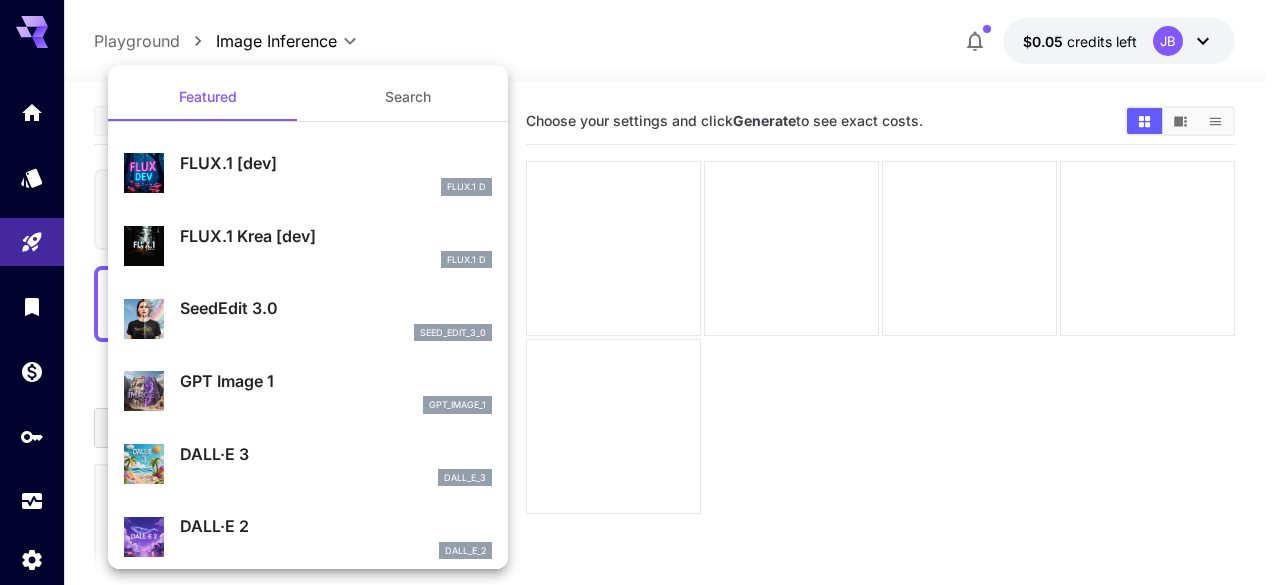 click on "FLUX.1 Krea [dev]" at bounding box center (336, 236) 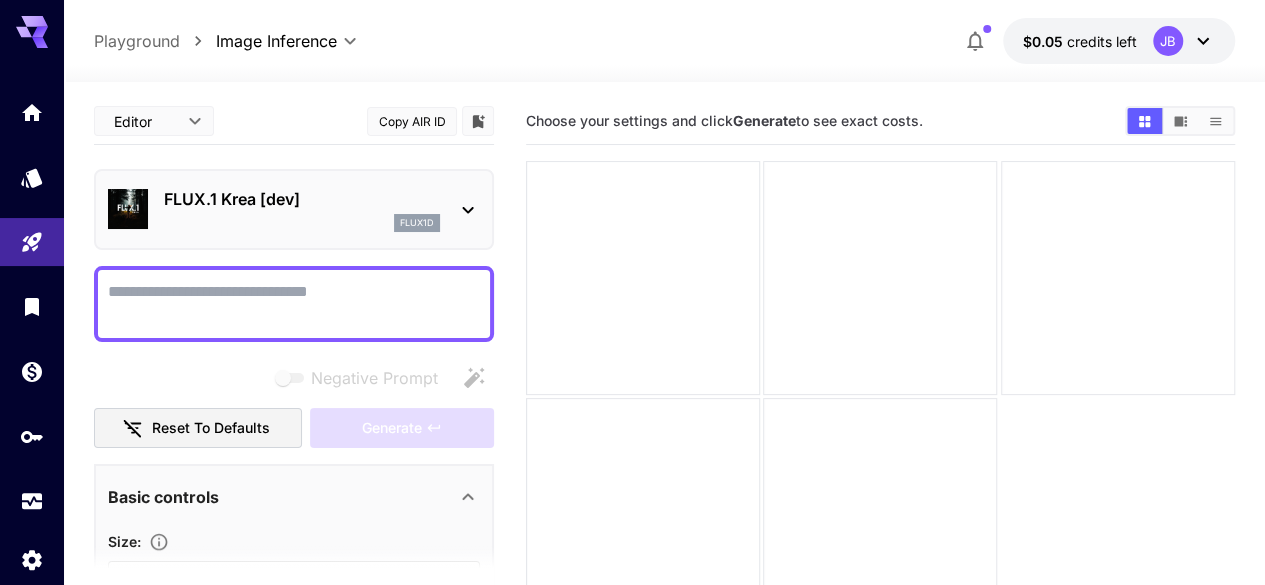 click on "flux1d" at bounding box center (302, 223) 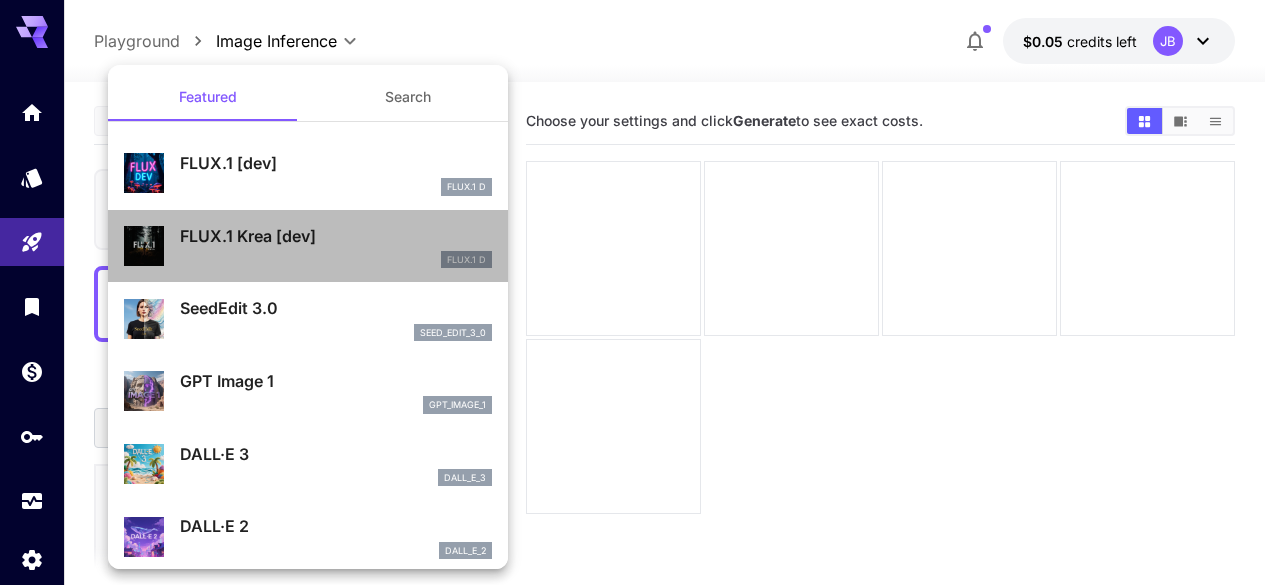 click on "FLUX.1 Krea [dev]" at bounding box center [336, 236] 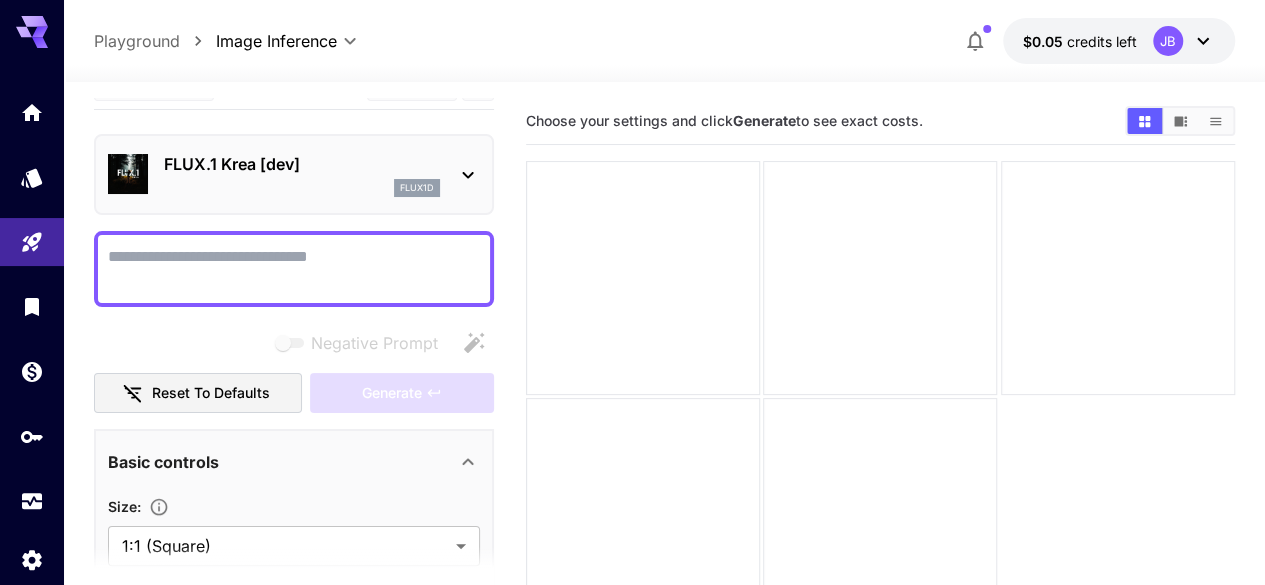 scroll, scrollTop: 0, scrollLeft: 0, axis: both 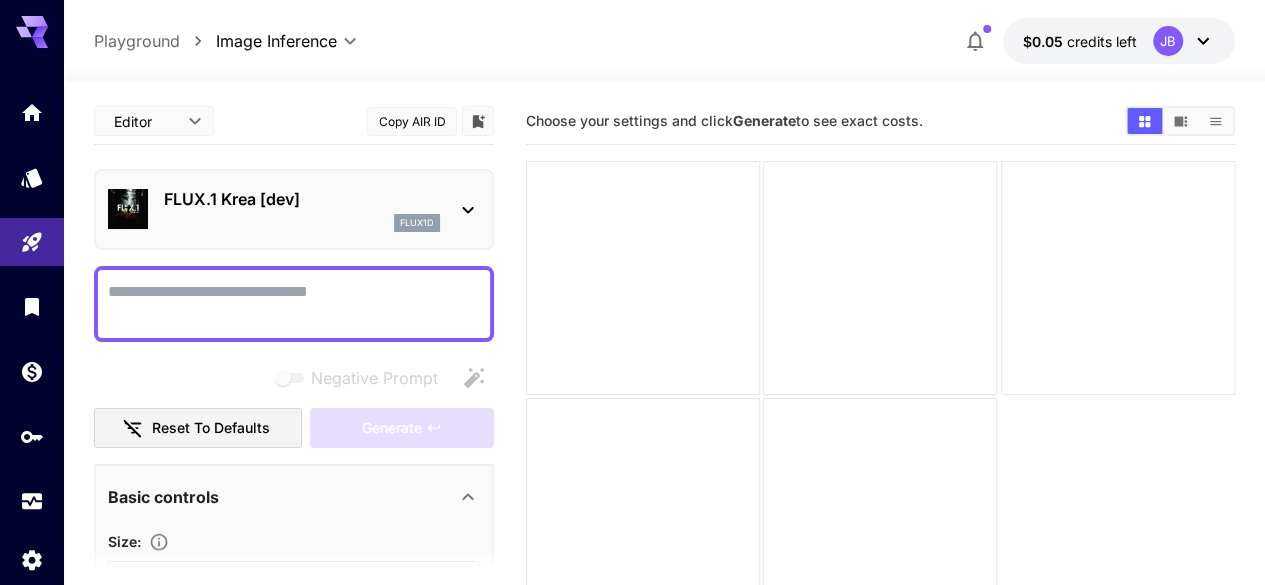 click on "Negative Prompt" at bounding box center [294, 304] 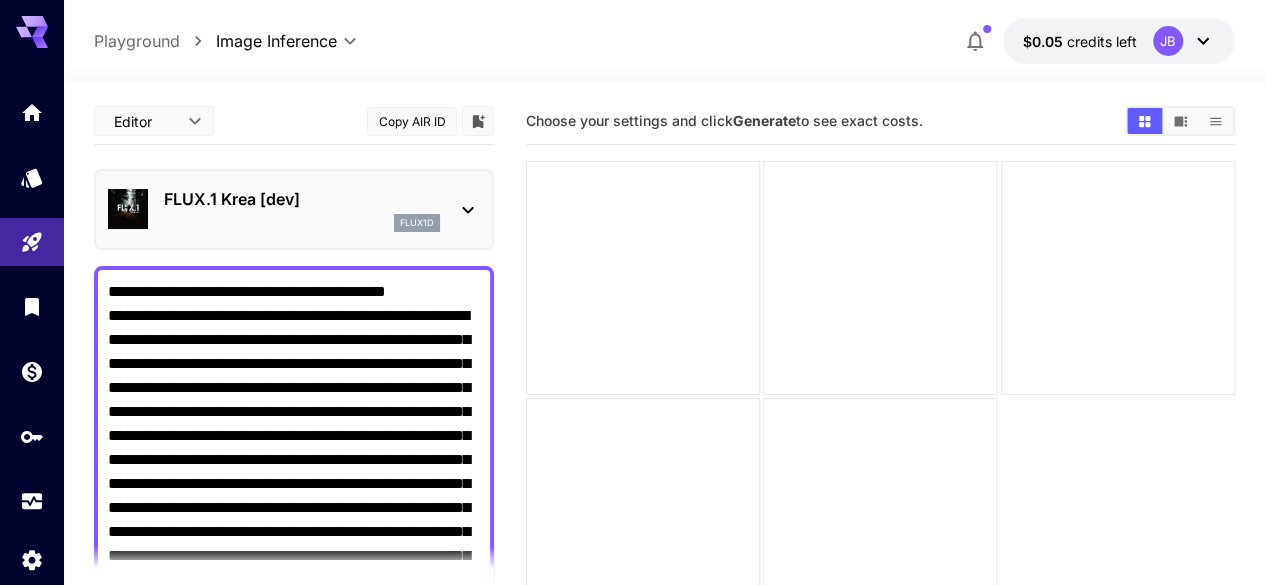 scroll, scrollTop: 10, scrollLeft: 0, axis: vertical 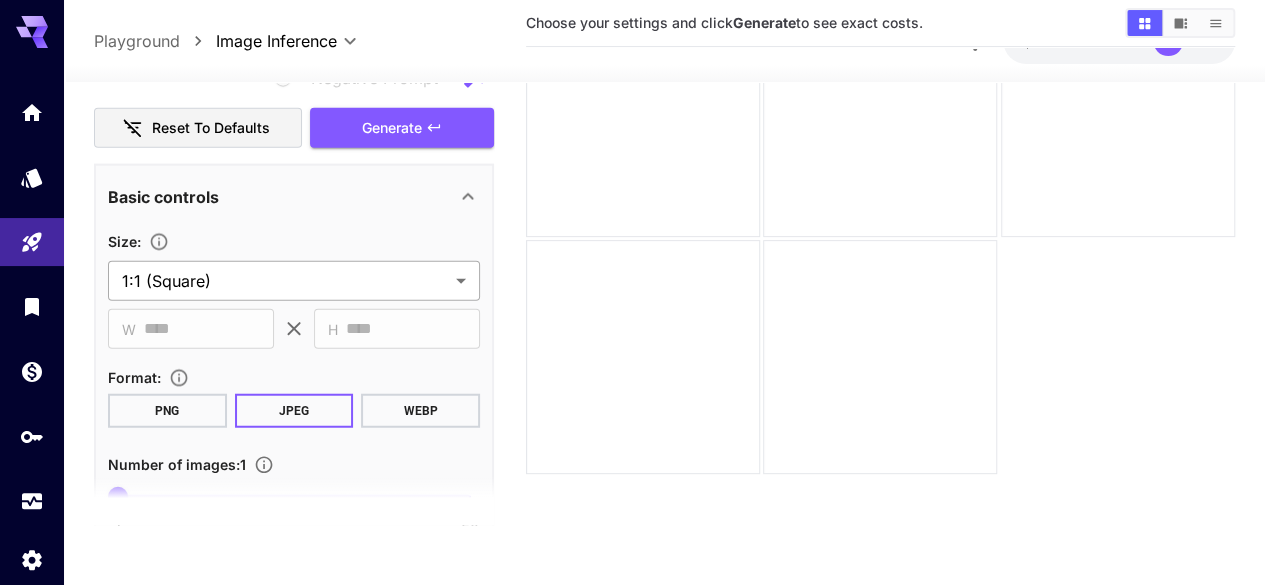type on "**********" 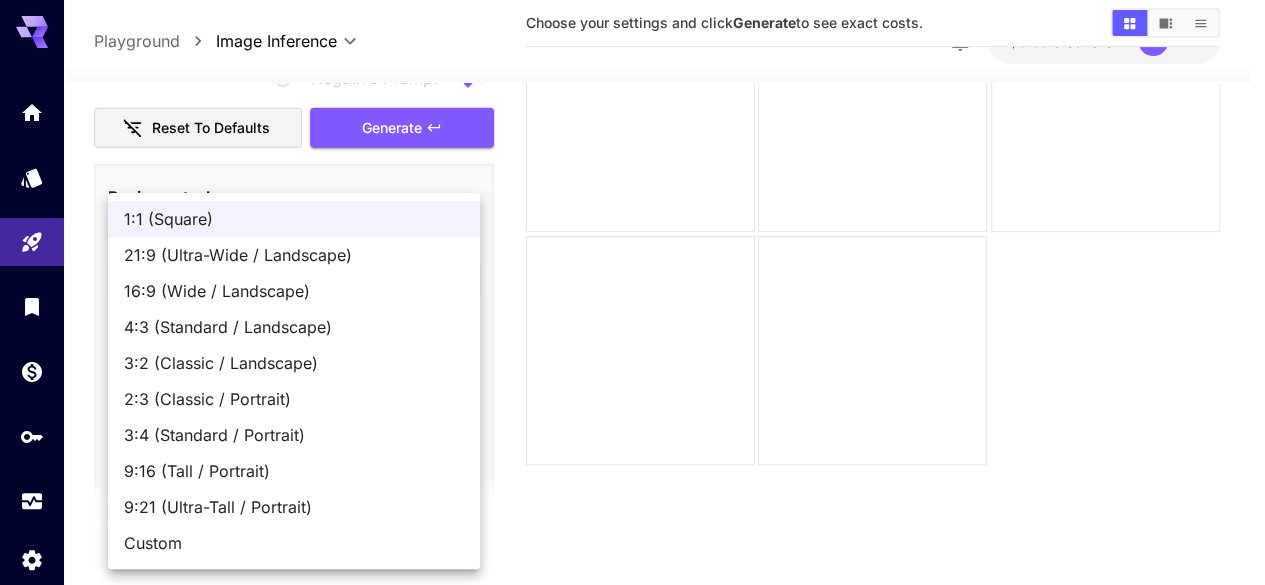 click on "**********" at bounding box center (632, 213) 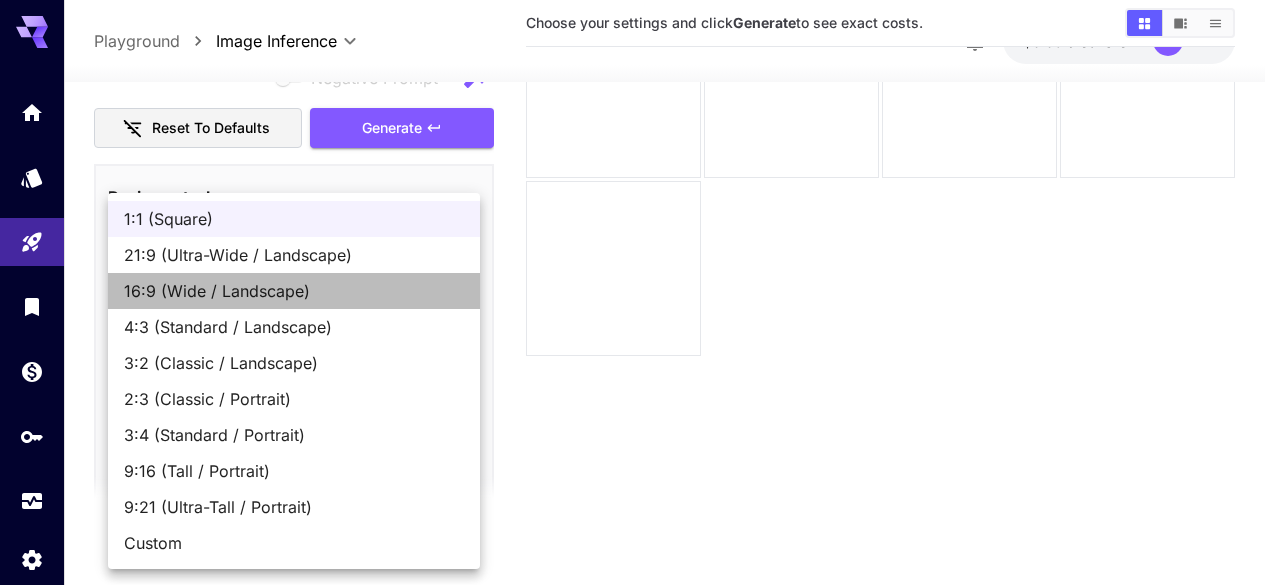 click on "16:9 (Wide / Landscape)" at bounding box center [294, 291] 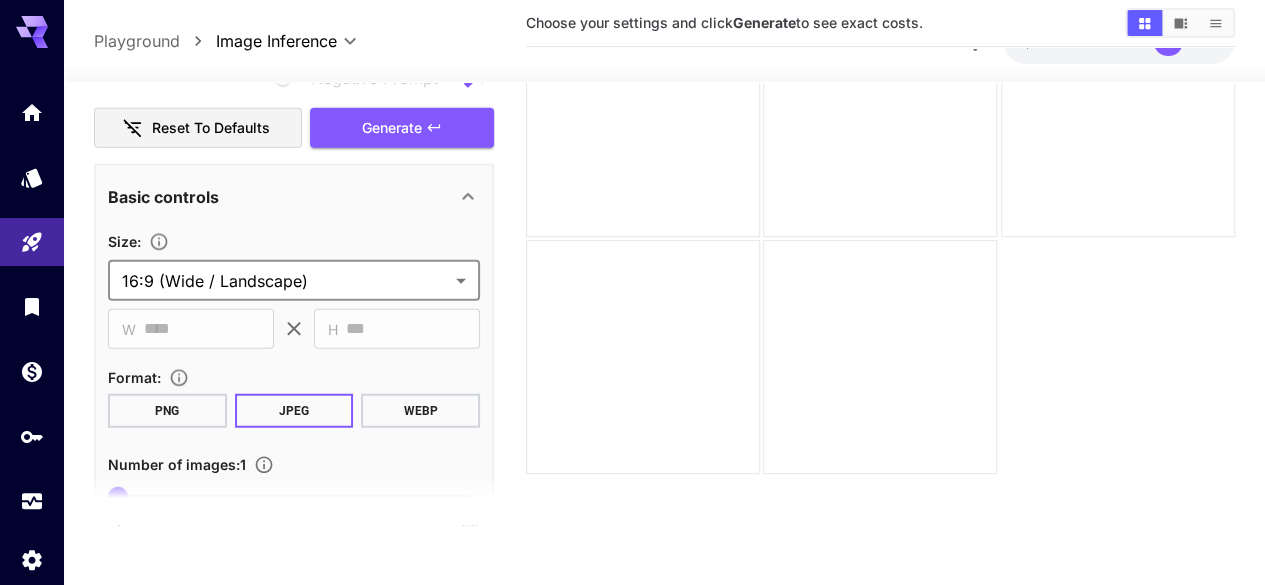 click on "PNG" at bounding box center (167, 410) 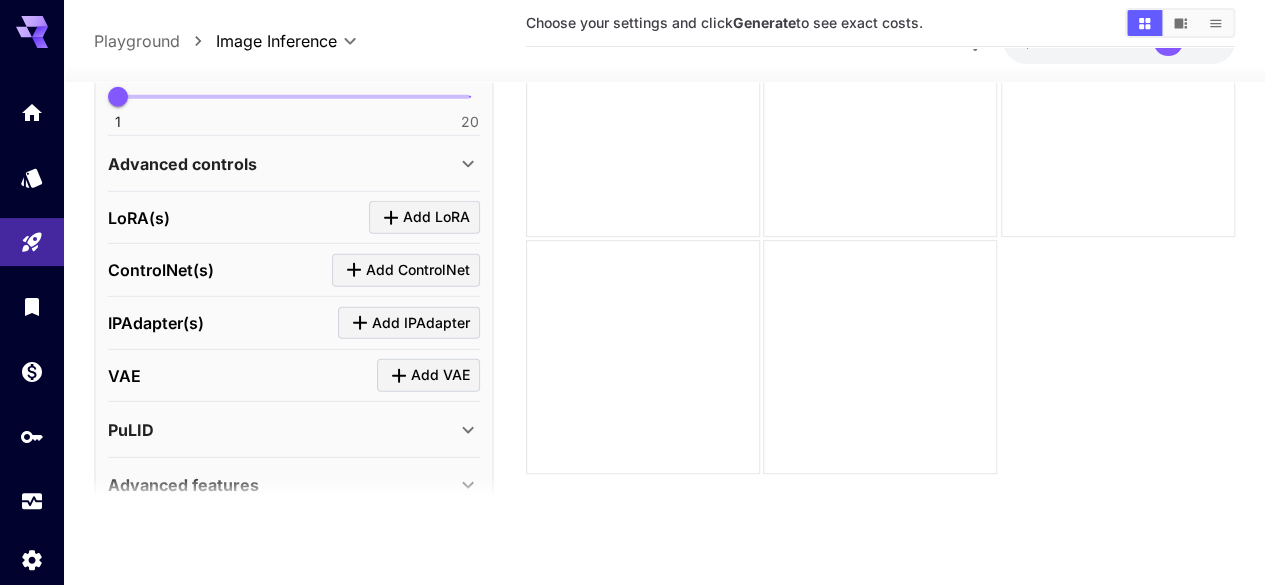 scroll, scrollTop: 2878, scrollLeft: 0, axis: vertical 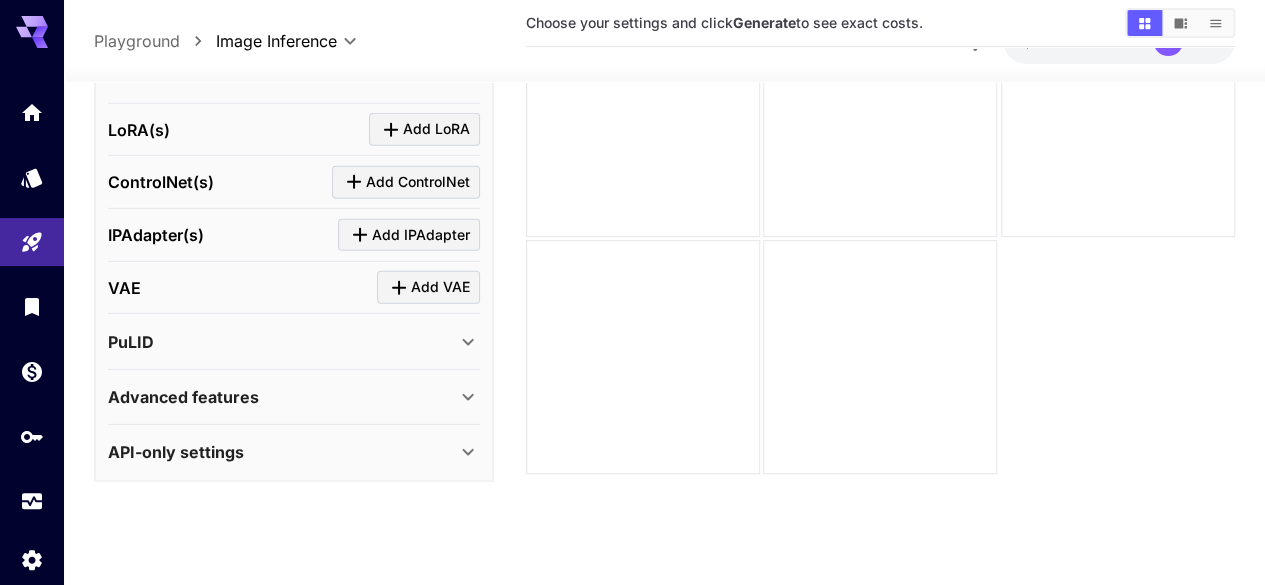 click on "API-only settings" at bounding box center [282, 452] 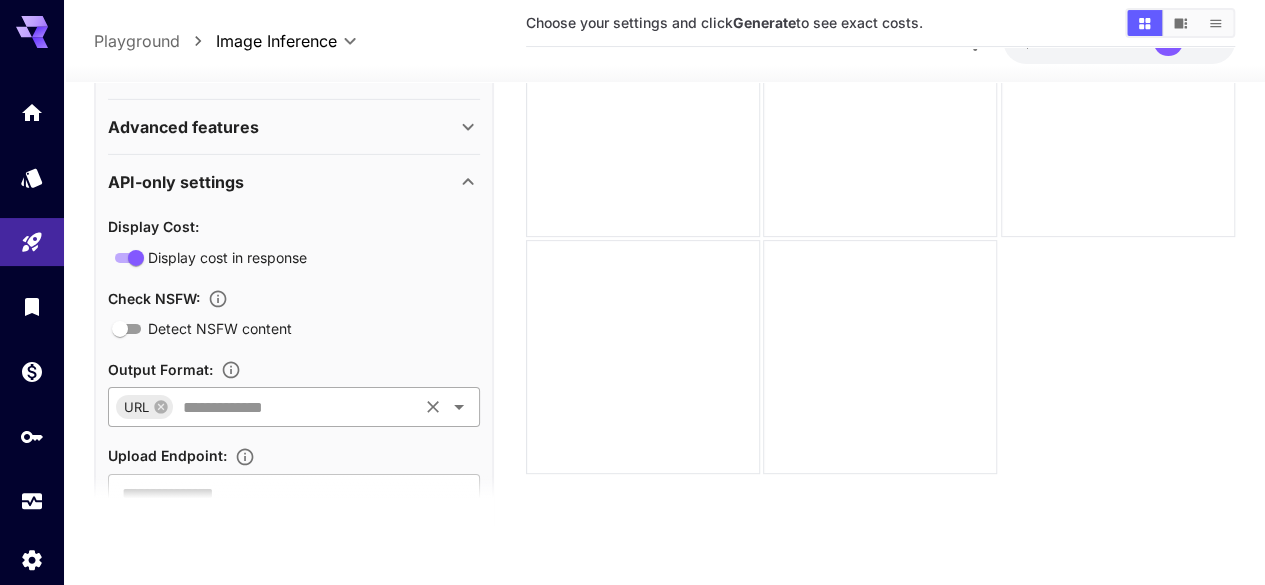 scroll, scrollTop: 3118, scrollLeft: 0, axis: vertical 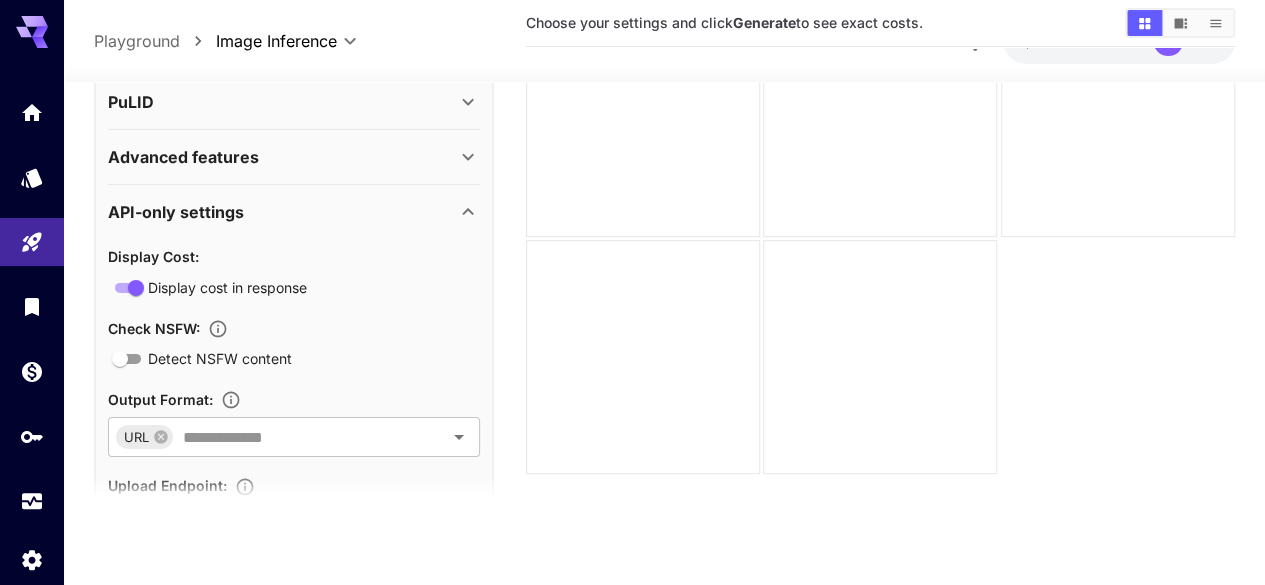 click 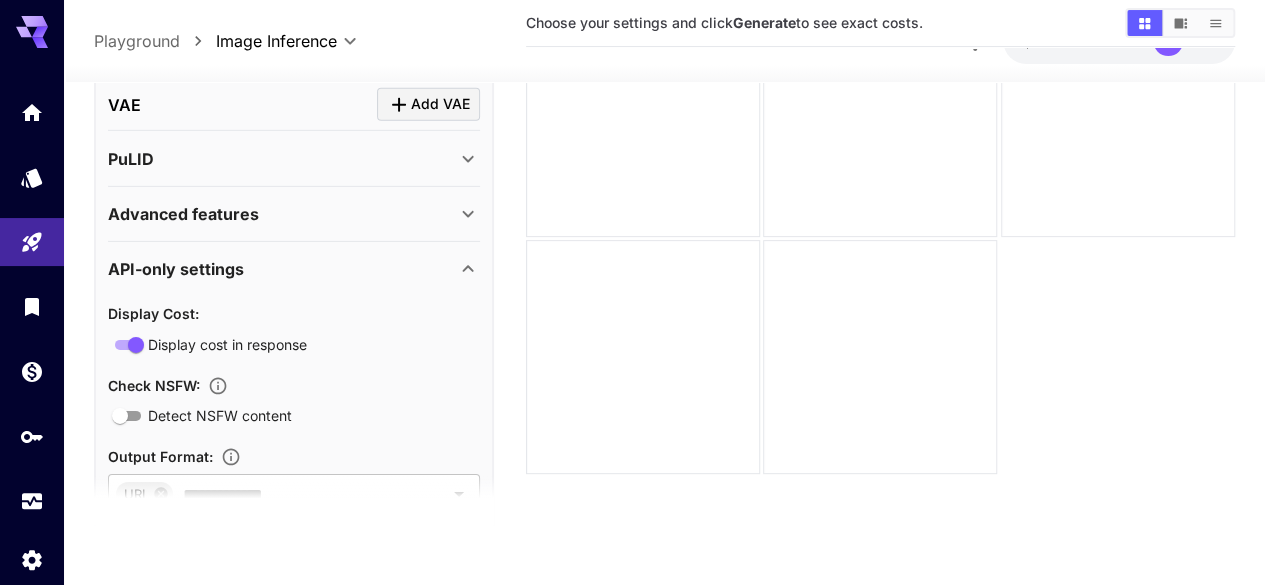 scroll, scrollTop: 3018, scrollLeft: 0, axis: vertical 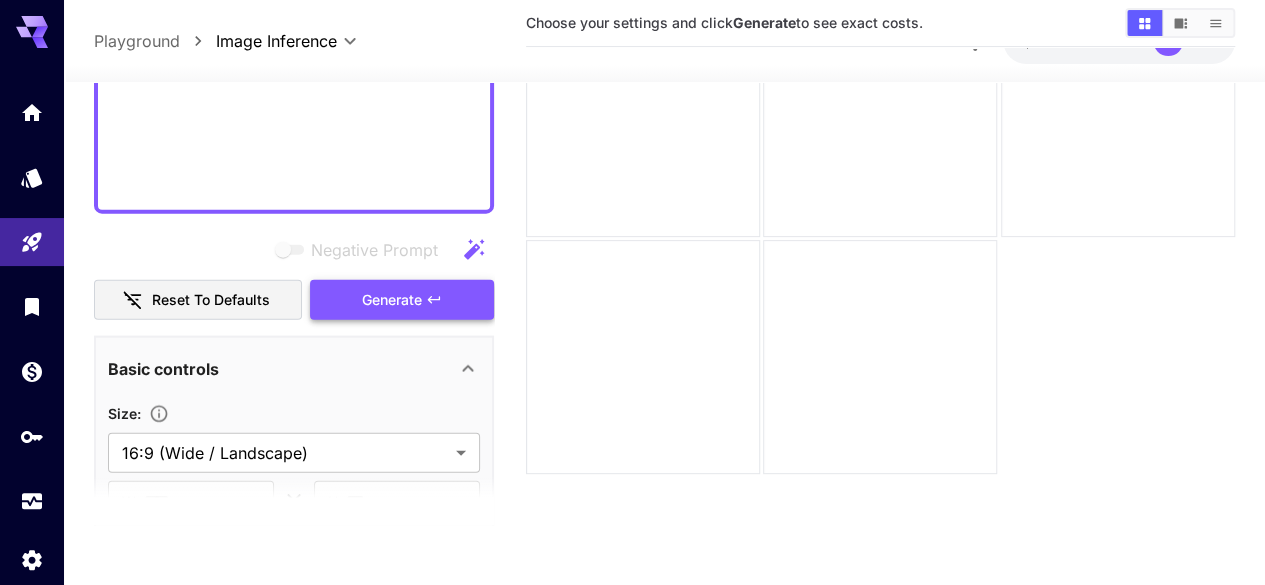click on "Generate" at bounding box center (392, 299) 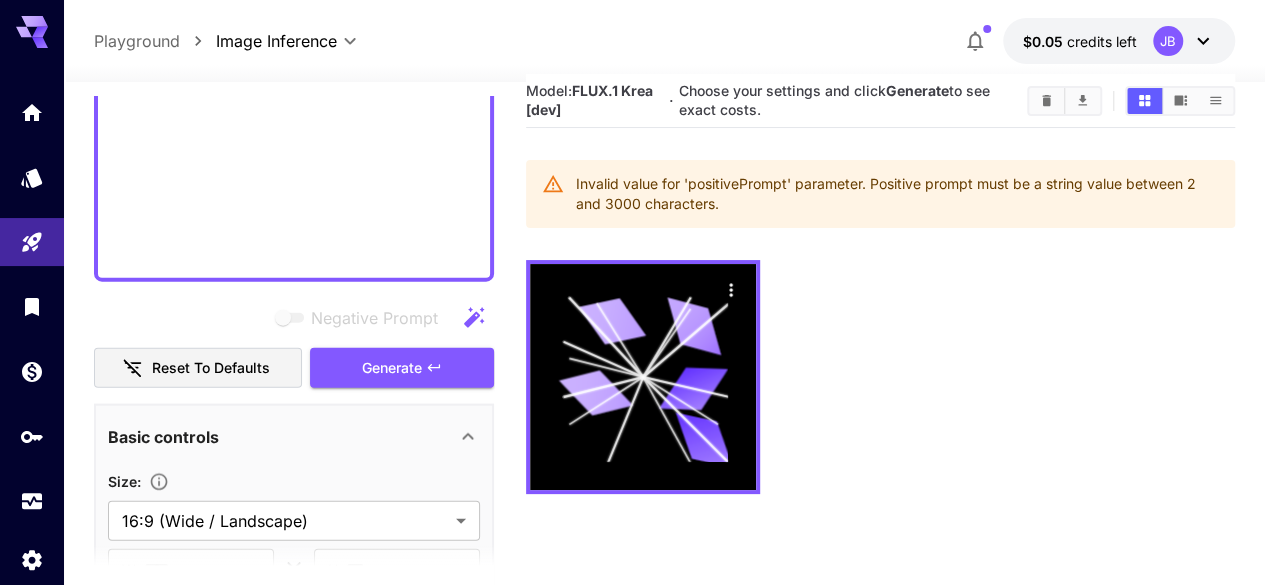 scroll, scrollTop: 0, scrollLeft: 0, axis: both 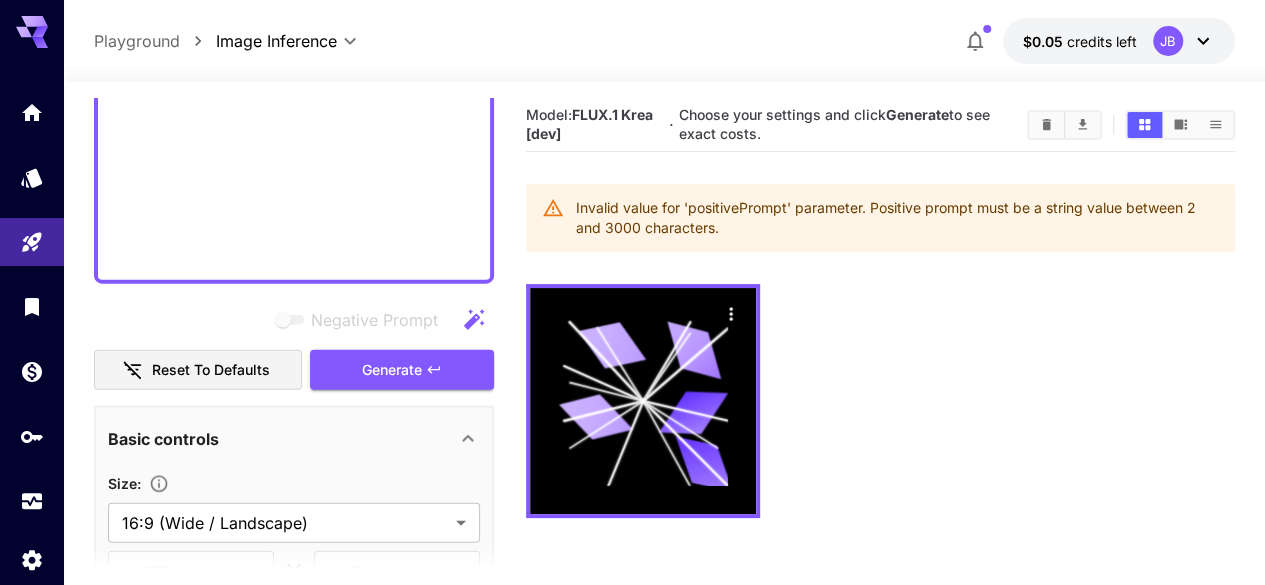 click on "Negative Prompt" at bounding box center (294, -834) 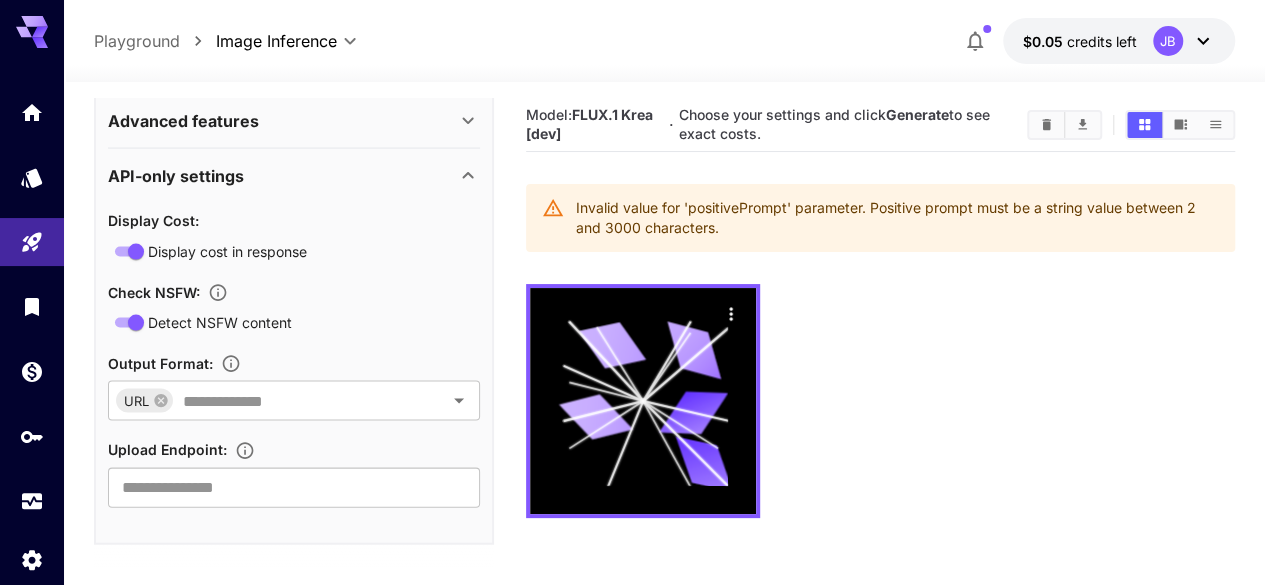 scroll, scrollTop: 10, scrollLeft: 0, axis: vertical 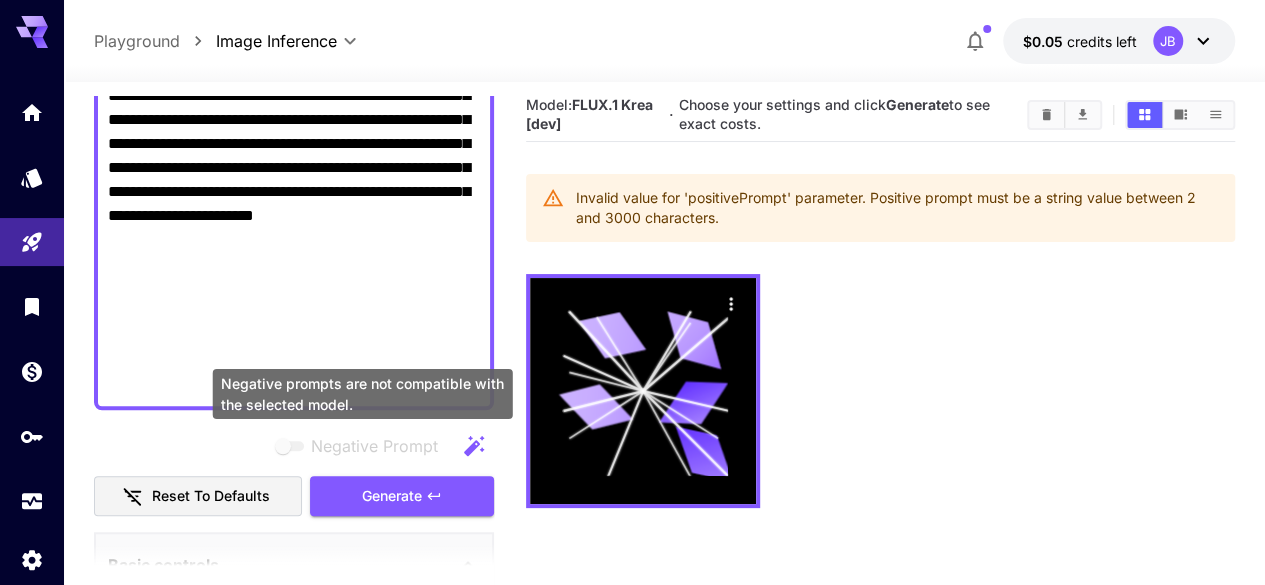 type on "**********" 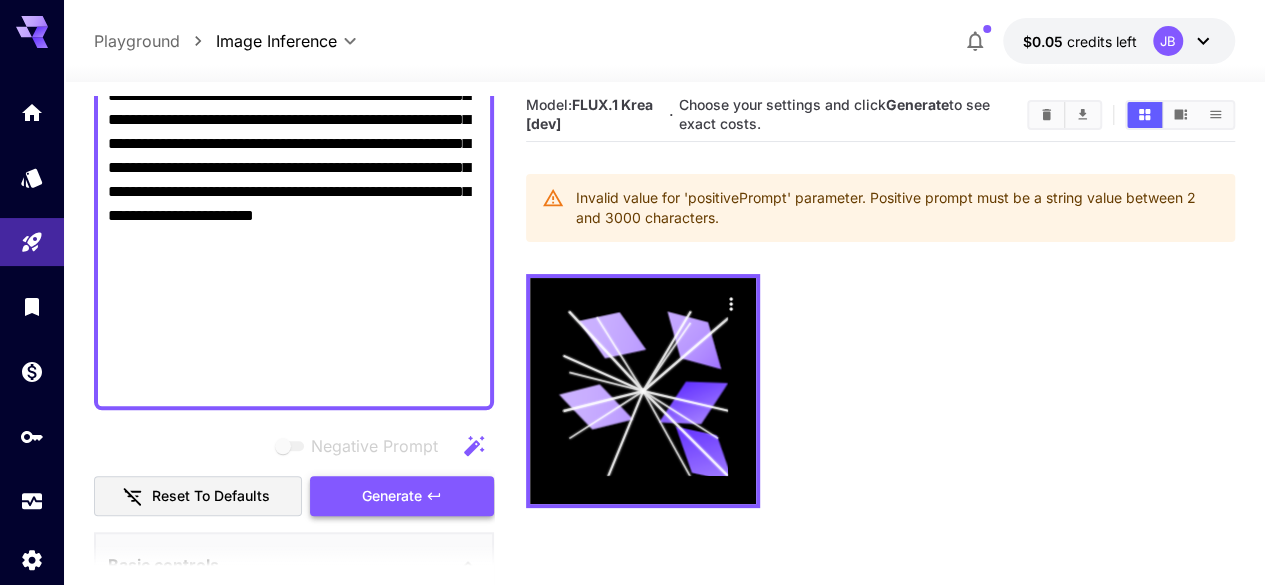 click on "Generate" at bounding box center (392, 496) 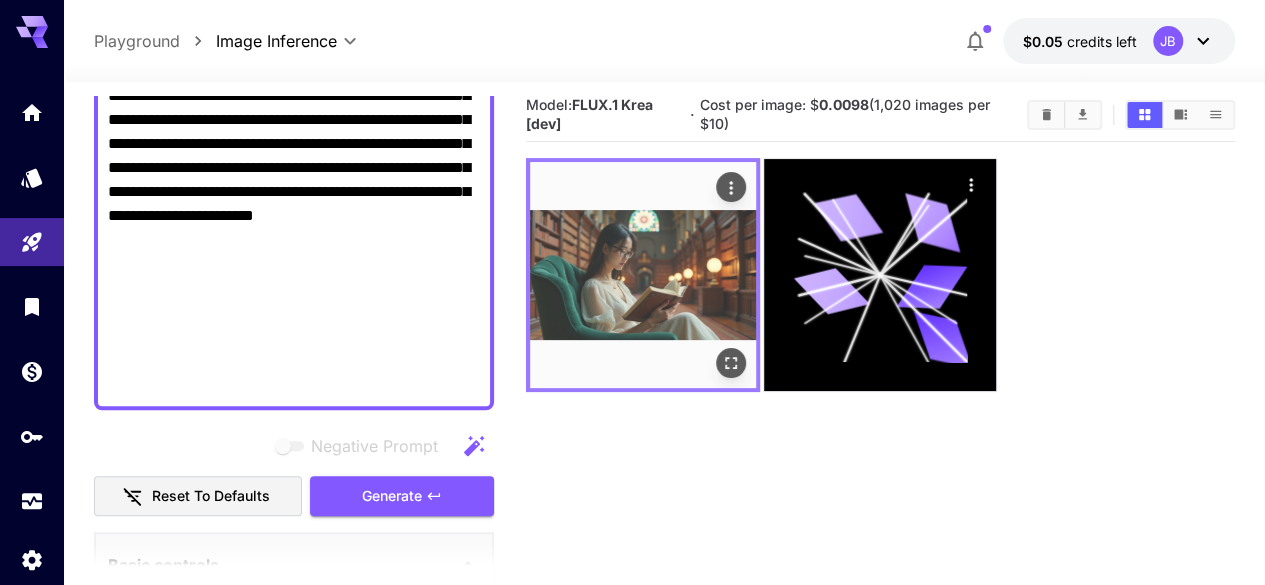 click at bounding box center [643, 275] 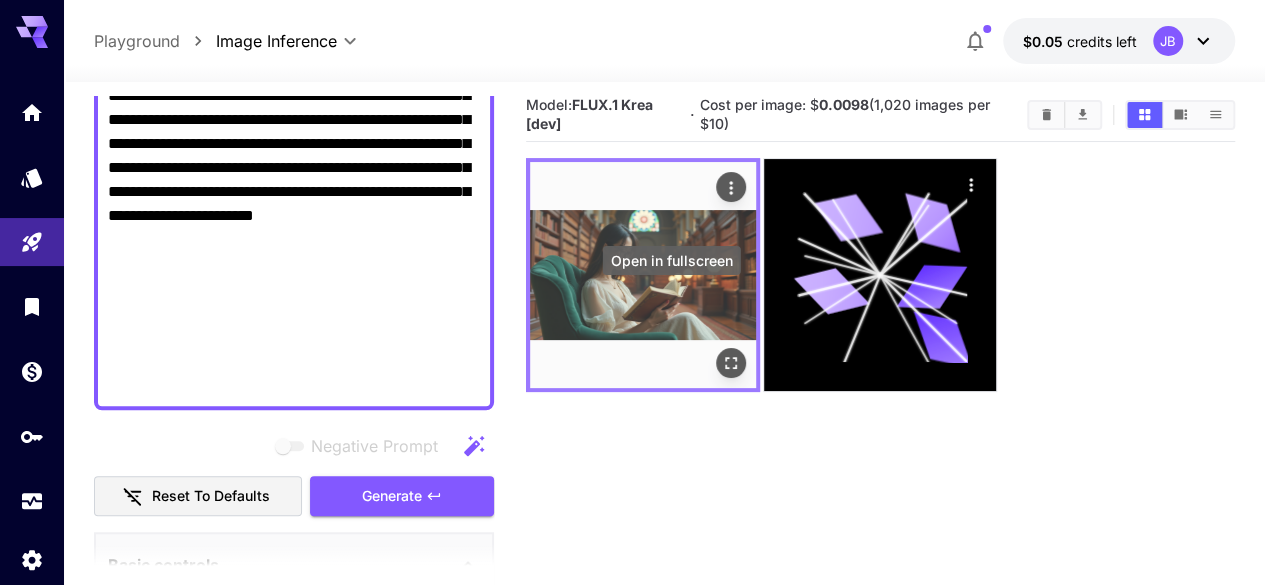 click 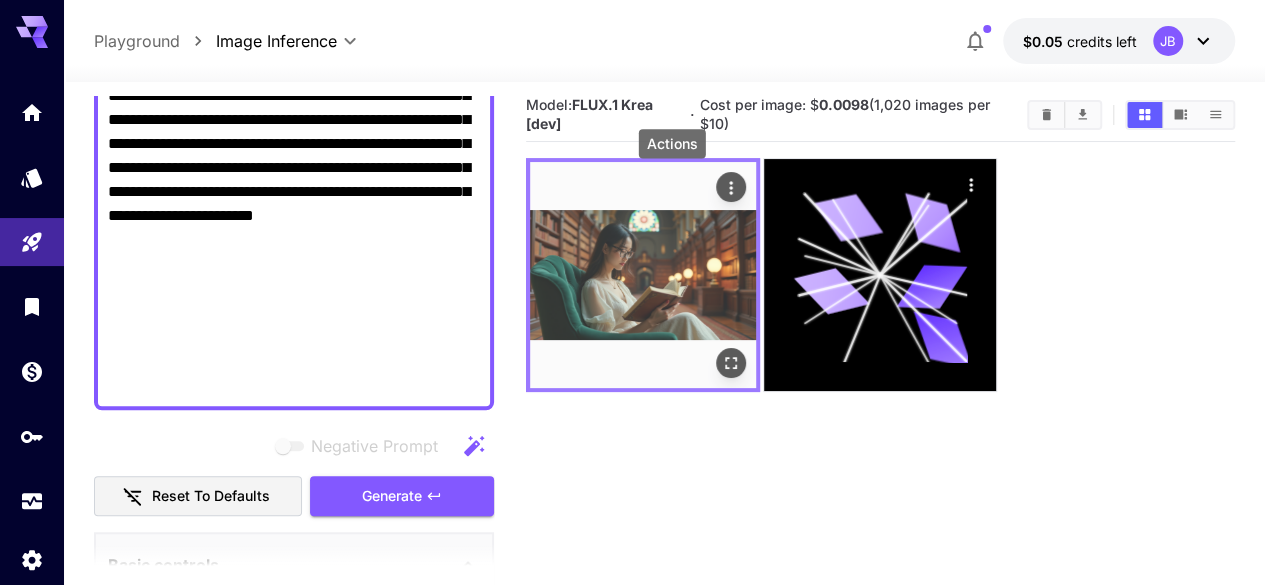 click 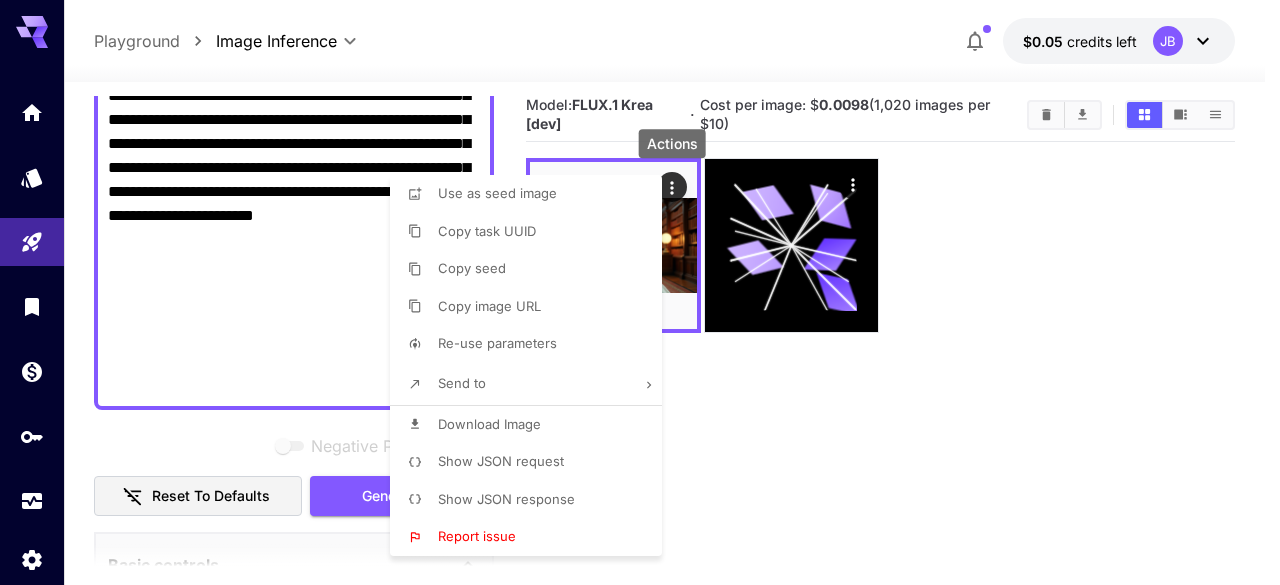 click on "Download Image" at bounding box center (489, 424) 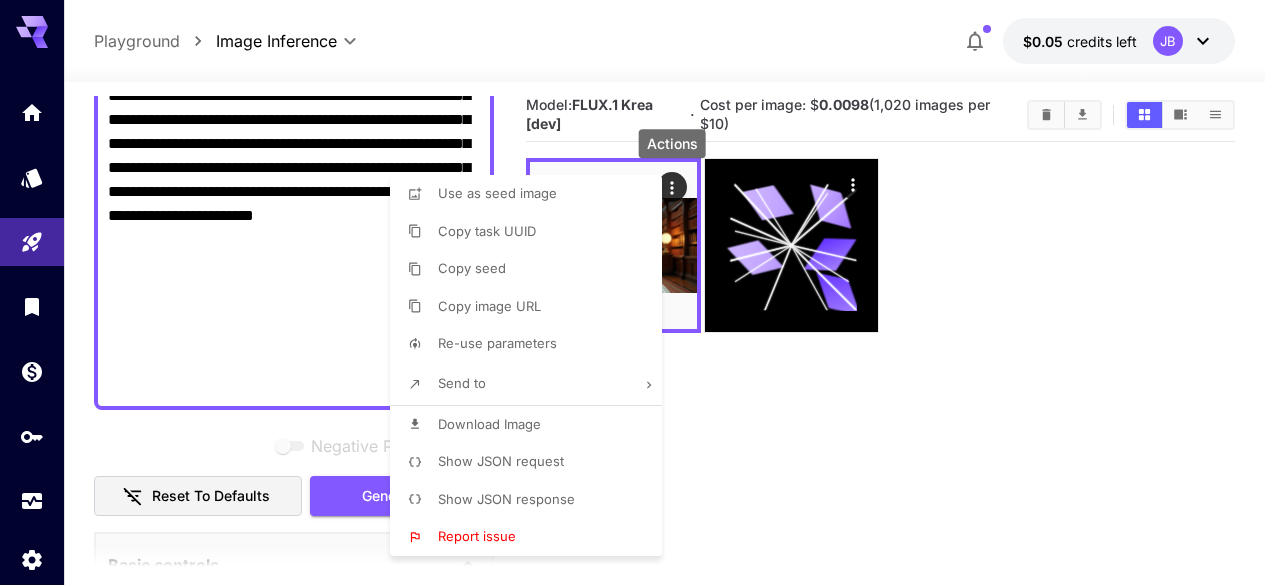 click at bounding box center (640, 292) 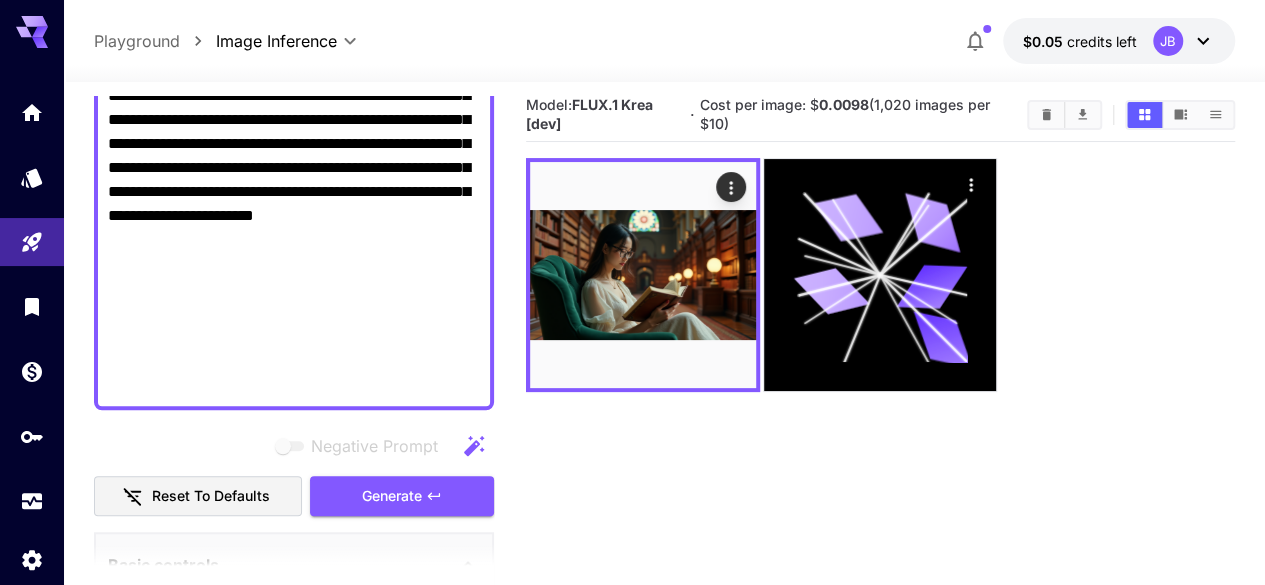 click on "Model:  FLUX.1 Krea [dev] · Cost per image: $ 0.0098  (1,020 images per $10)" at bounding box center (880, 380) 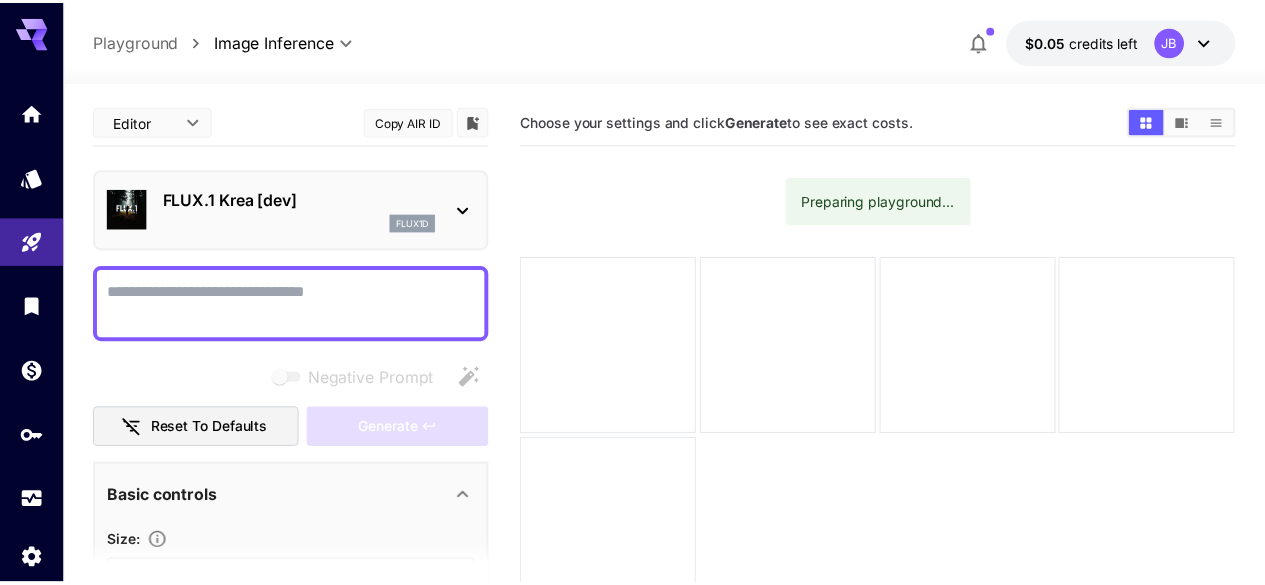 scroll, scrollTop: 10, scrollLeft: 0, axis: vertical 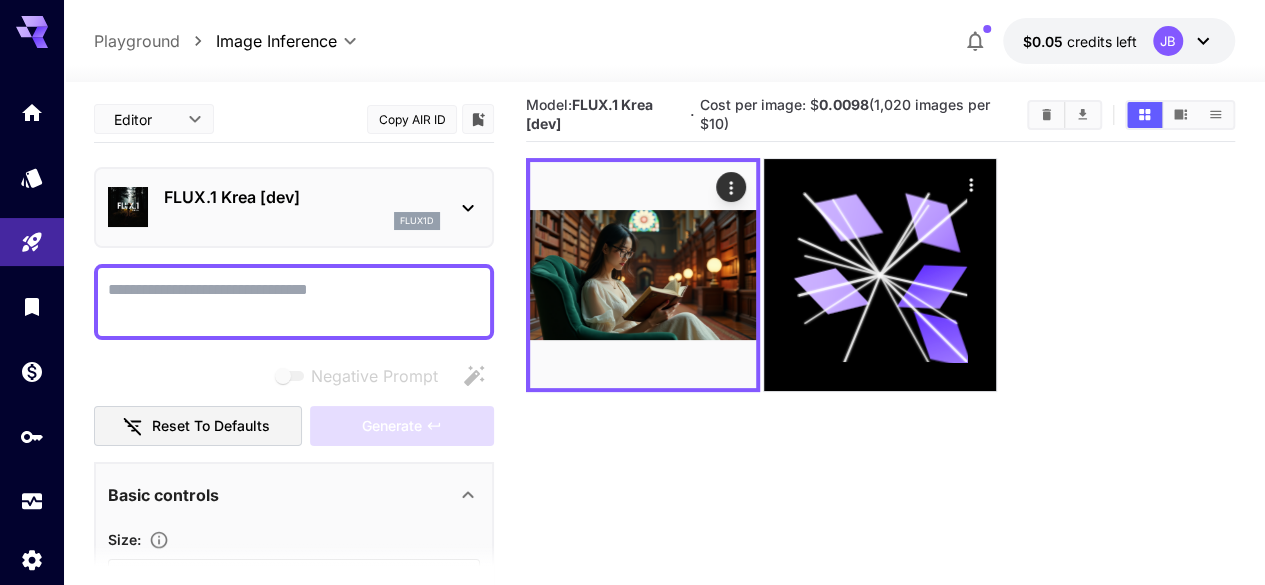 click at bounding box center [880, 275] 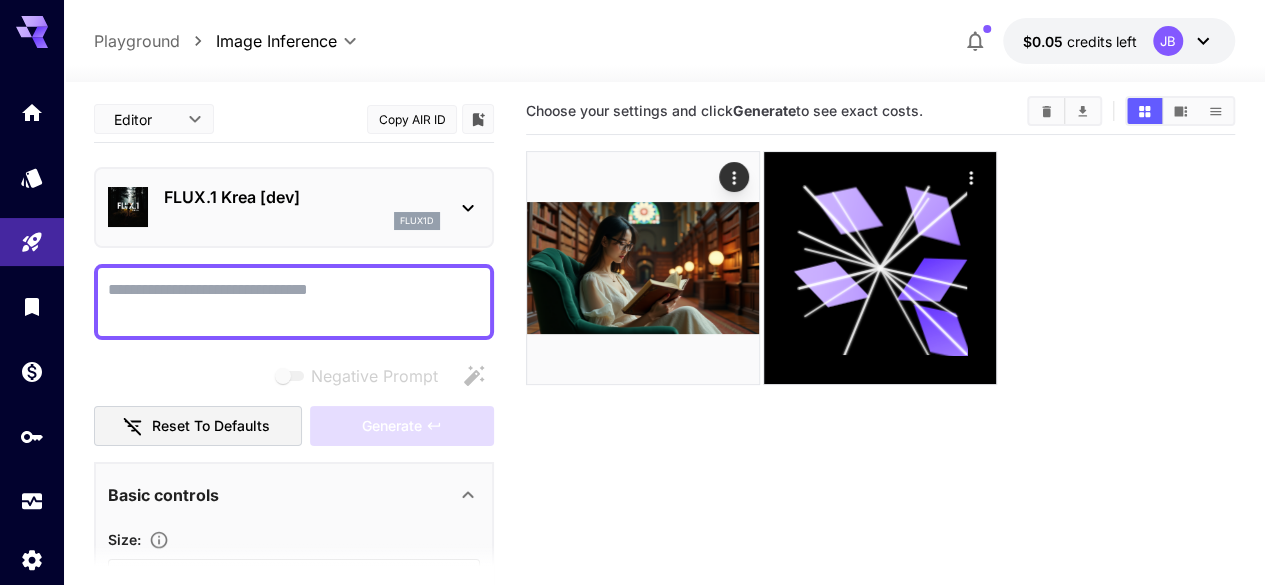 click on "Choose your settings and click  Generate  to see exact costs." at bounding box center (880, 380) 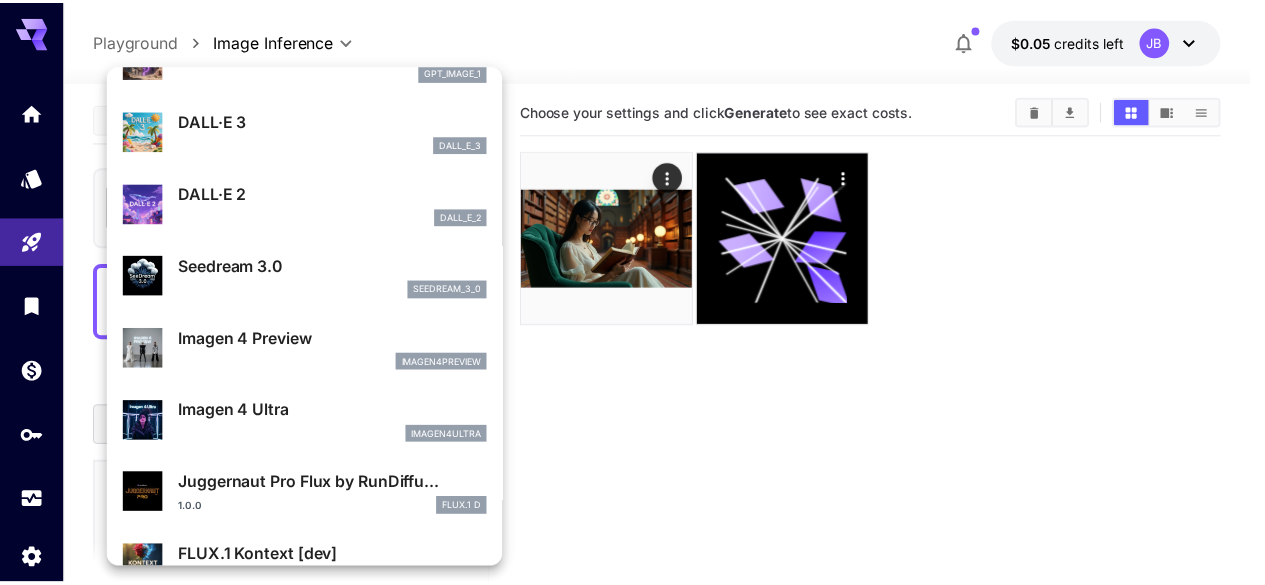scroll, scrollTop: 134, scrollLeft: 0, axis: vertical 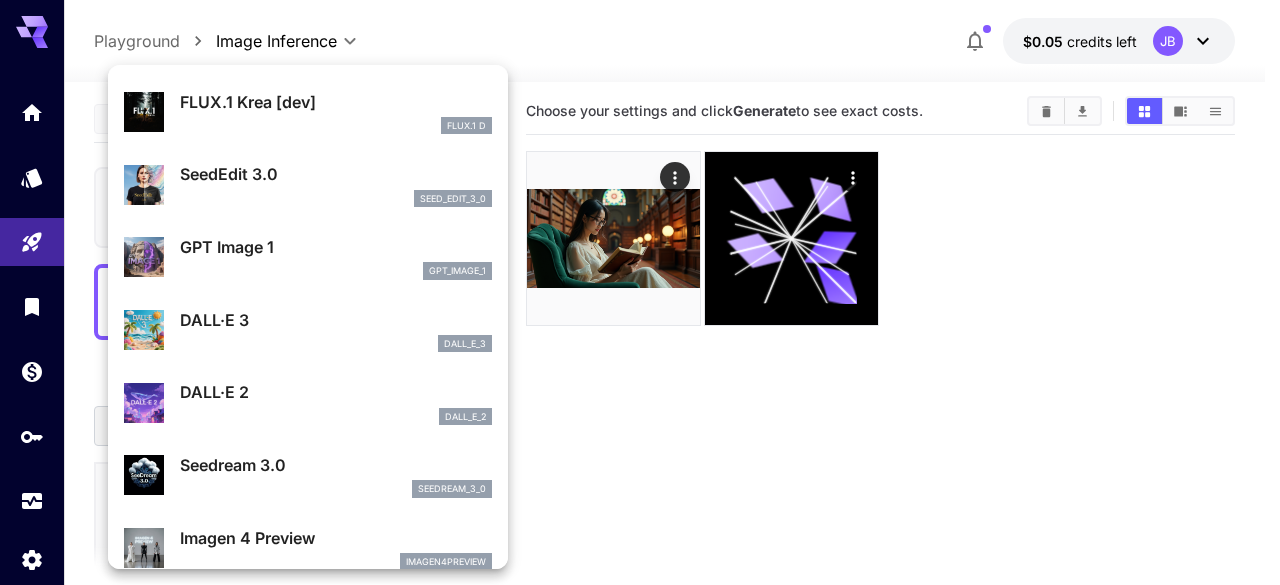 click at bounding box center (640, 292) 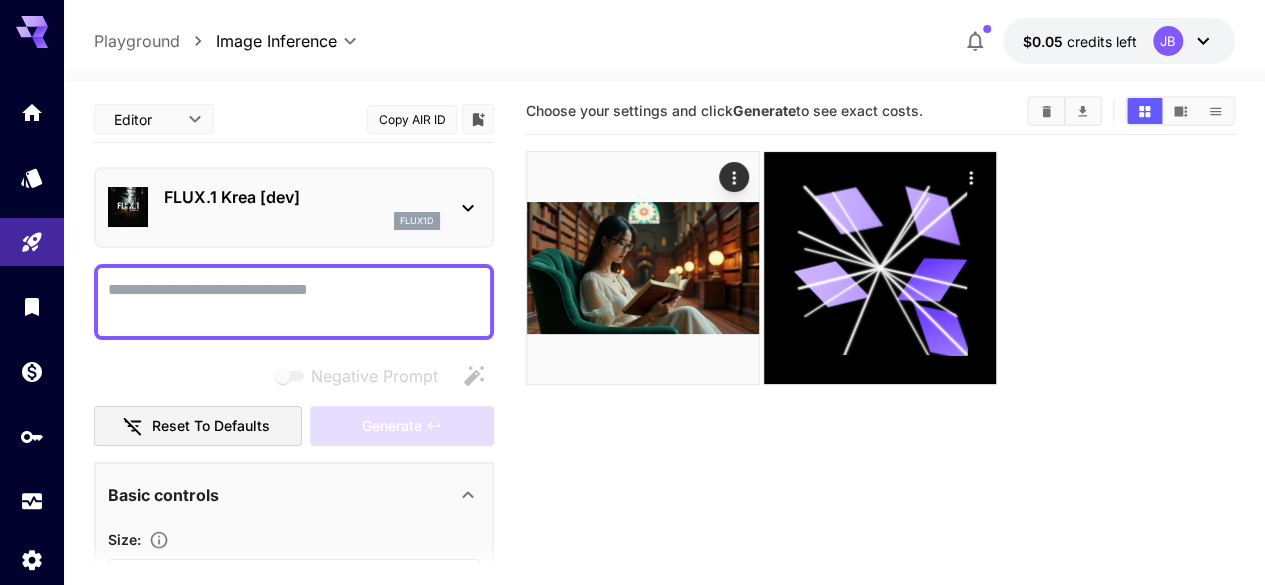 click on "JB" at bounding box center [1184, 41] 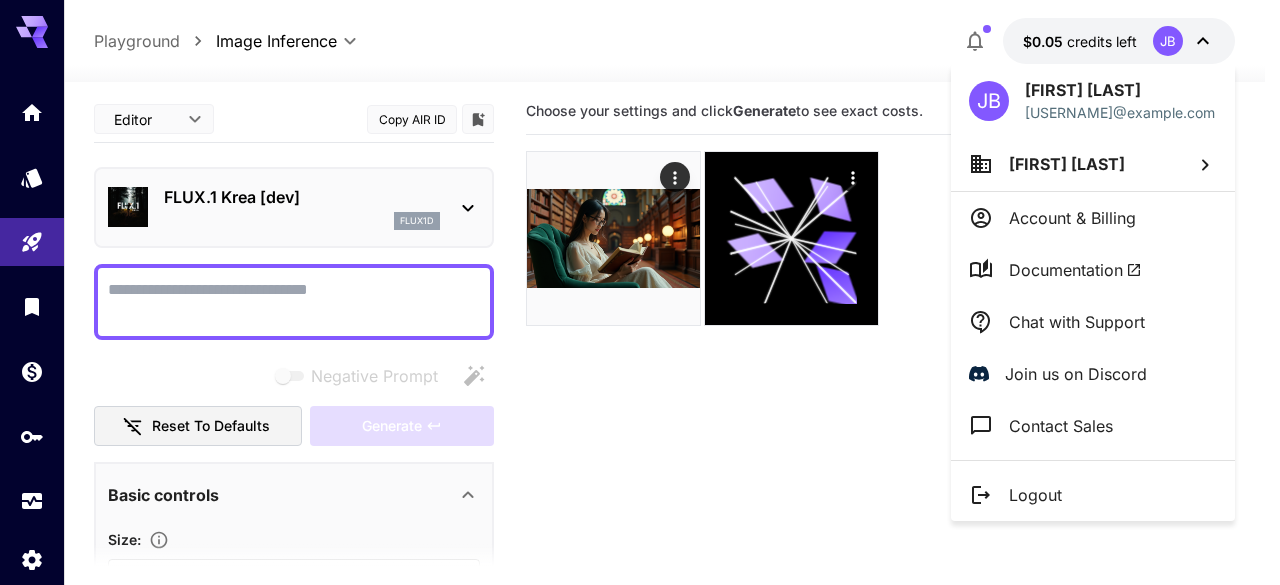 click at bounding box center (640, 292) 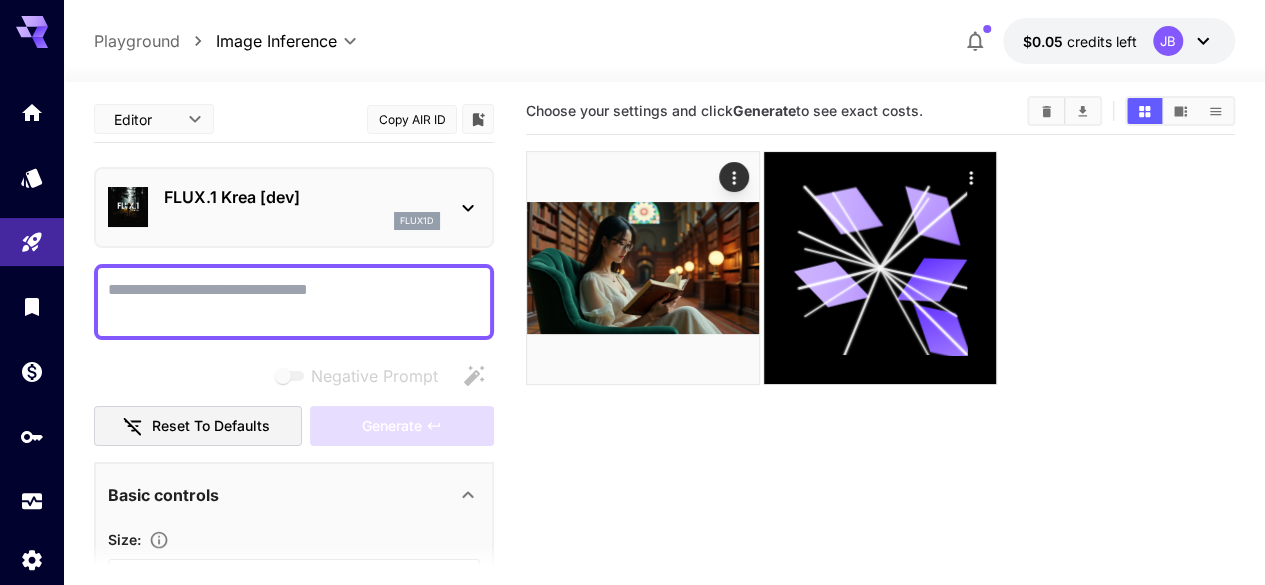 click 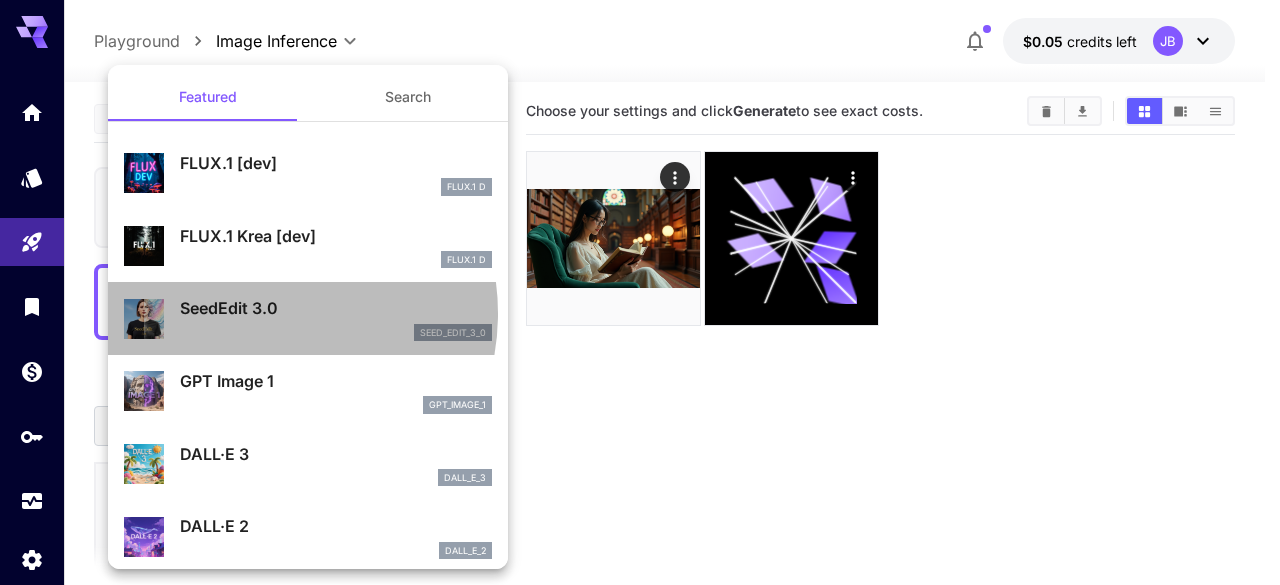 click on "SeedEdit 3.0" at bounding box center [336, 308] 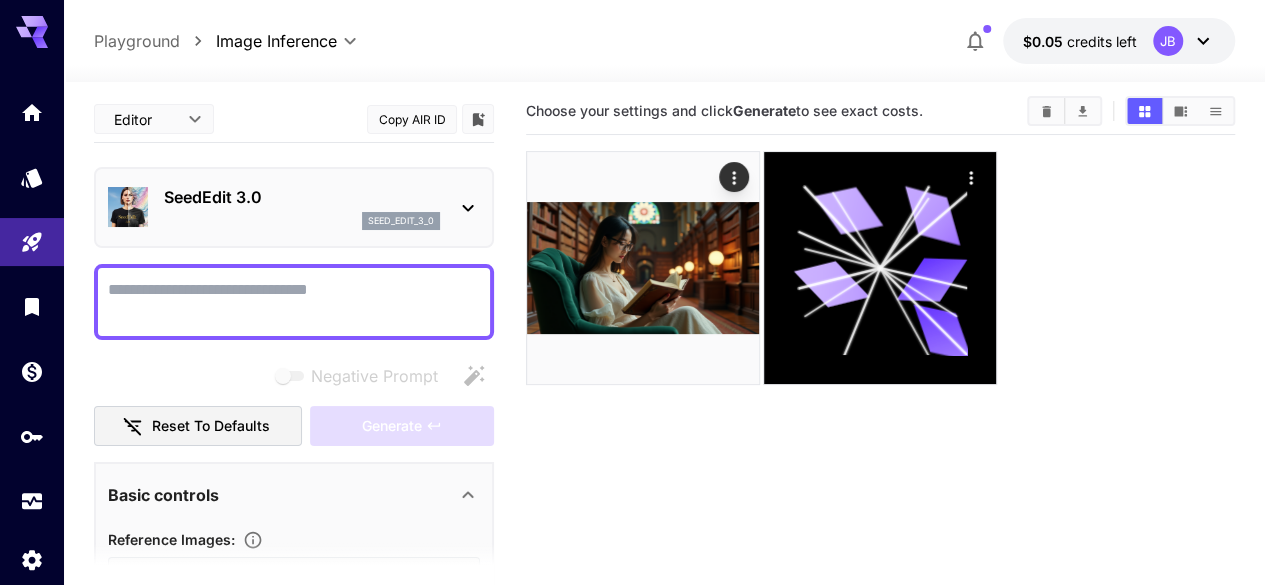 click on "Negative Prompt" at bounding box center (294, 302) 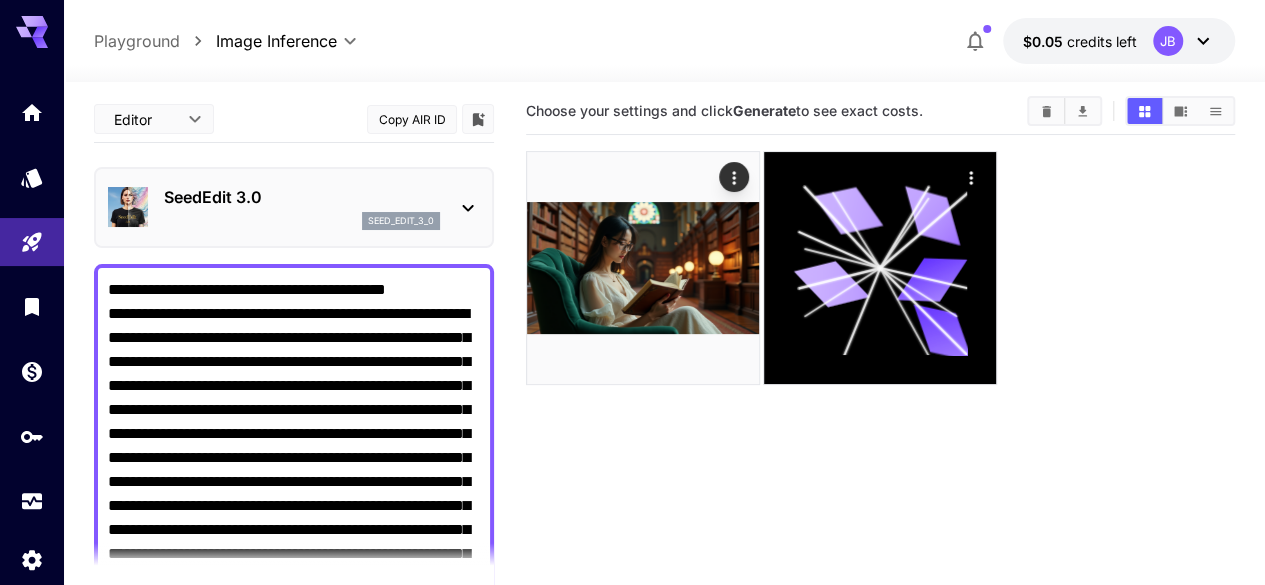 scroll, scrollTop: 18, scrollLeft: 0, axis: vertical 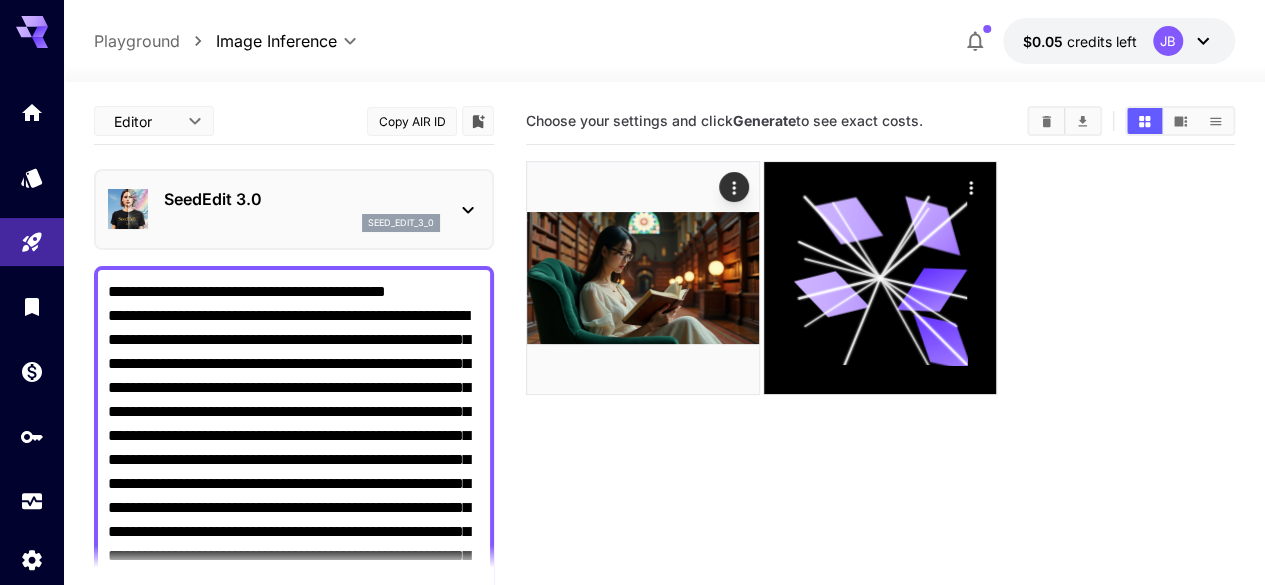 type on "**********" 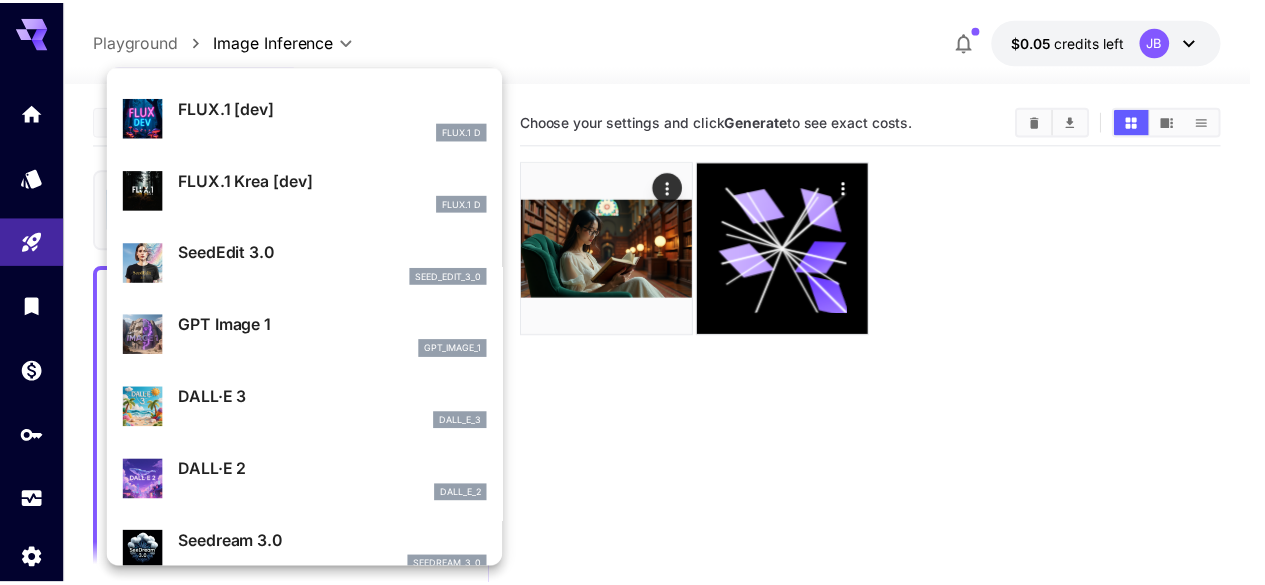 scroll, scrollTop: 100, scrollLeft: 0, axis: vertical 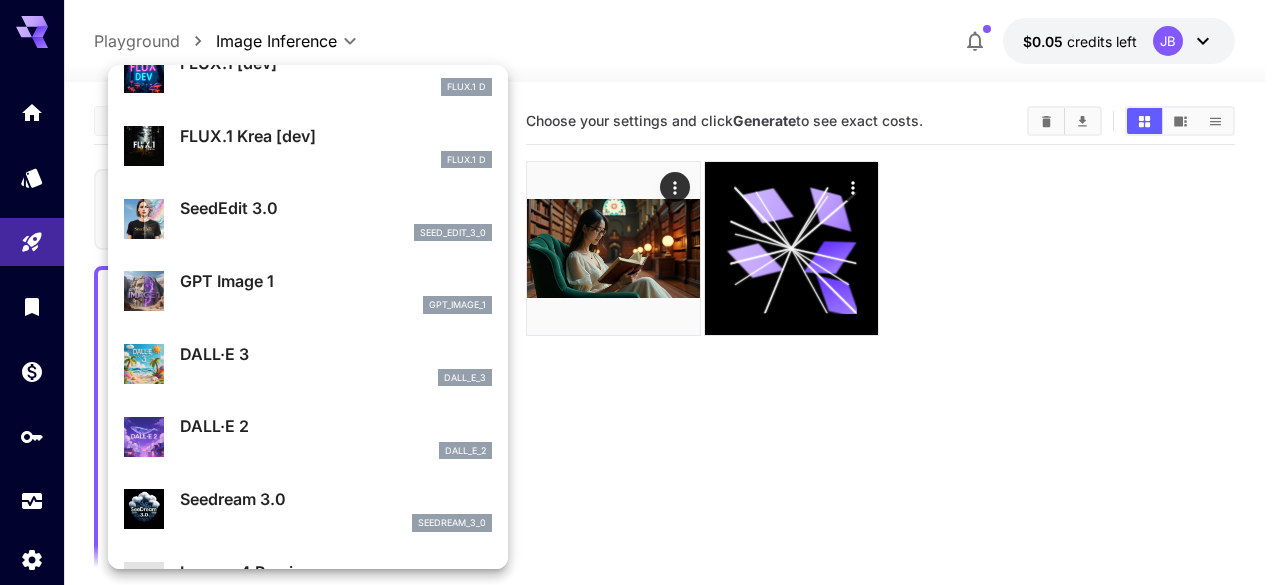 click on "GPT Image 1 gpt_image_1" at bounding box center (336, 291) 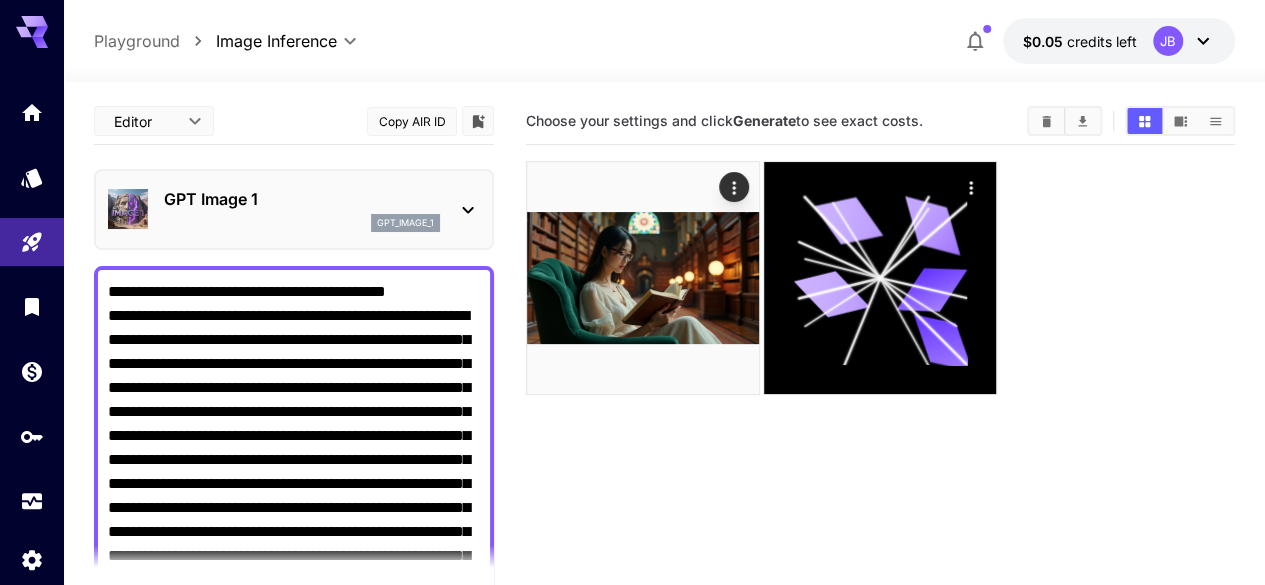scroll, scrollTop: 158, scrollLeft: 0, axis: vertical 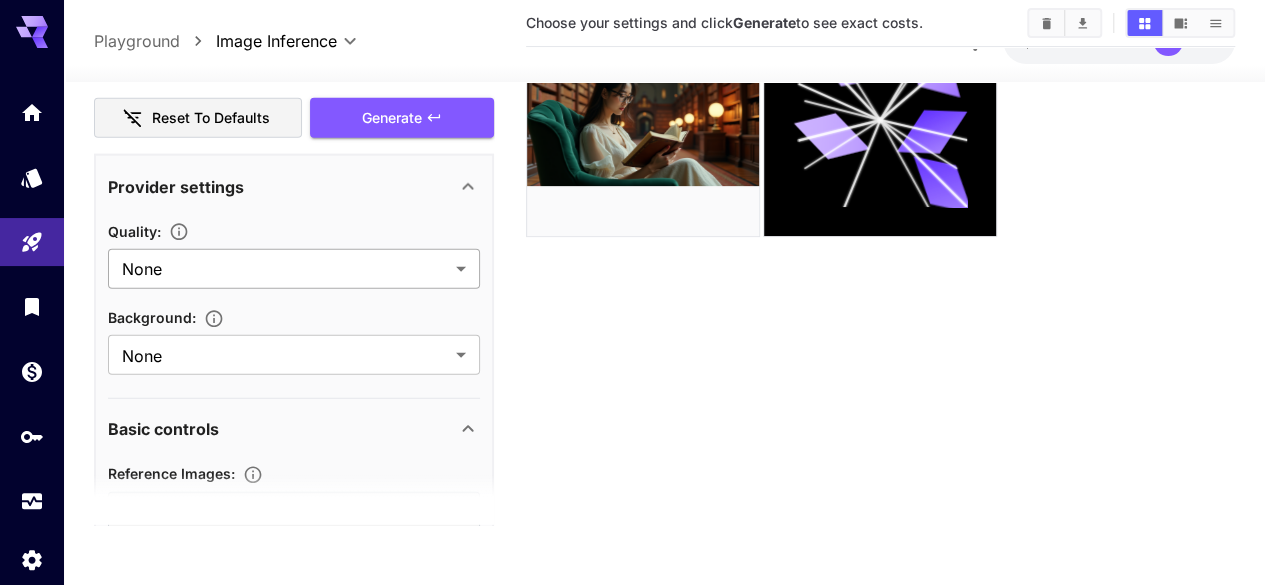 click on "**********" at bounding box center [632, 213] 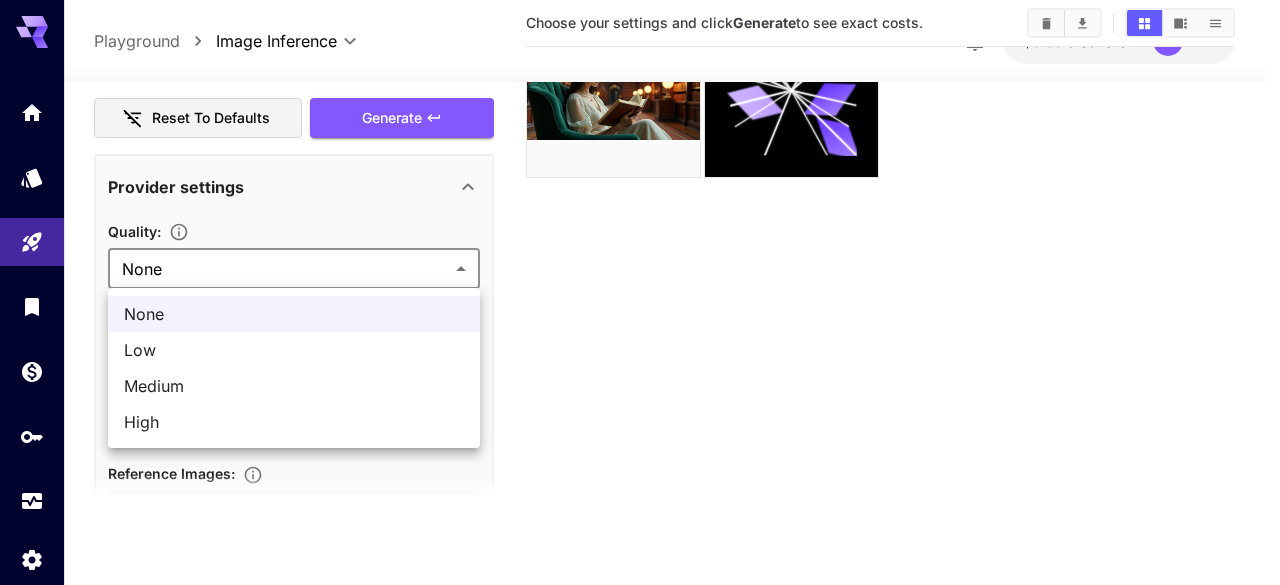 click on "High" at bounding box center [294, 422] 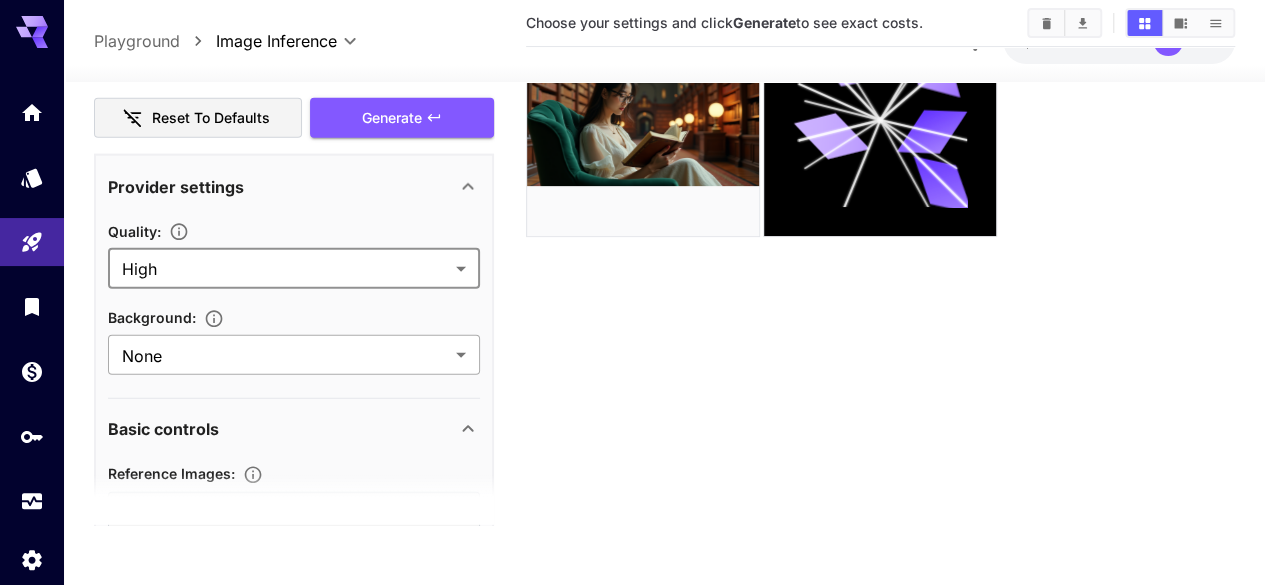 click on "**********" at bounding box center [632, 213] 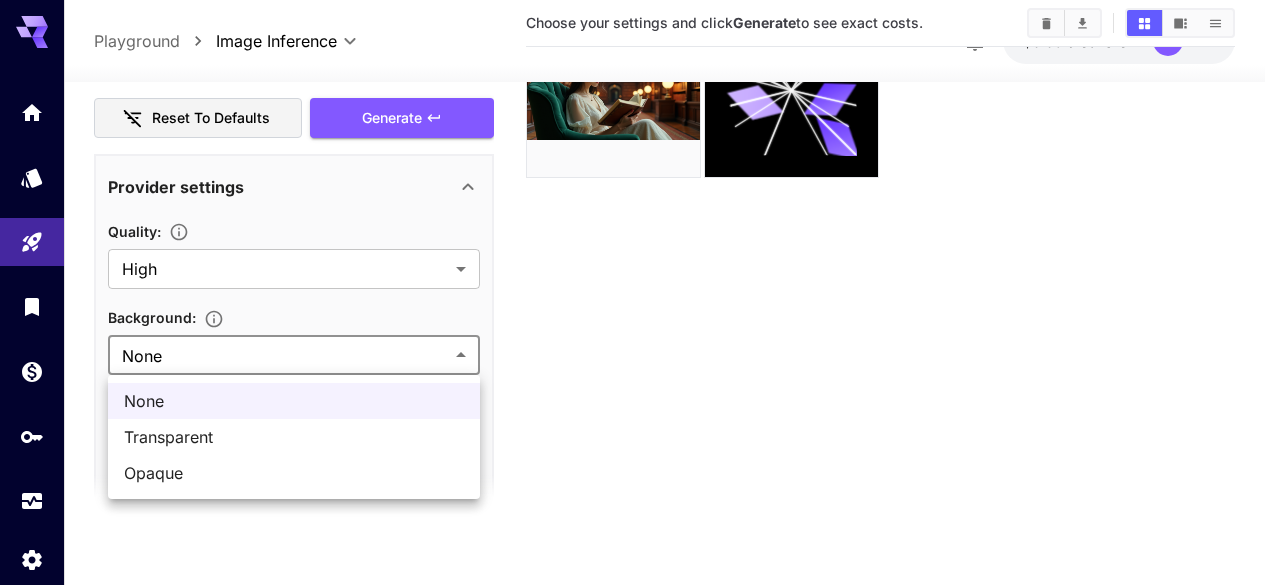 click at bounding box center [640, 292] 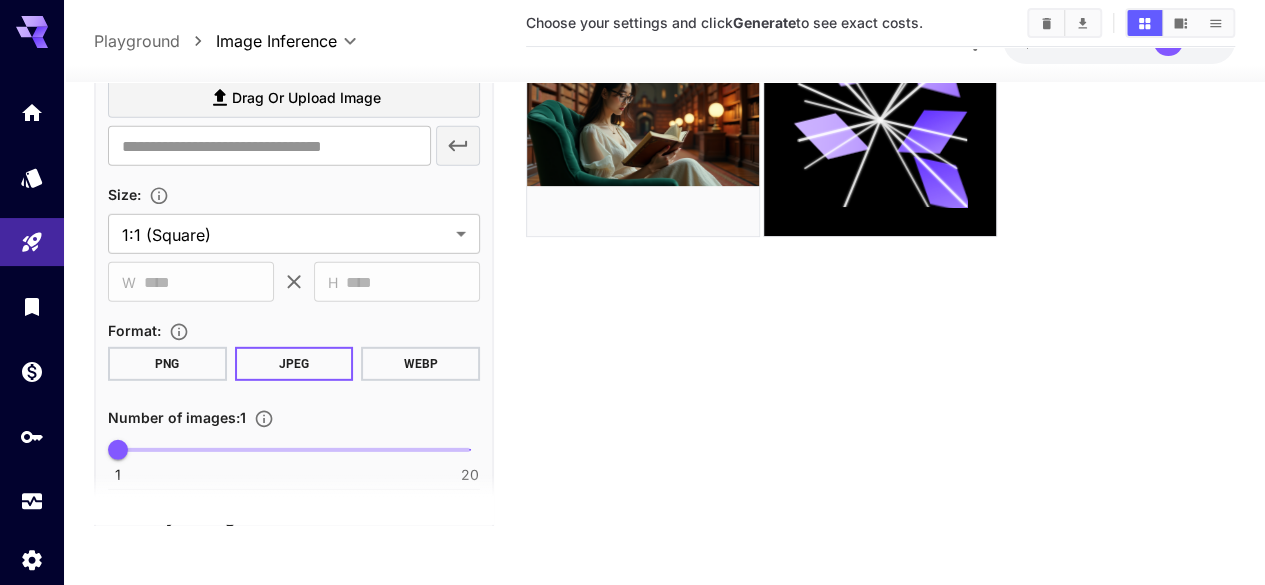 scroll, scrollTop: 2782, scrollLeft: 0, axis: vertical 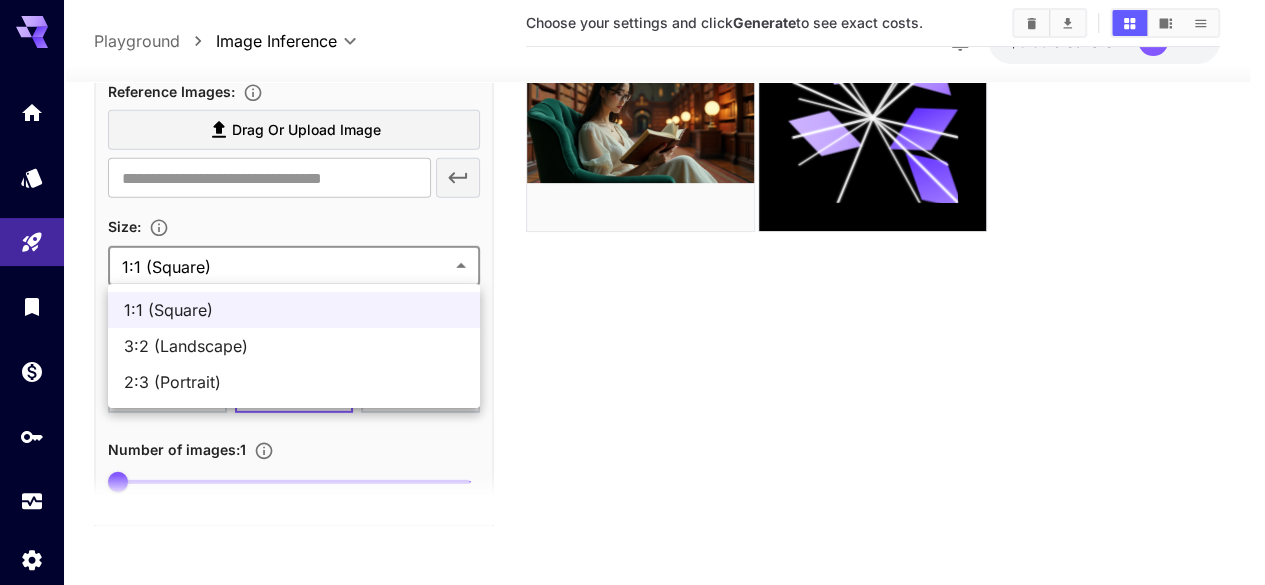 click on "**********" at bounding box center [632, 213] 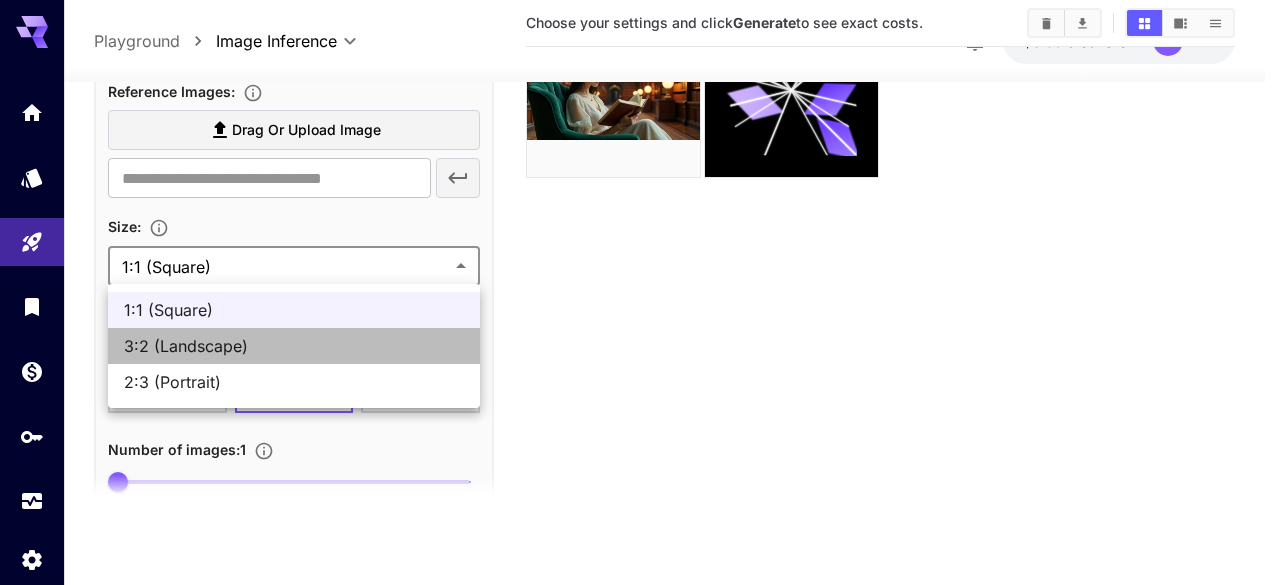 click on "3:2 (Landscape)" at bounding box center [294, 346] 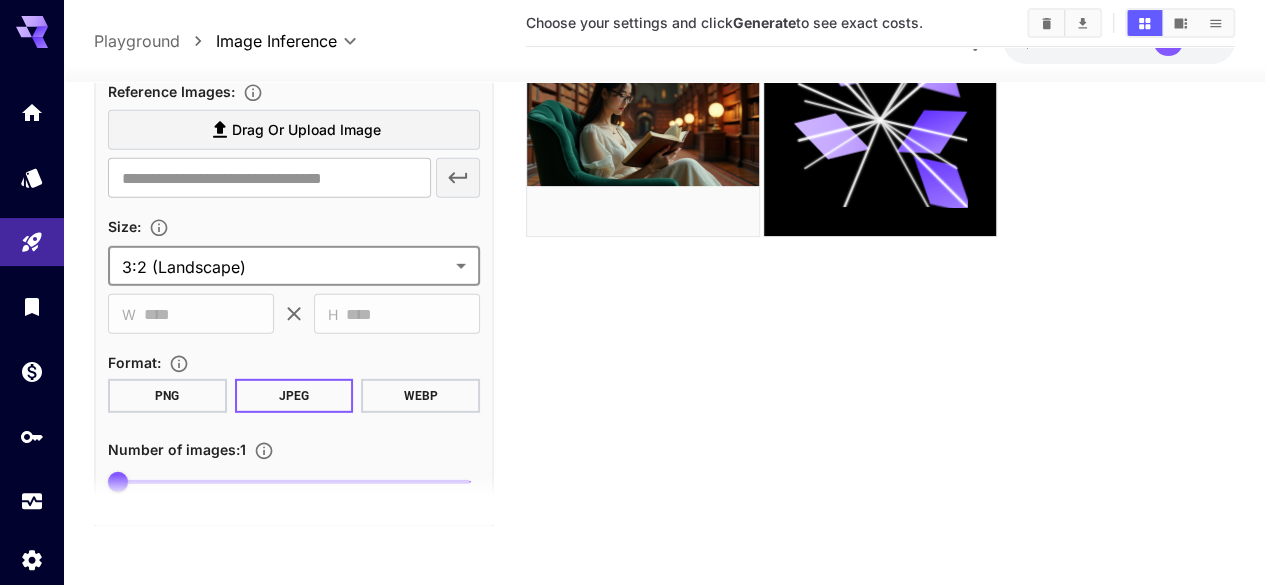 scroll, scrollTop: 2882, scrollLeft: 0, axis: vertical 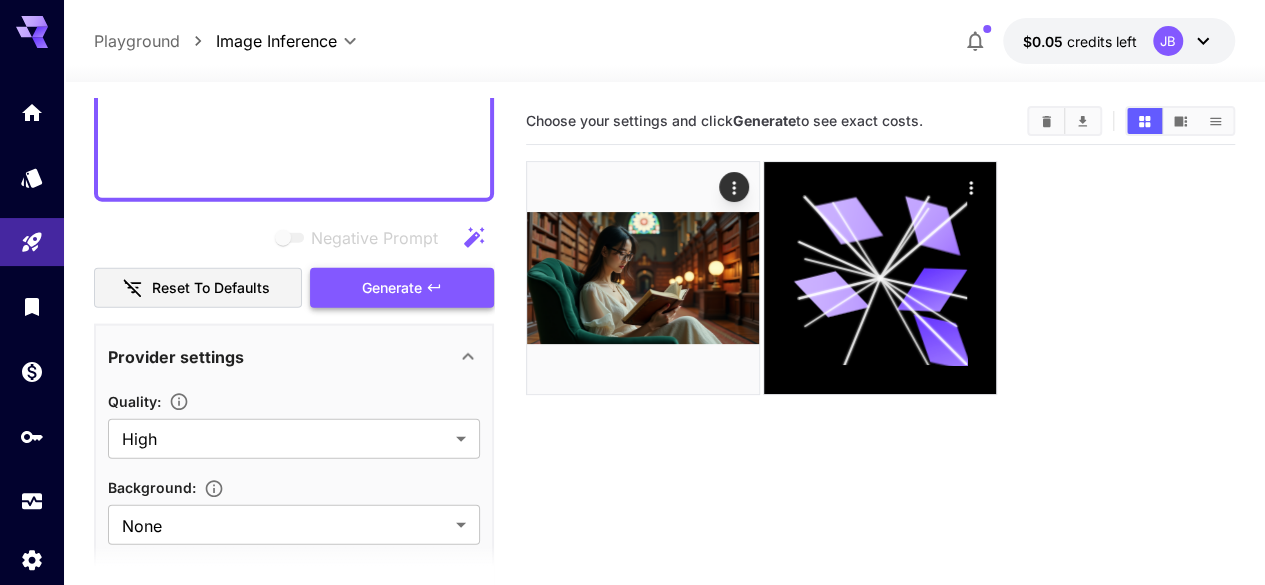 click on "Generate" at bounding box center (392, 288) 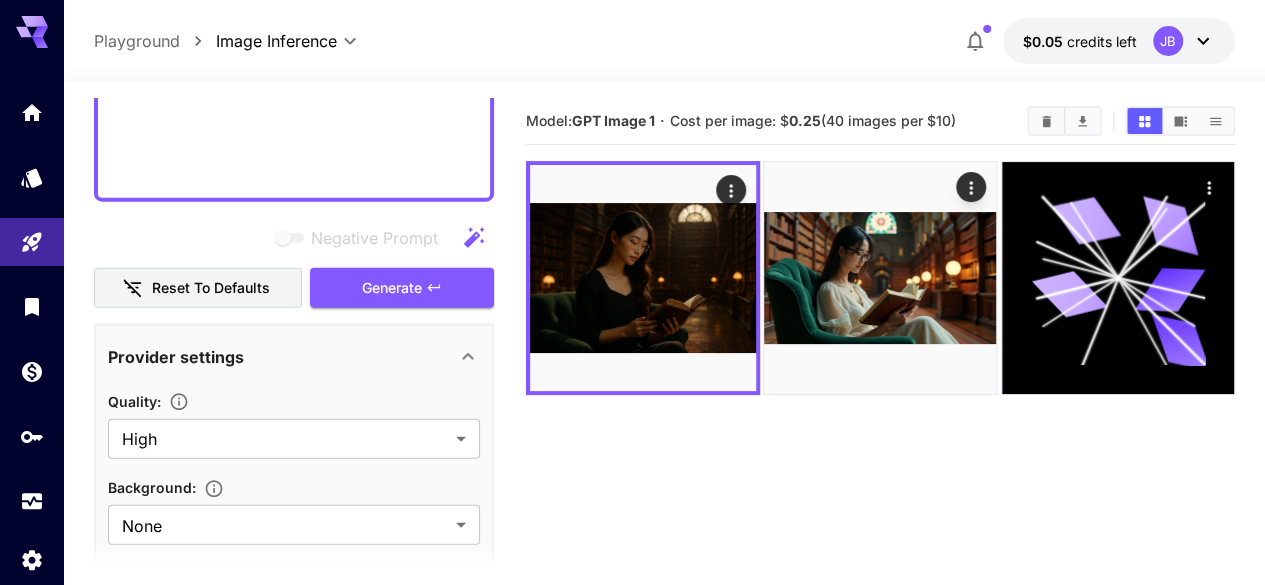 drag, startPoint x: 654, startPoint y: 247, endPoint x: 579, endPoint y: 397, distance: 167.7051 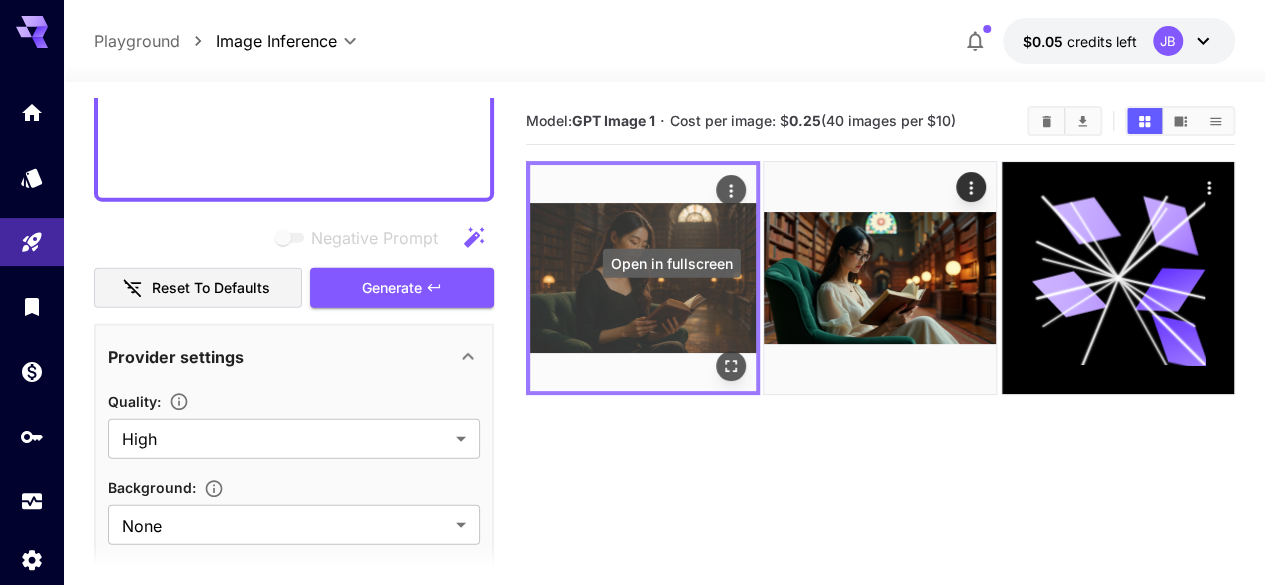 click 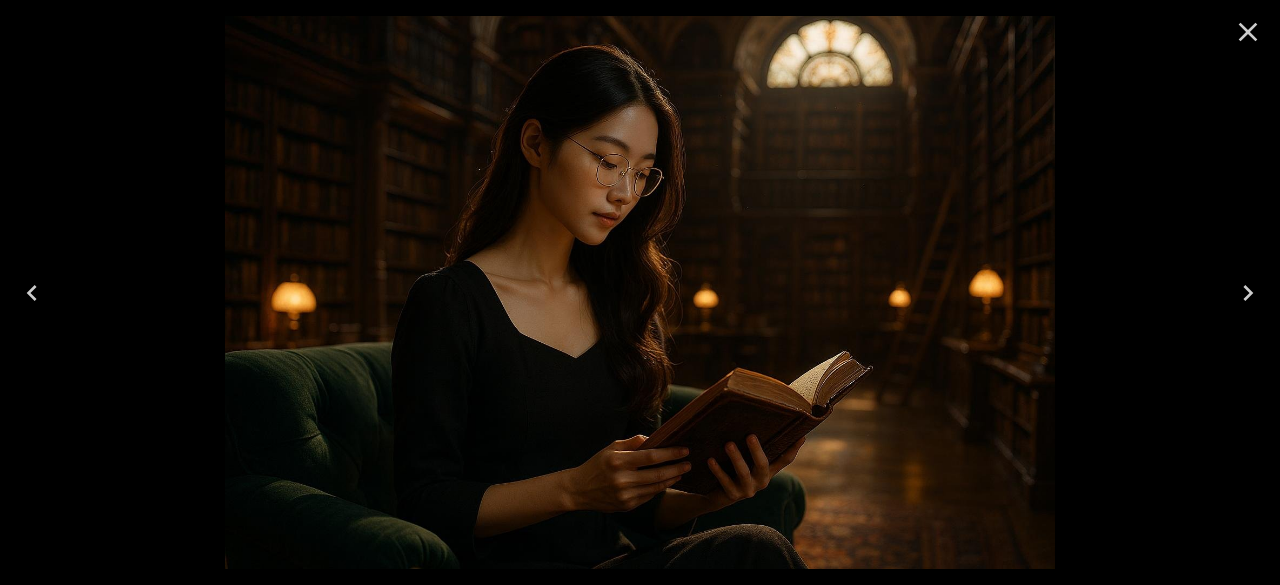 click 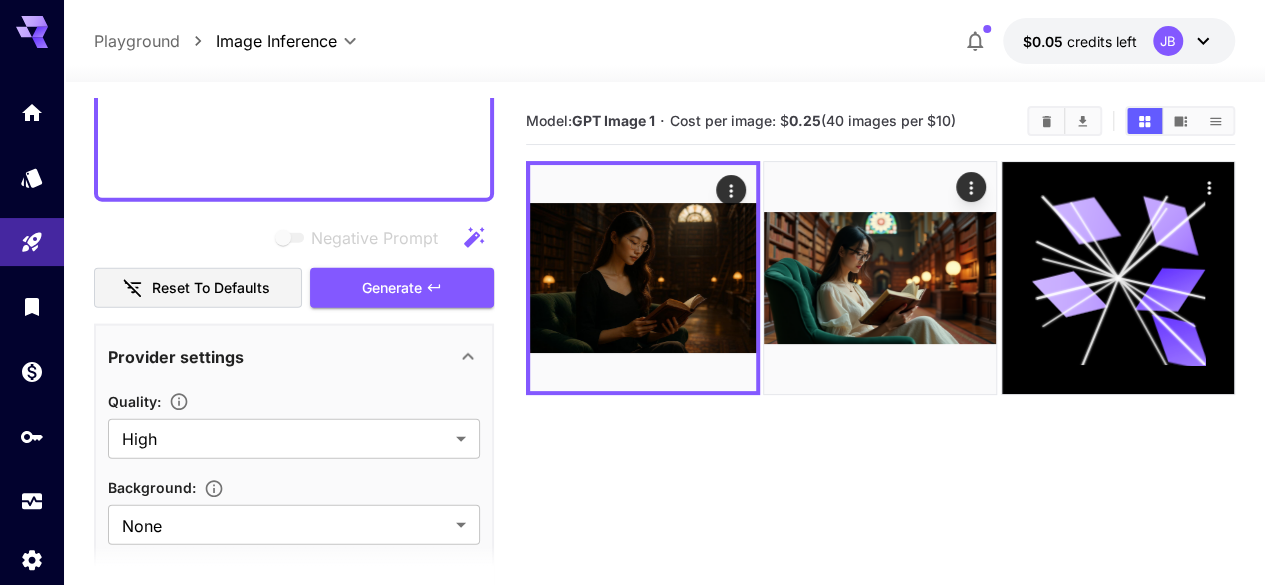click on "Model:  GPT Image 1 · Cost per image: $ 0.25  (40 images per $10)" at bounding box center (880, 390) 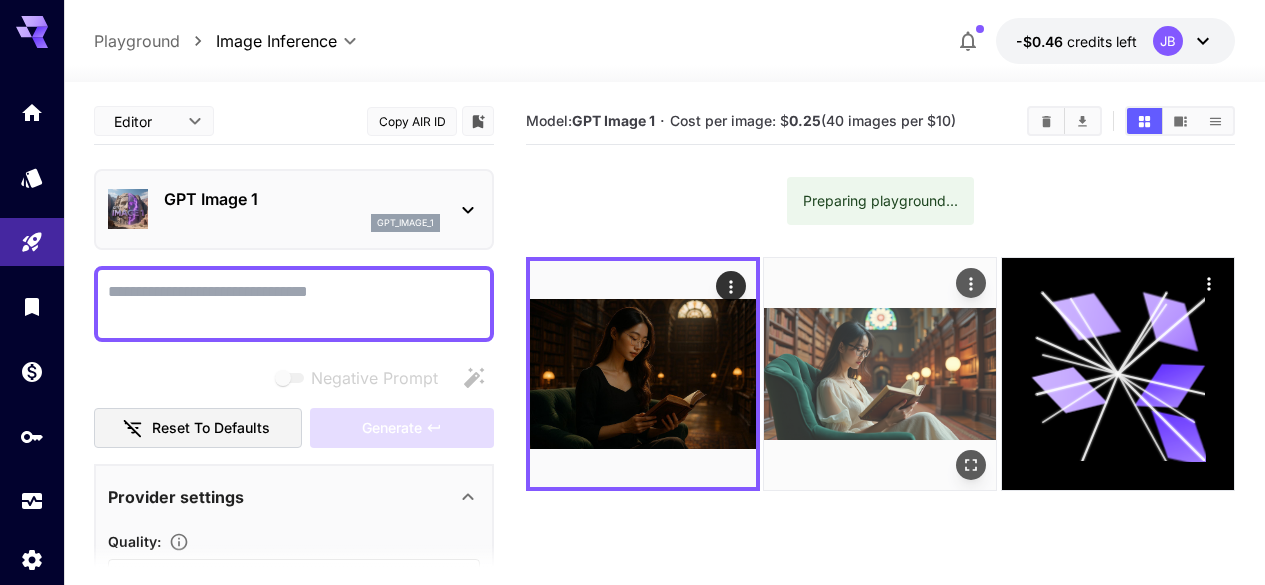 scroll, scrollTop: 0, scrollLeft: 0, axis: both 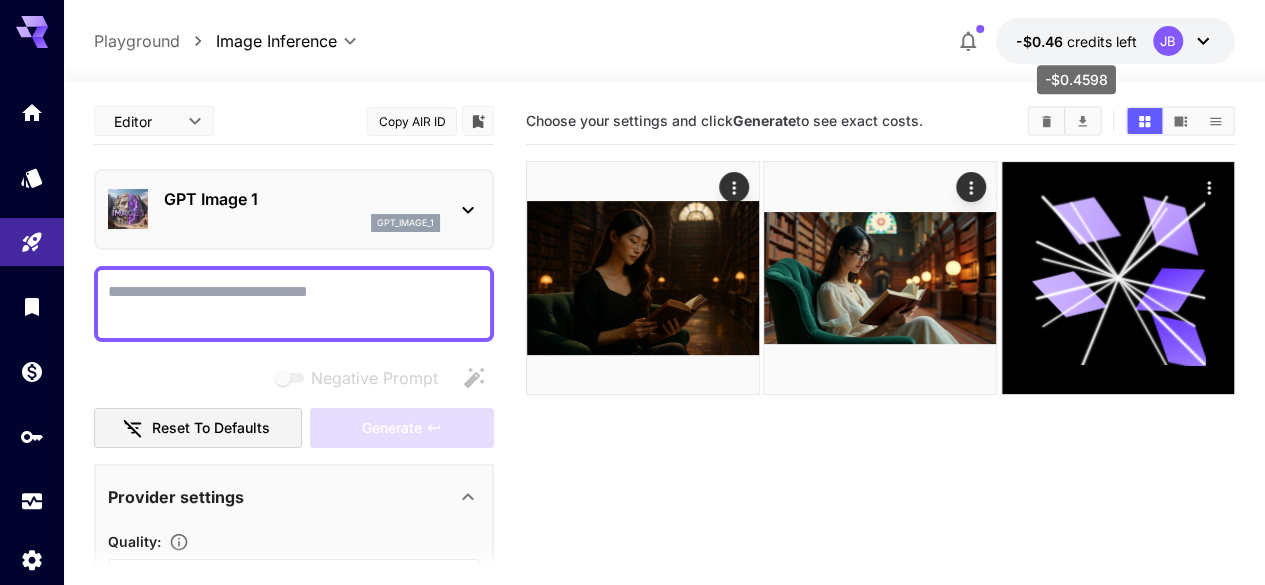 click on "credits left" at bounding box center [1102, 41] 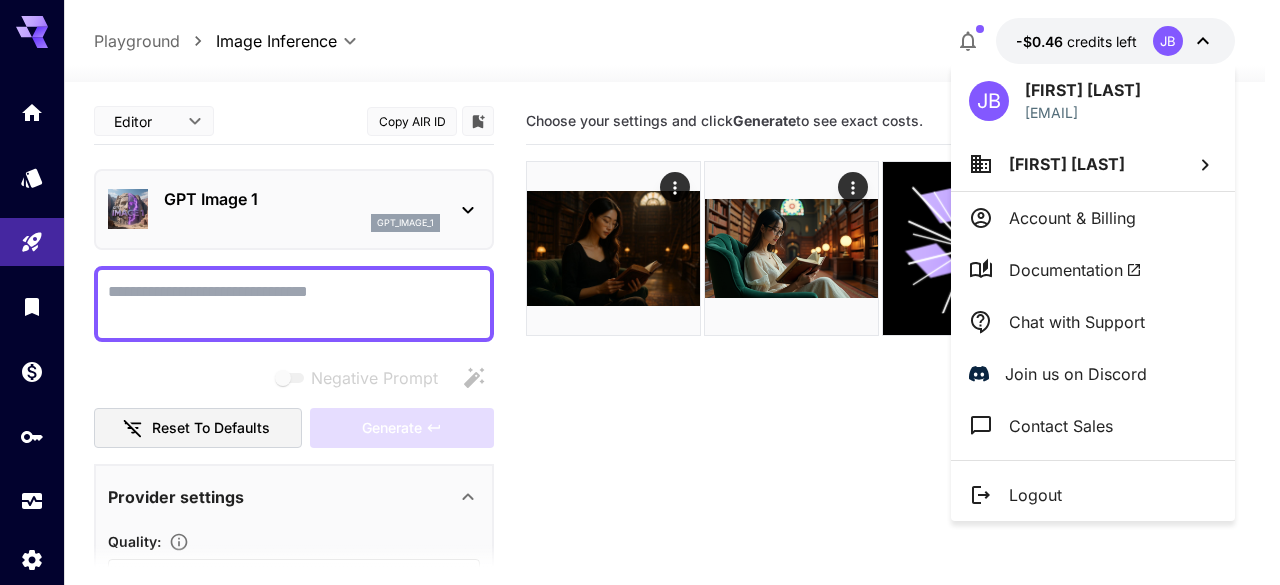 click at bounding box center (640, 292) 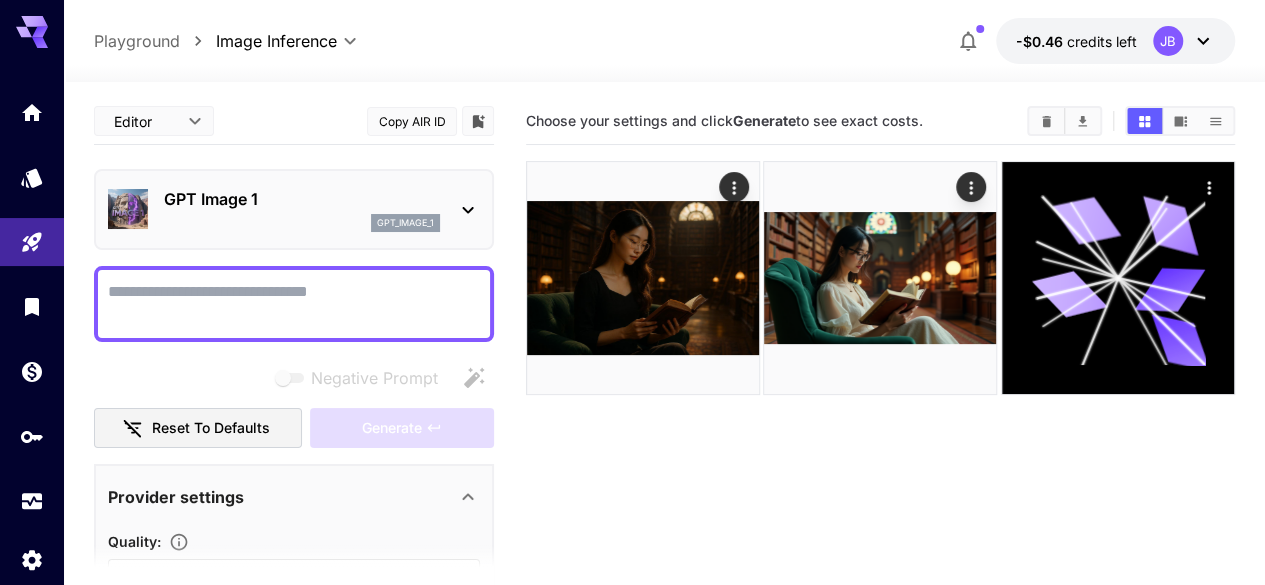 click 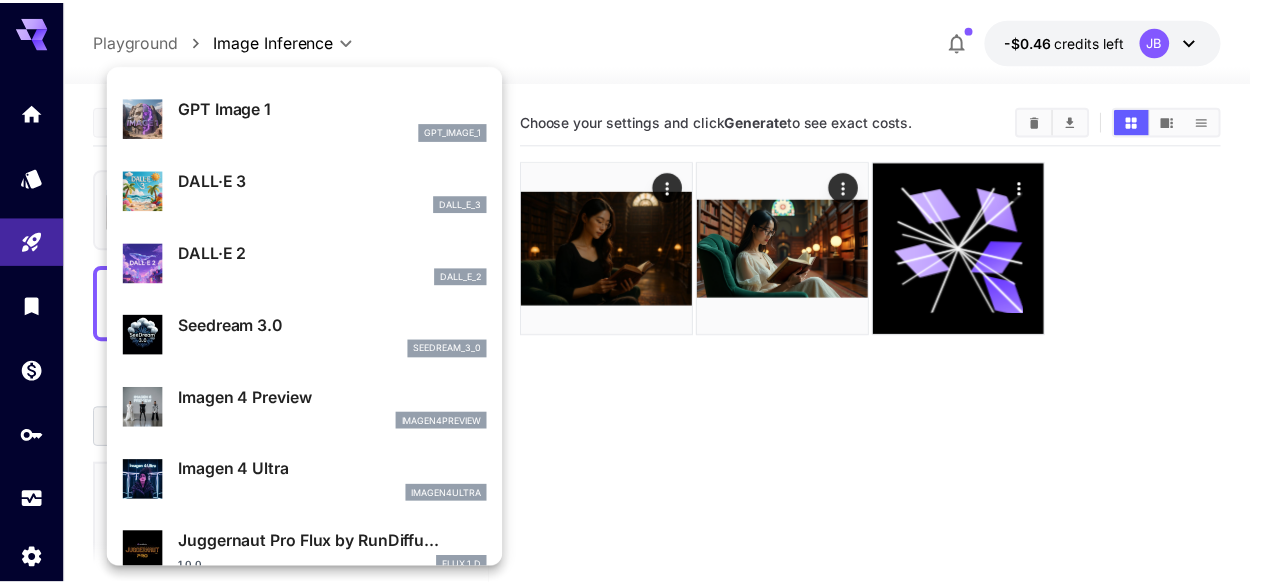 scroll, scrollTop: 201, scrollLeft: 0, axis: vertical 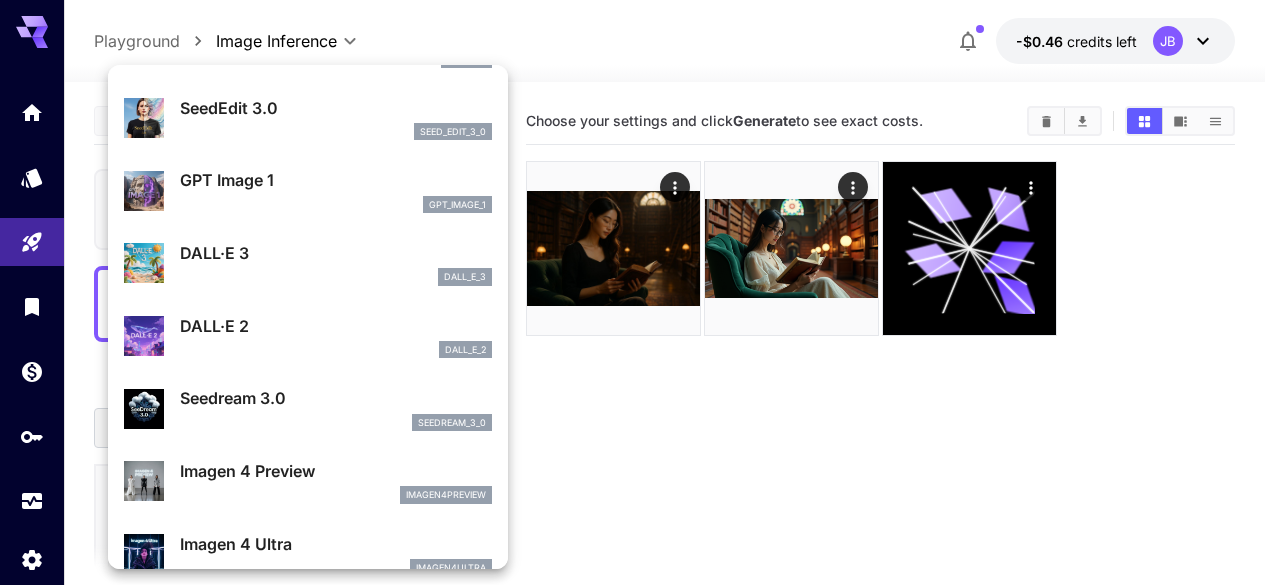 click on "DALL·E 3" at bounding box center (336, 253) 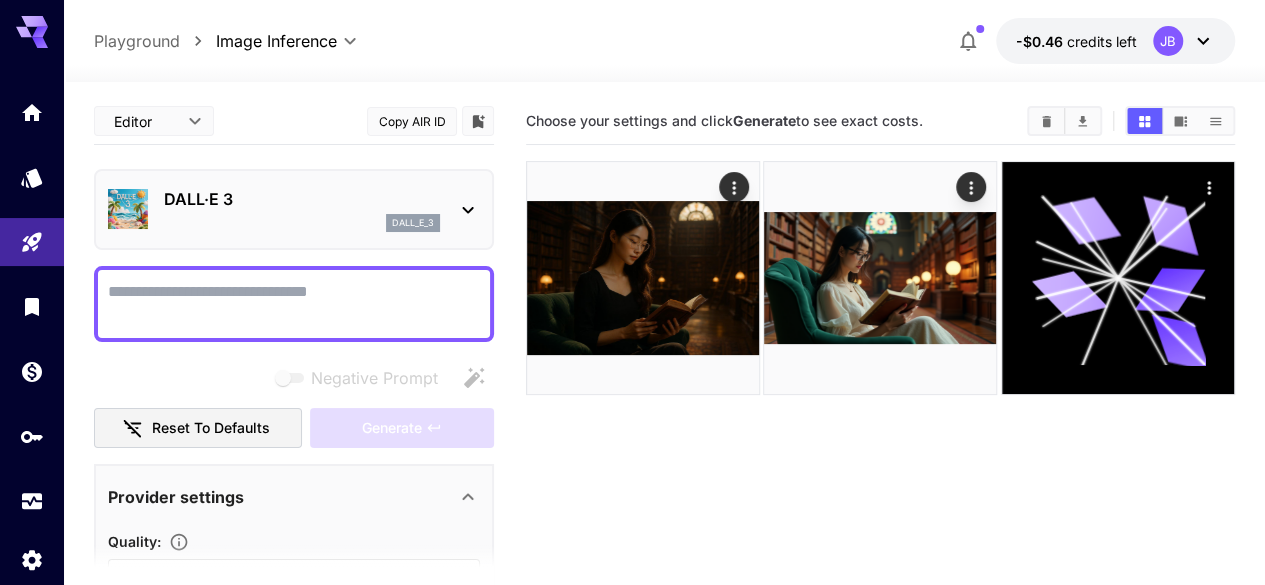 click on "Negative Prompt" at bounding box center (294, 304) 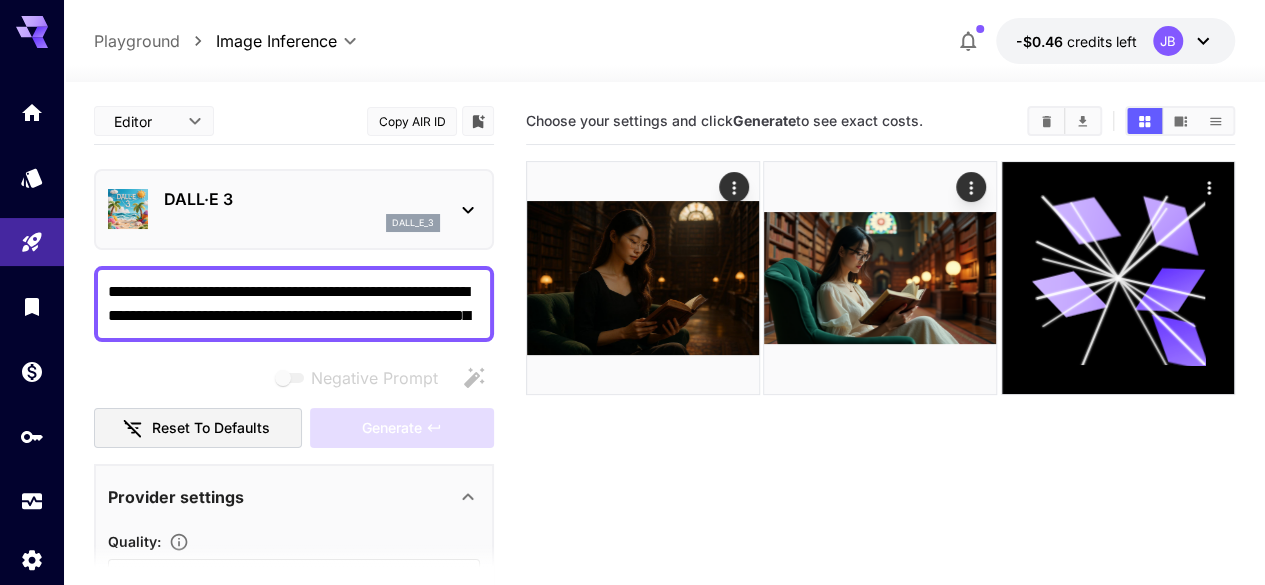 scroll, scrollTop: 666, scrollLeft: 0, axis: vertical 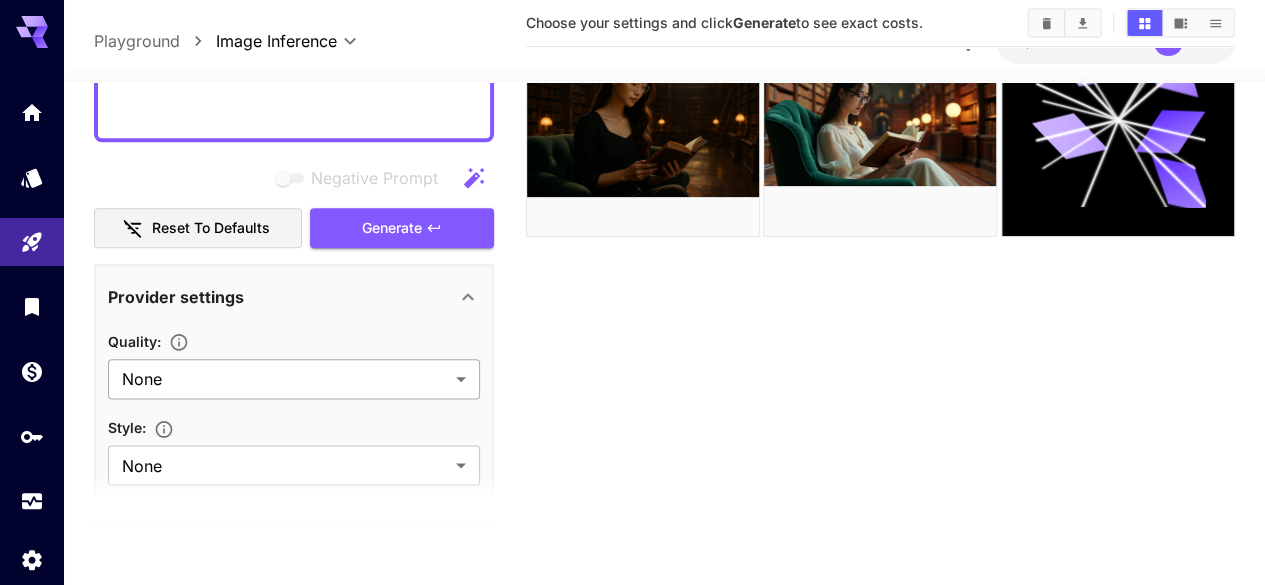 type on "**********" 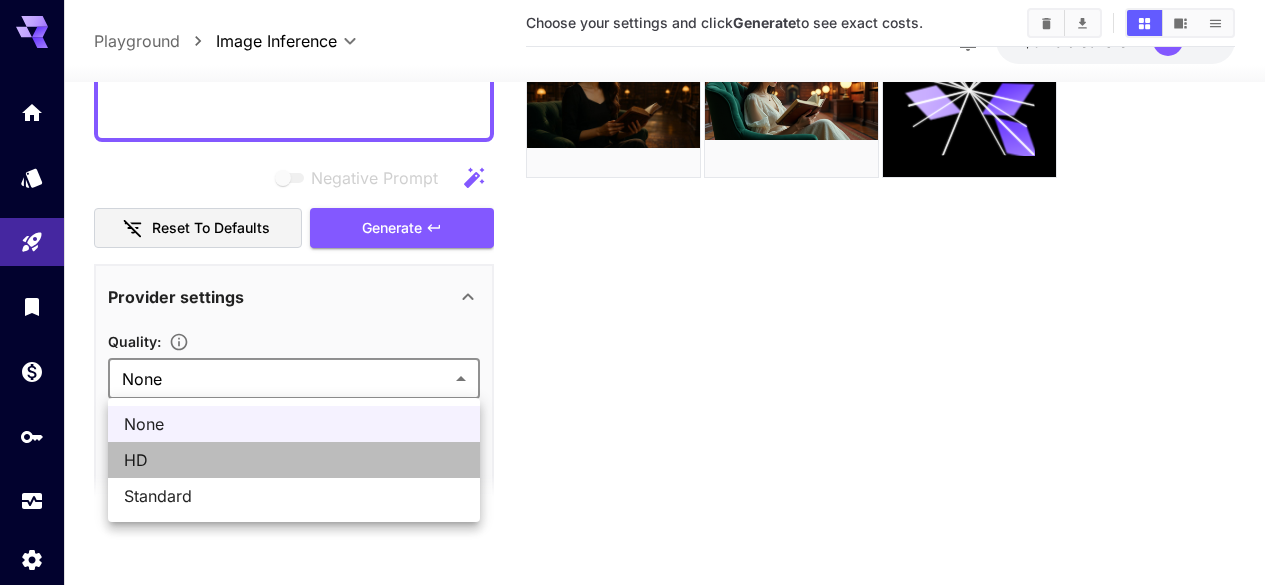 click on "HD" at bounding box center (294, 460) 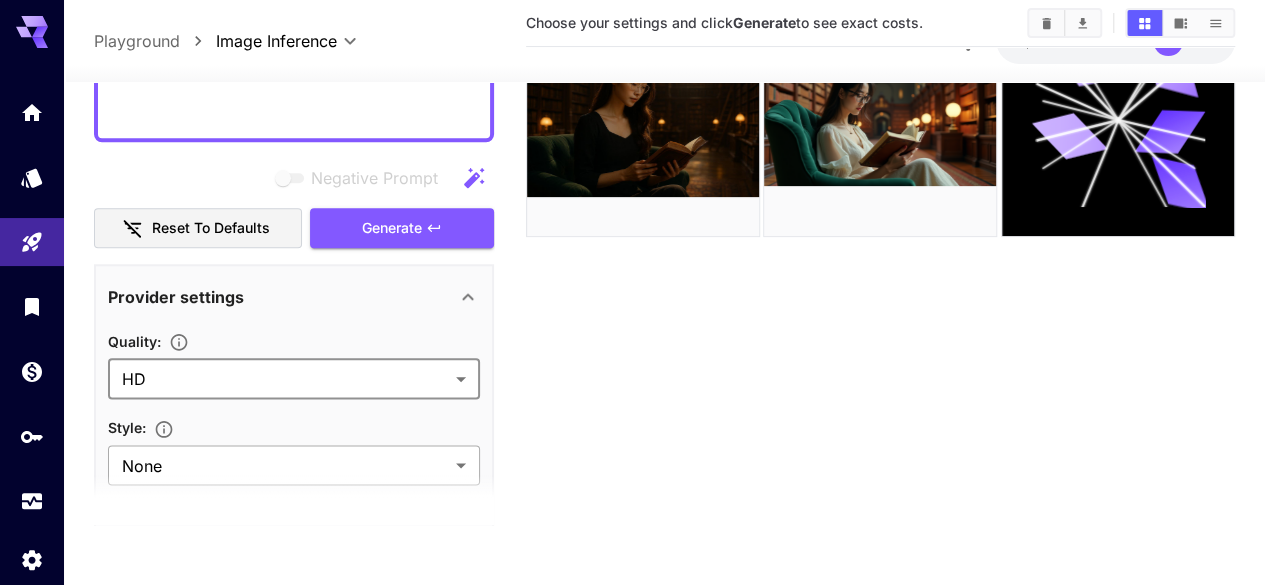 click on "**********" at bounding box center (632, 213) 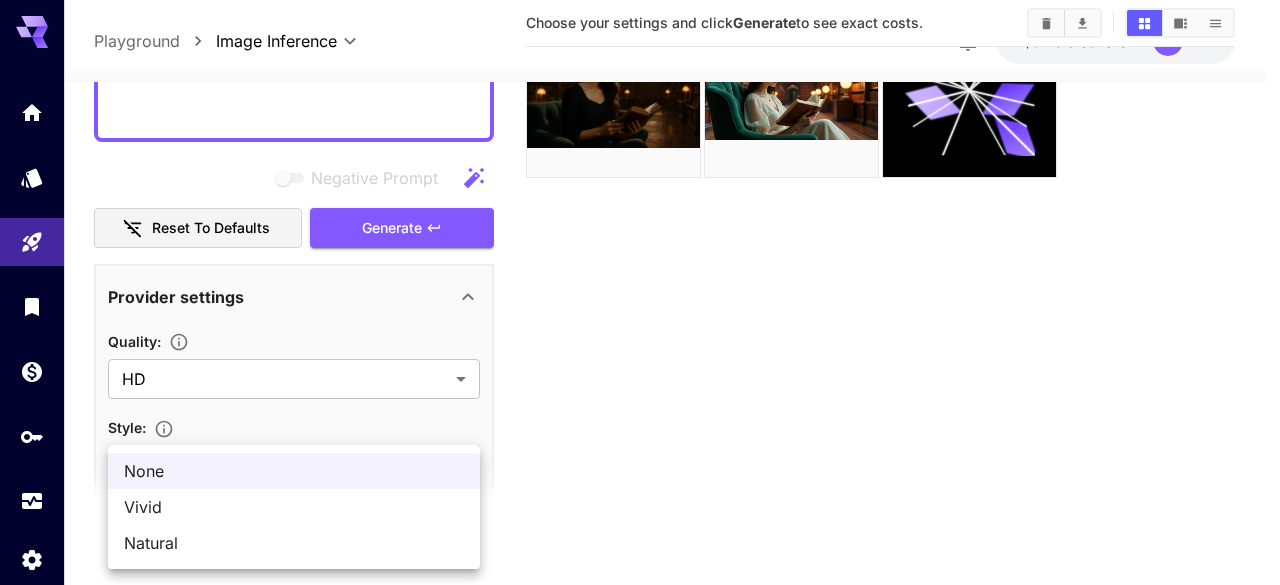 click on "Natural" at bounding box center (294, 543) 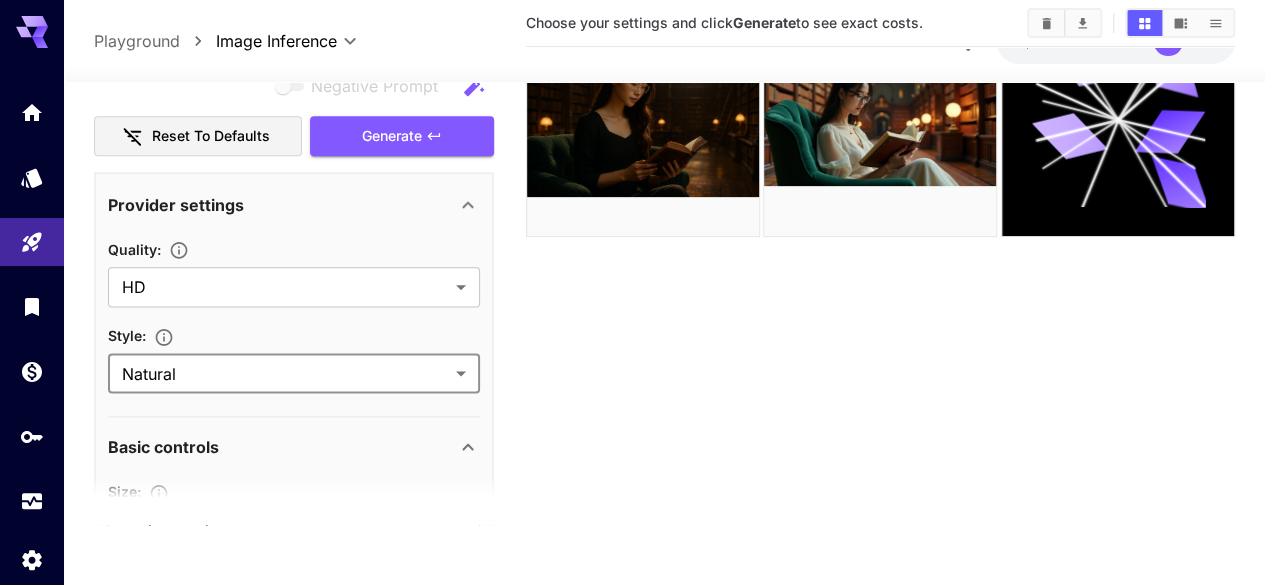 scroll, scrollTop: 1266, scrollLeft: 0, axis: vertical 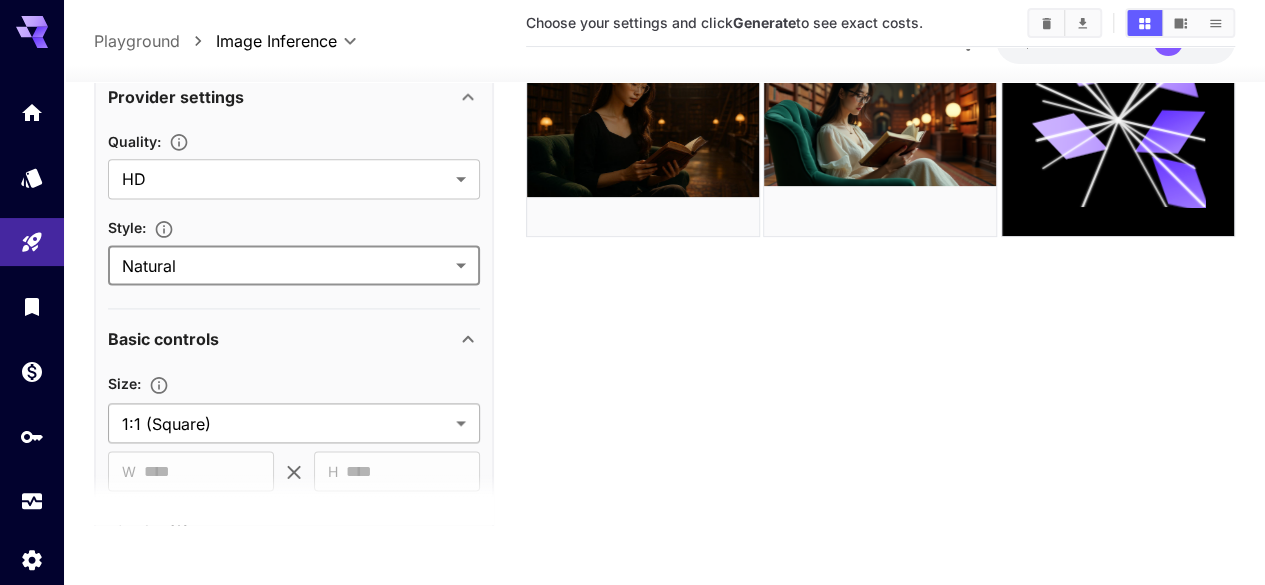 click on "**********" at bounding box center [632, 213] 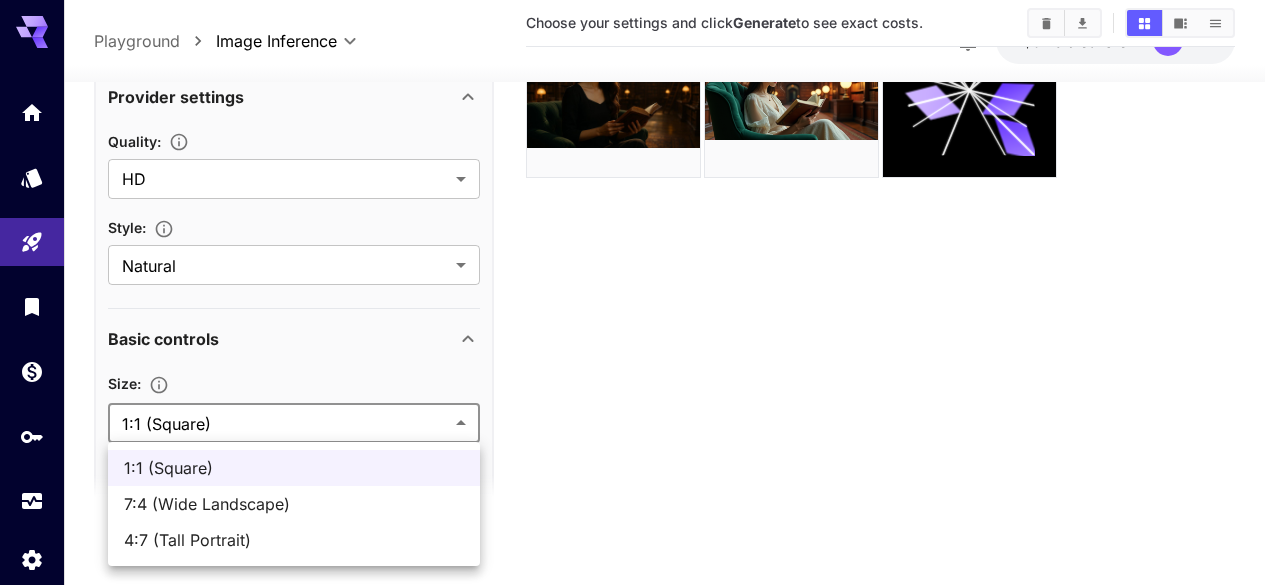 click on "7:4 (Wide Landscape)" at bounding box center [294, 504] 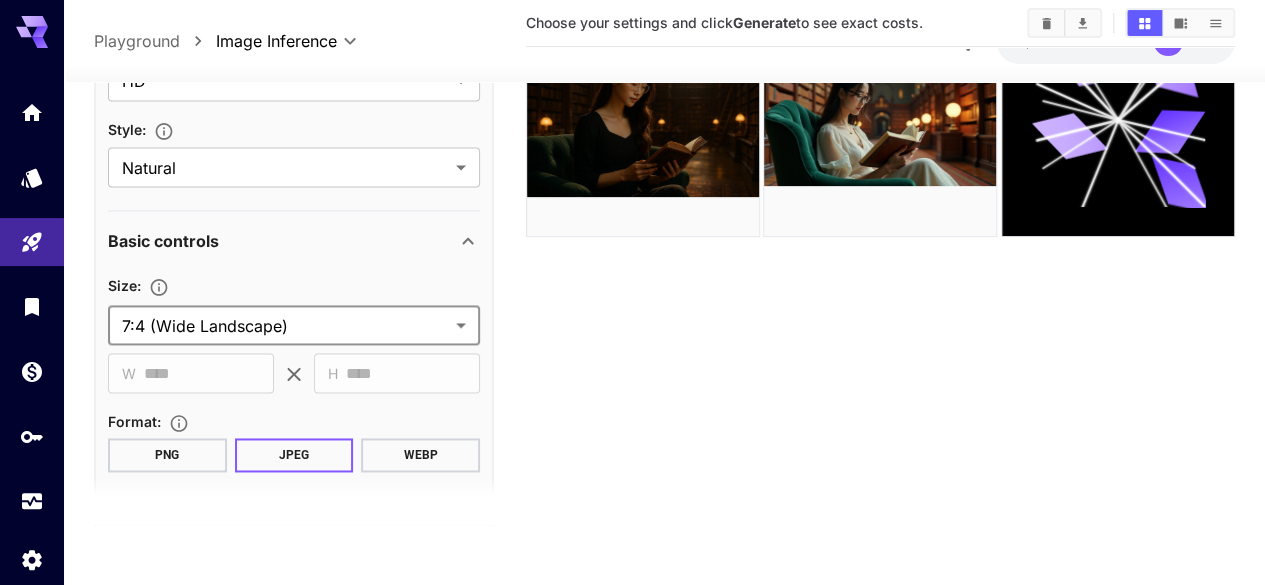 scroll, scrollTop: 1524, scrollLeft: 0, axis: vertical 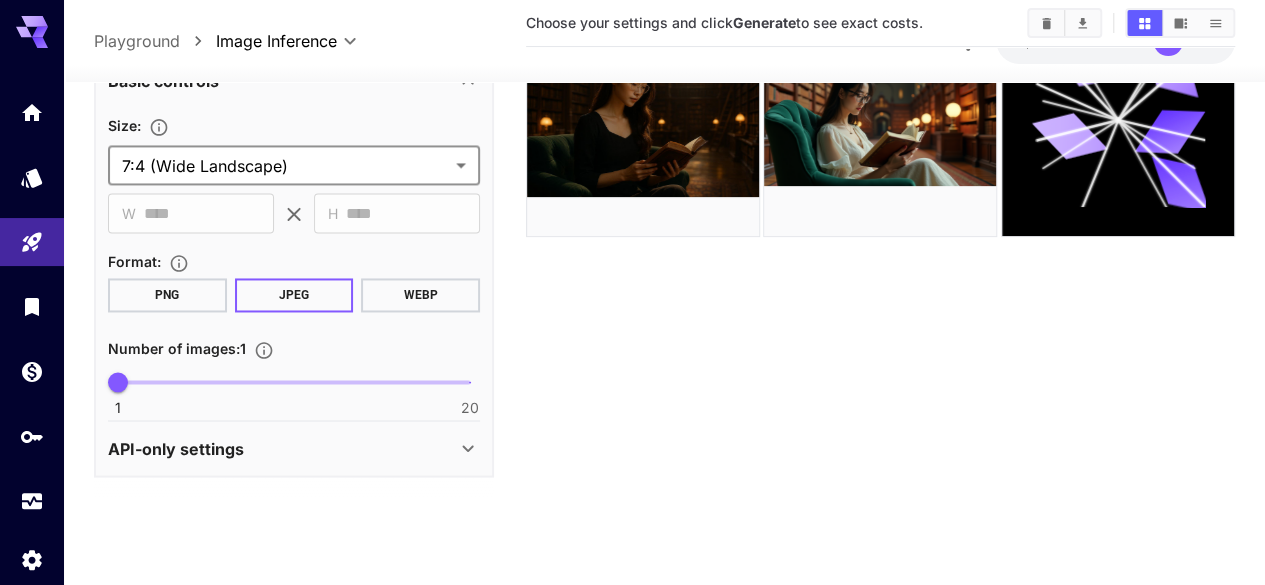 click on "PNG" at bounding box center [167, 295] 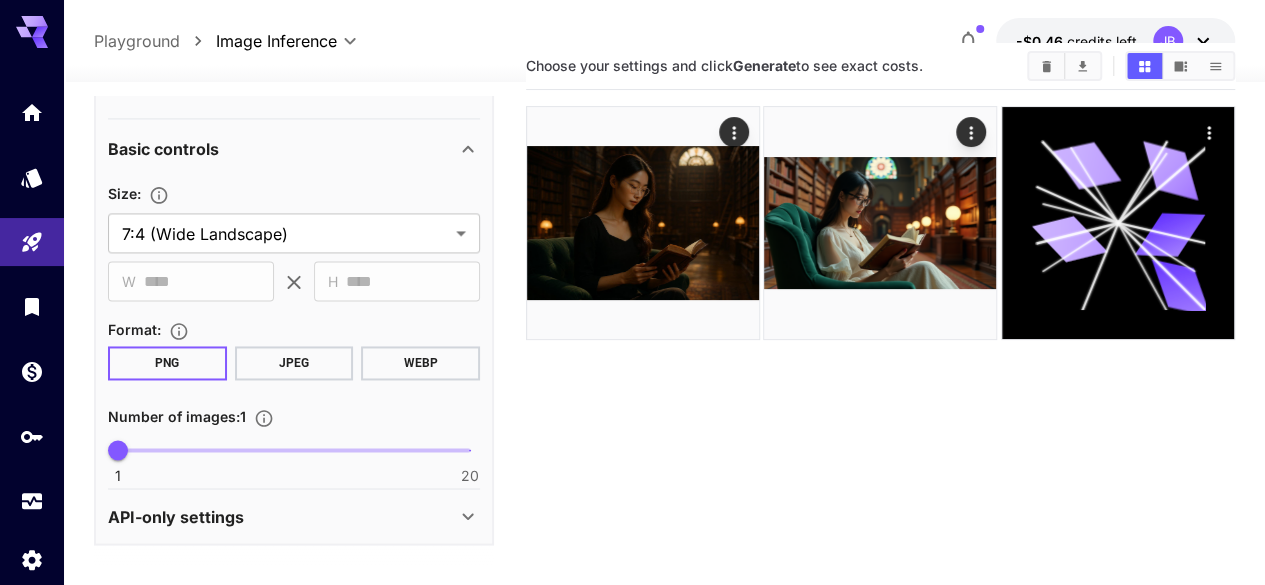 scroll, scrollTop: 0, scrollLeft: 0, axis: both 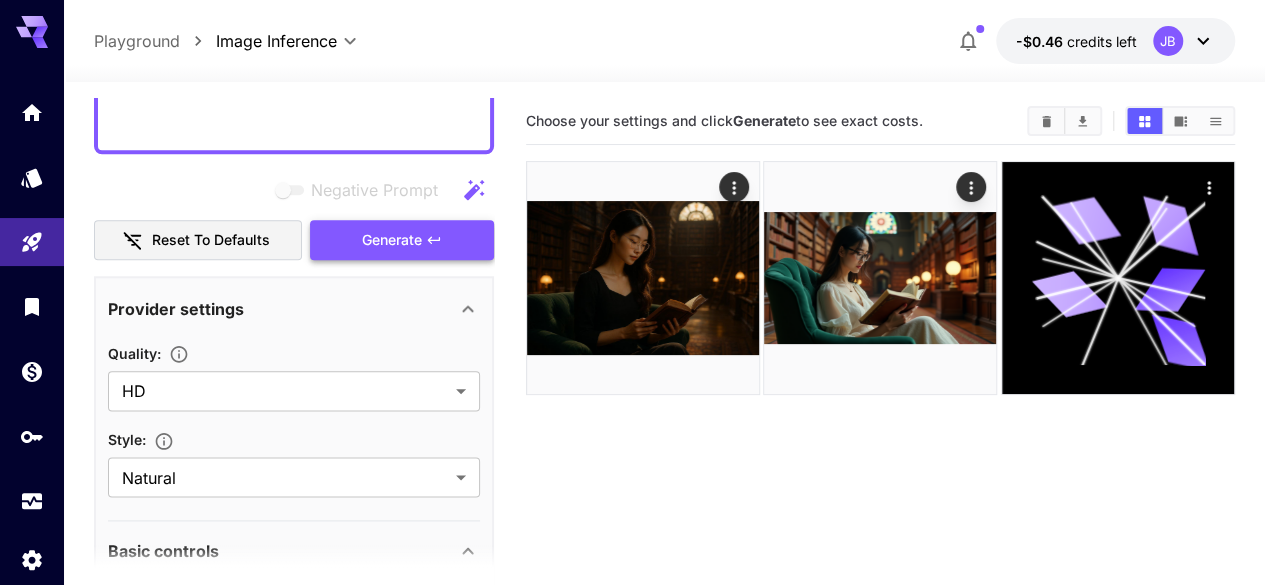 click on "Generate" at bounding box center (392, 240) 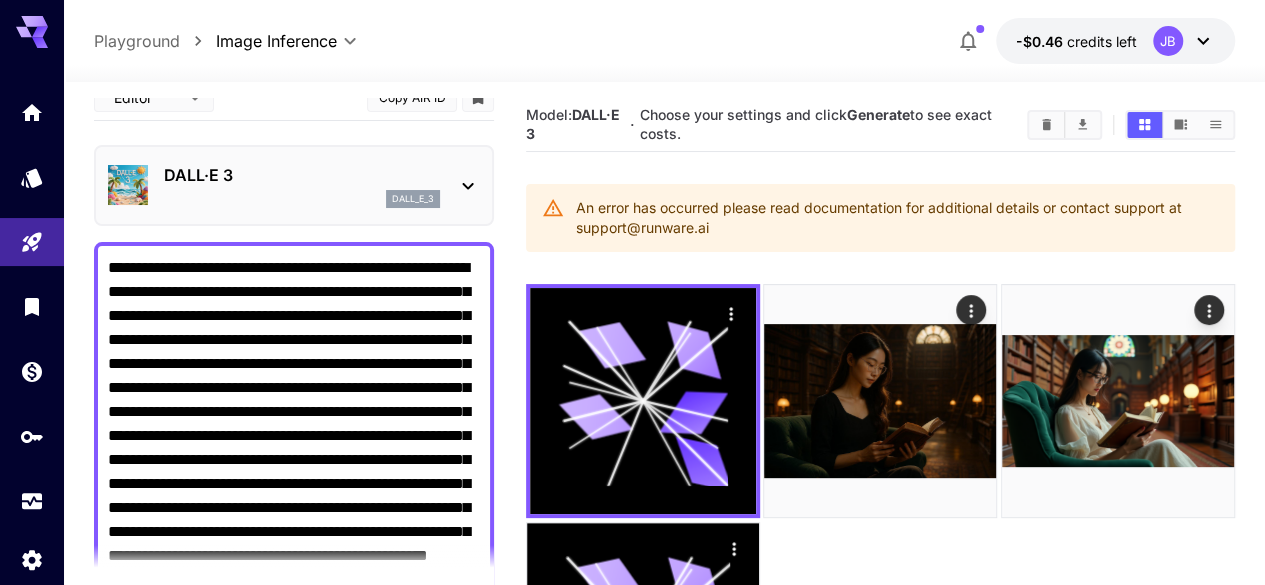 scroll, scrollTop: 0, scrollLeft: 0, axis: both 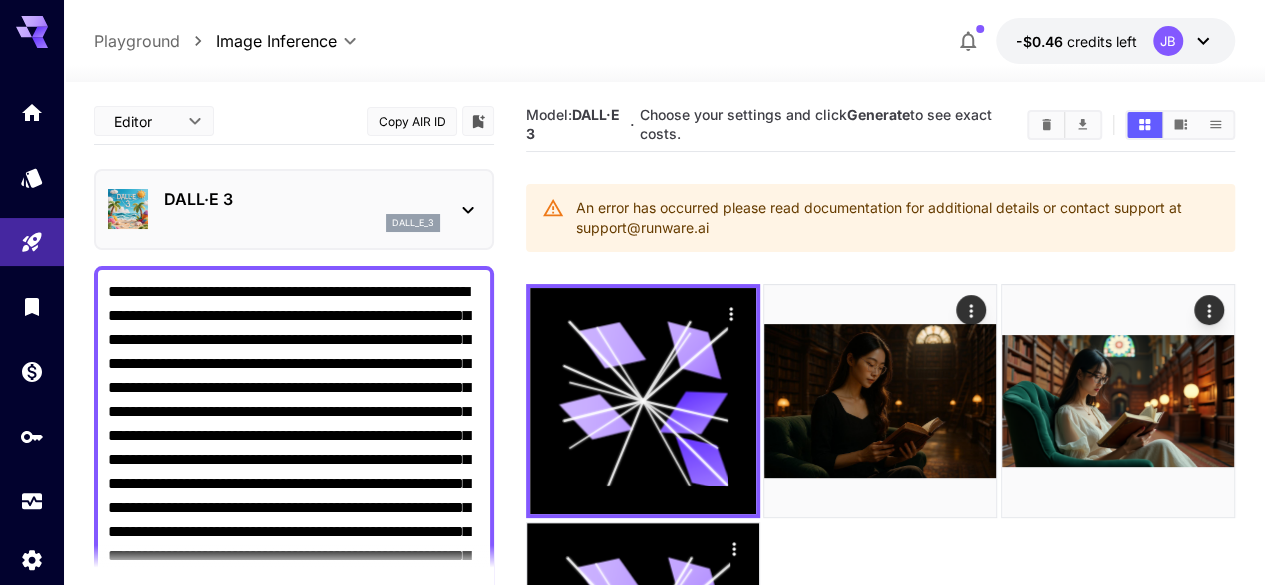 click 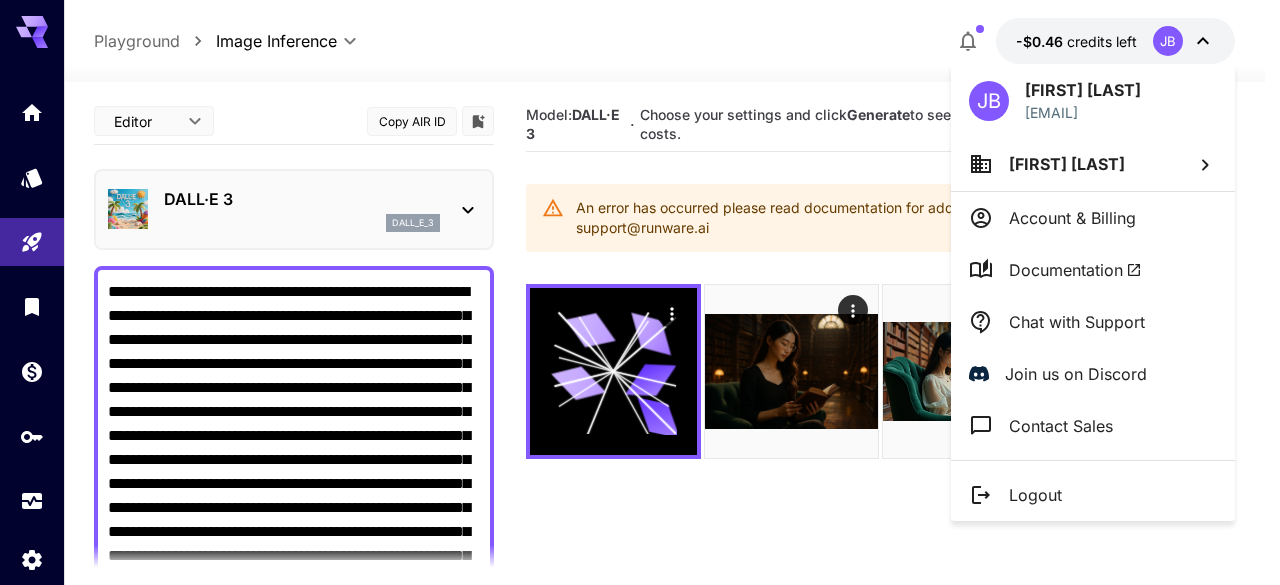 click on "Account & Billing" at bounding box center [1072, 218] 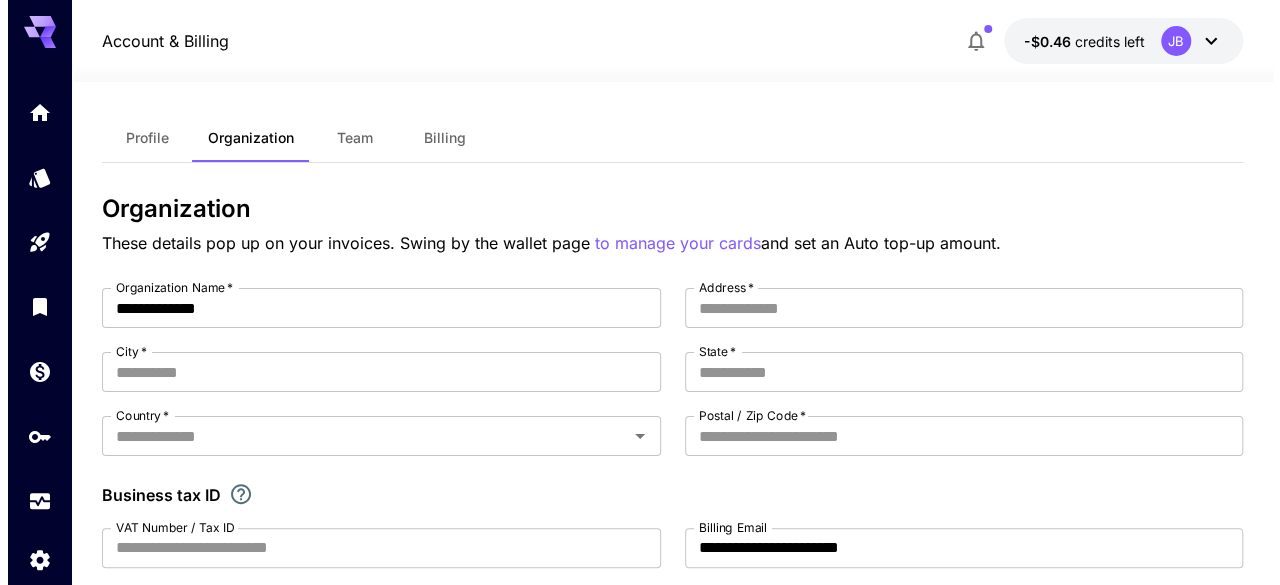 scroll, scrollTop: 0, scrollLeft: 0, axis: both 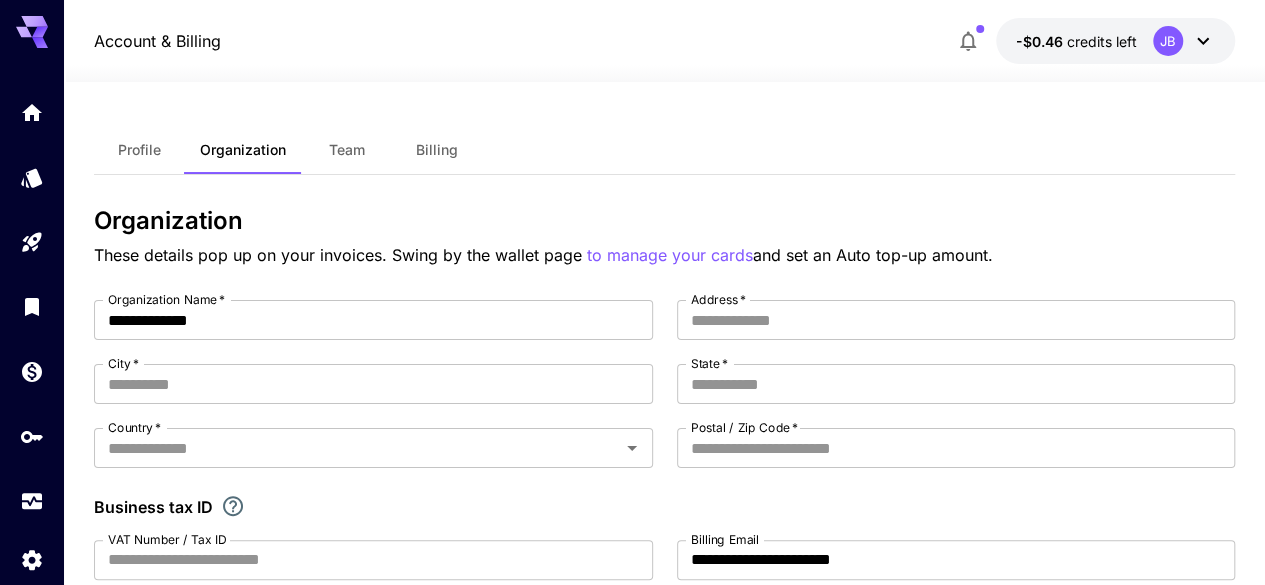 click 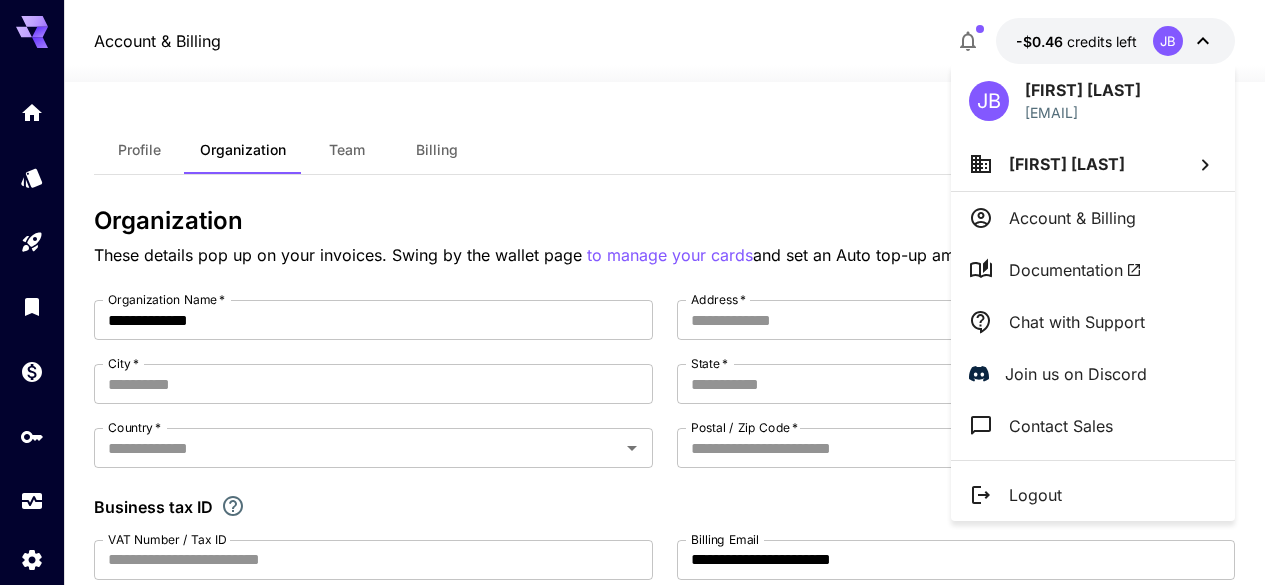 click on "Logout" at bounding box center (1035, 495) 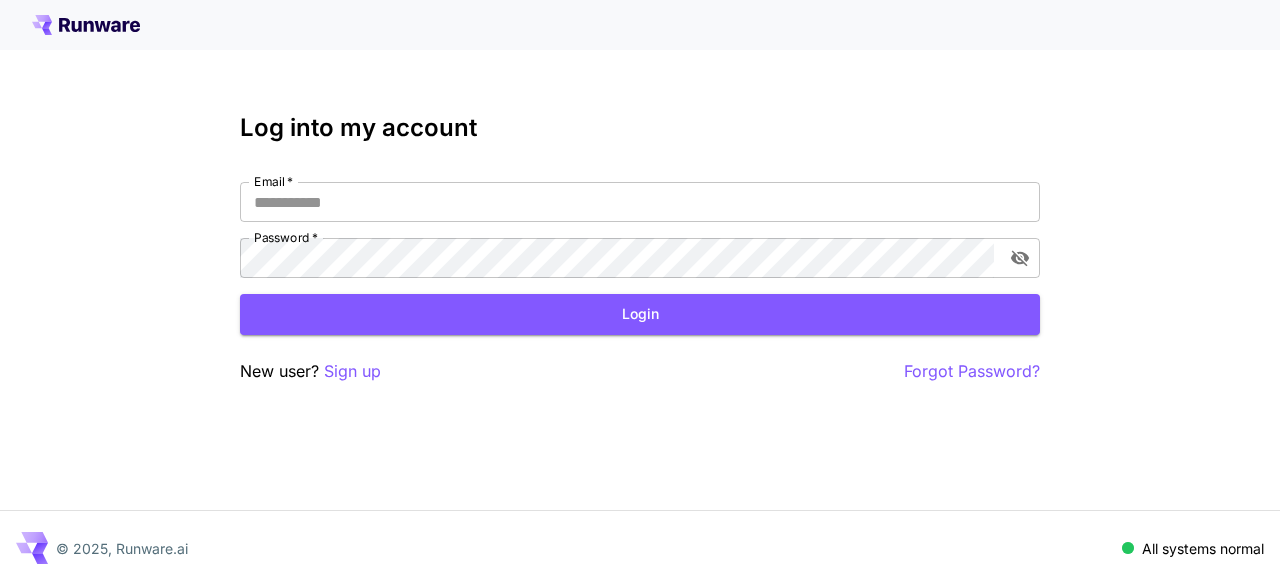 scroll, scrollTop: 0, scrollLeft: 0, axis: both 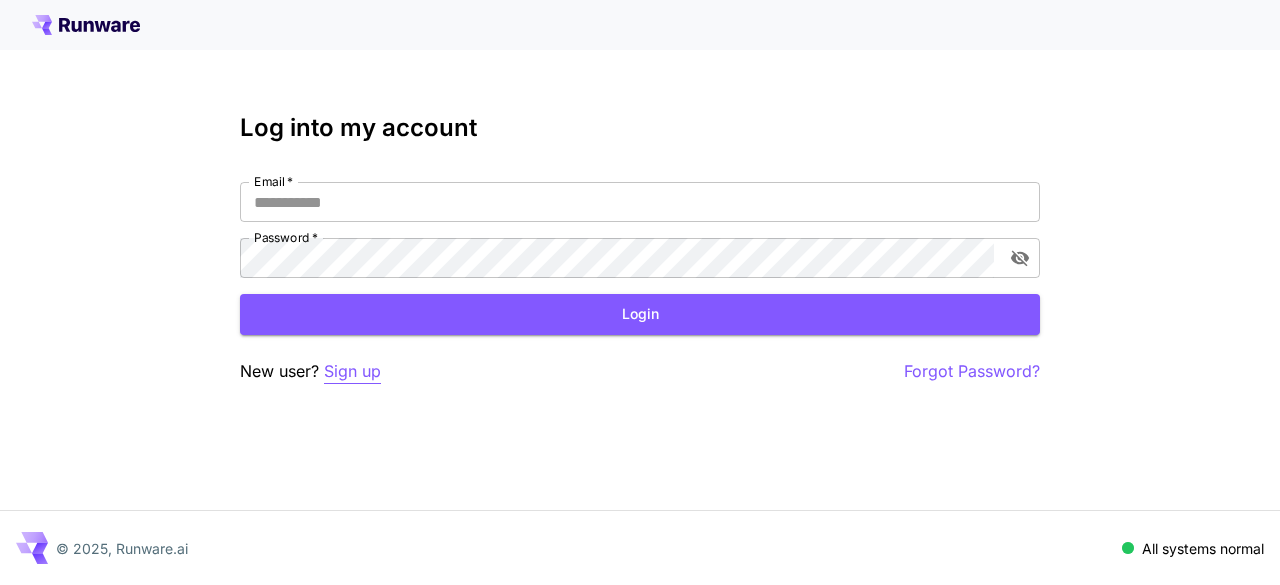click on "Sign up" at bounding box center (352, 371) 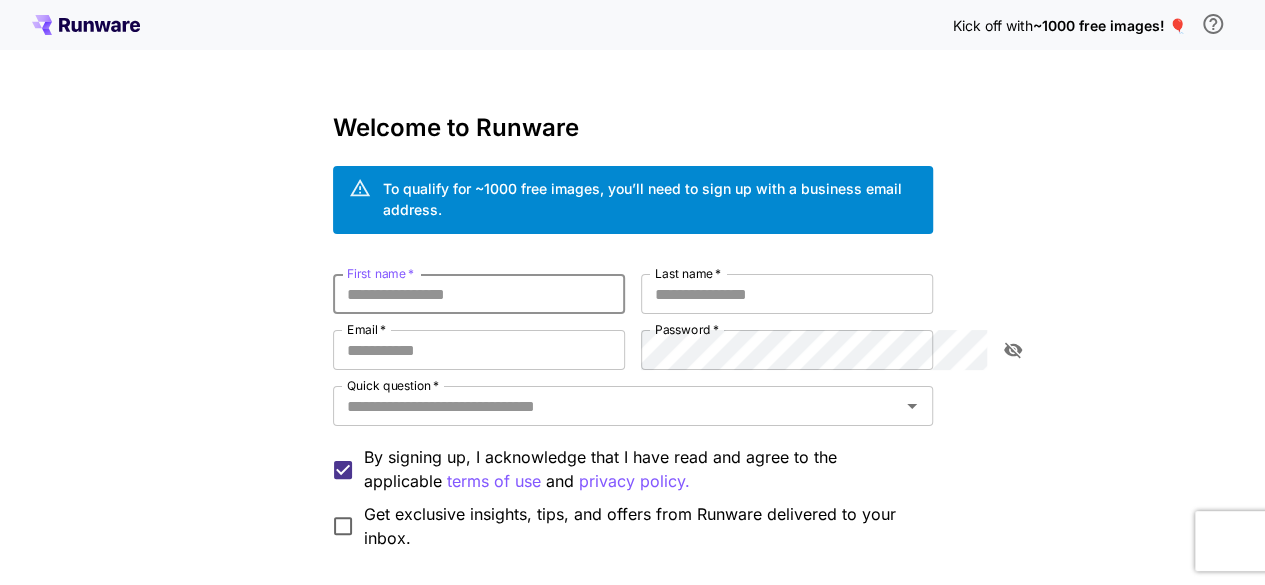 click on "First name   *" at bounding box center (479, 294) 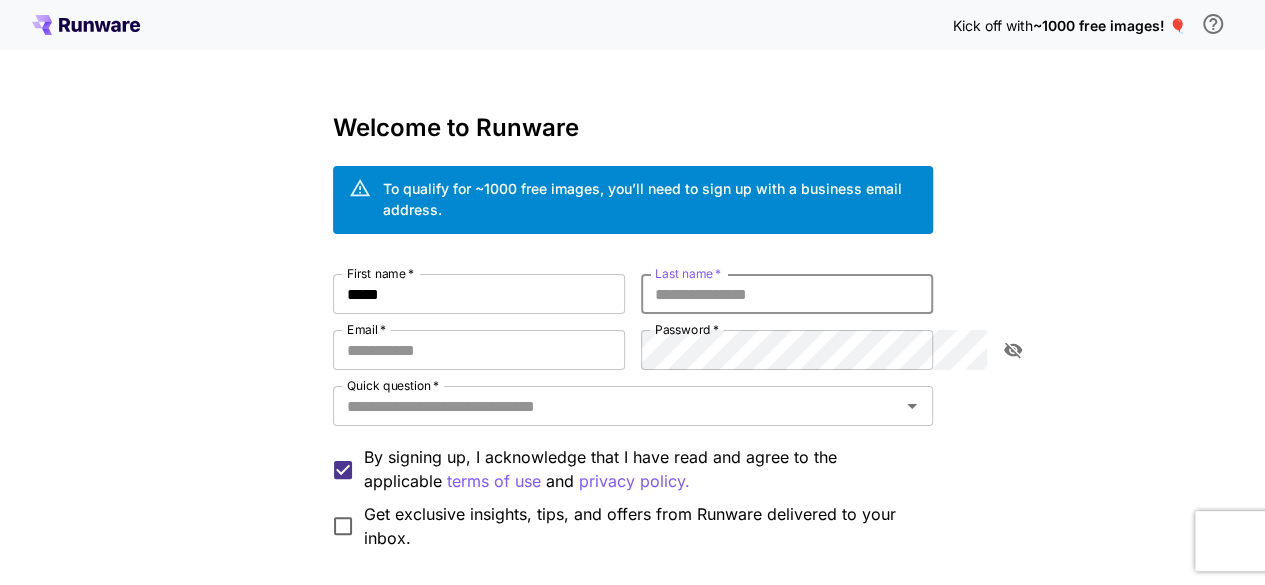 click on "Last name   *" at bounding box center [787, 294] 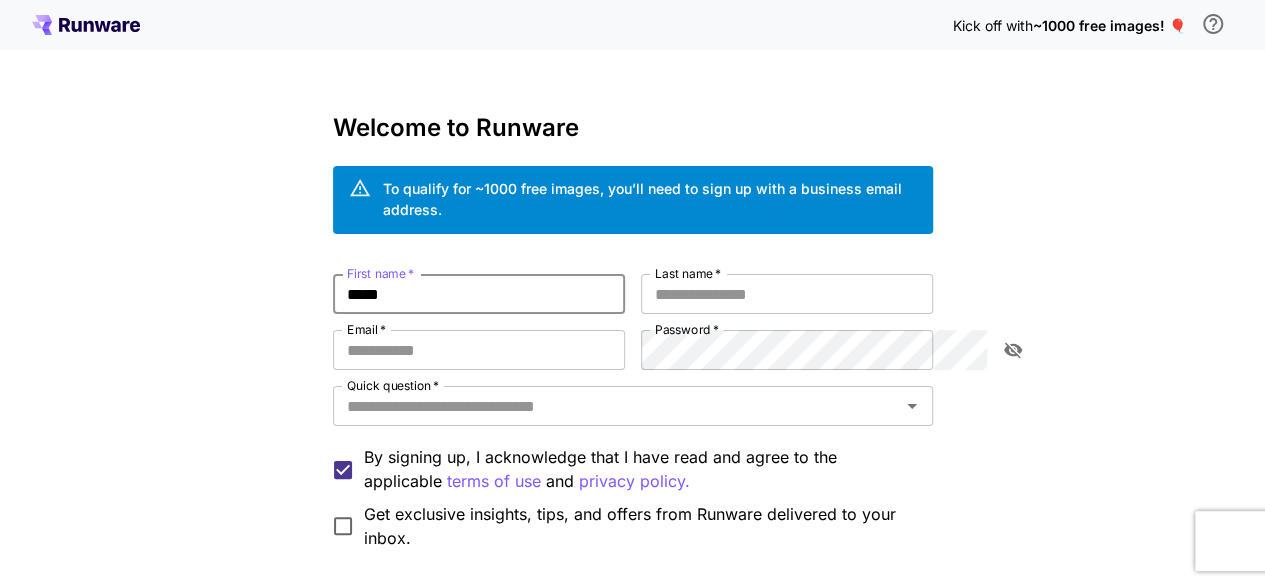 drag, startPoint x: 364, startPoint y: 269, endPoint x: 240, endPoint y: 267, distance: 124.01613 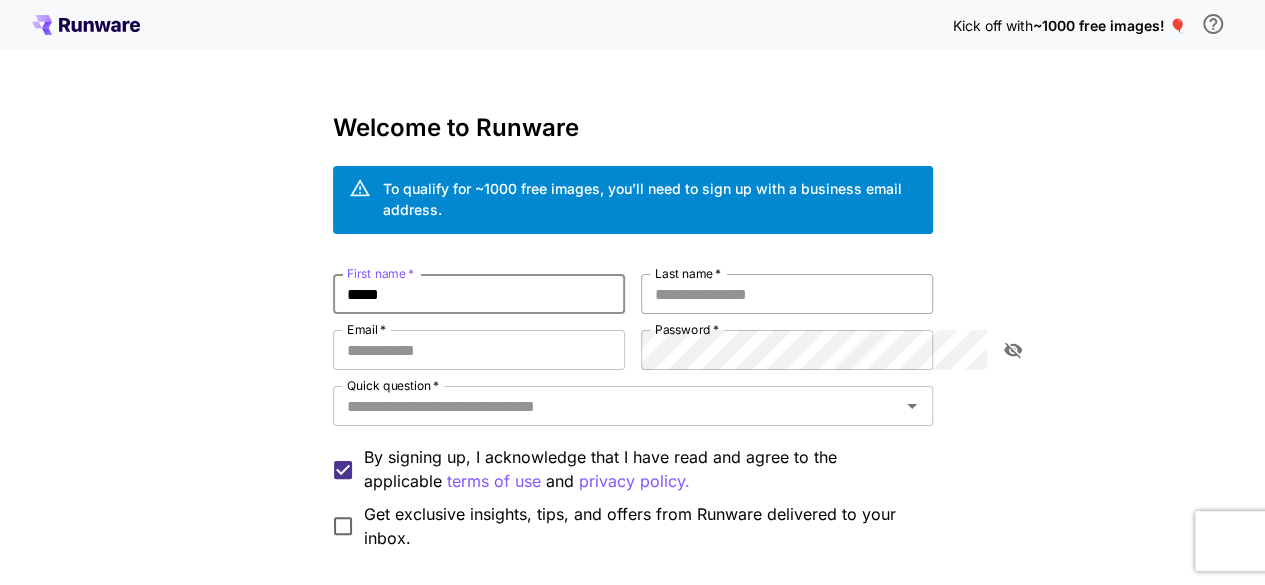 type on "*****" 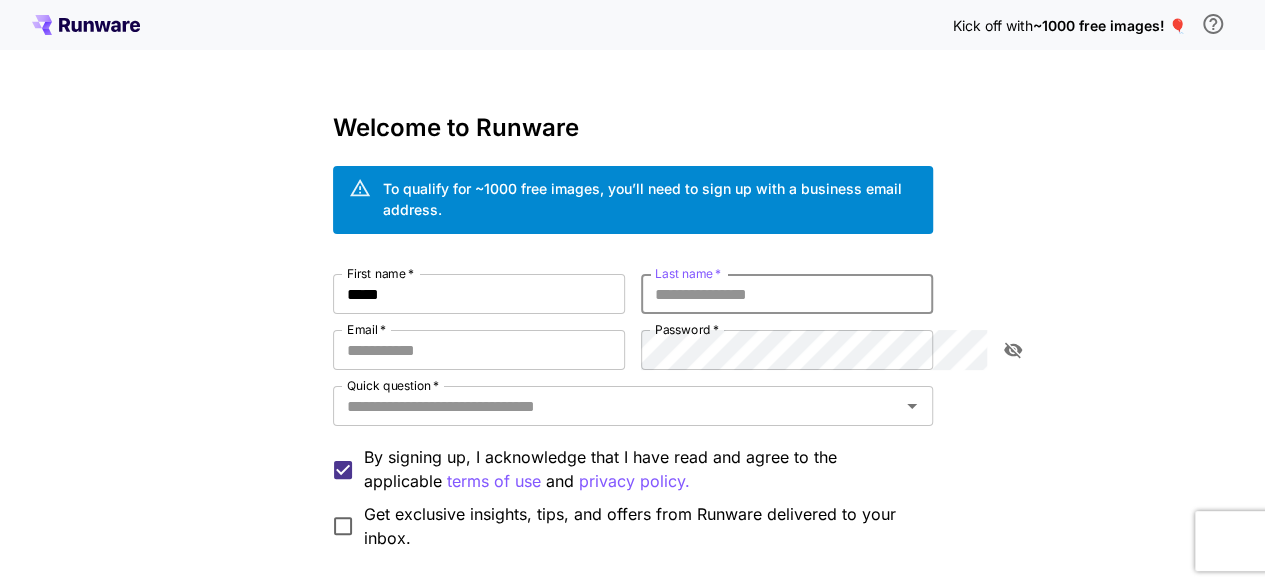 click on "Last name   *" at bounding box center (787, 294) 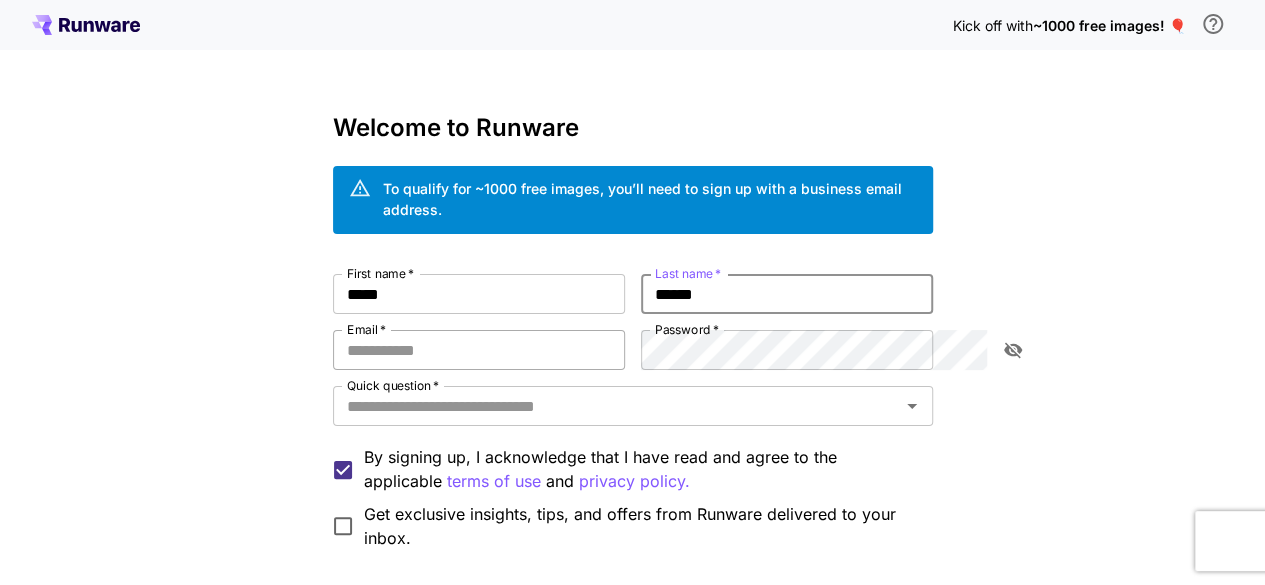 type on "******" 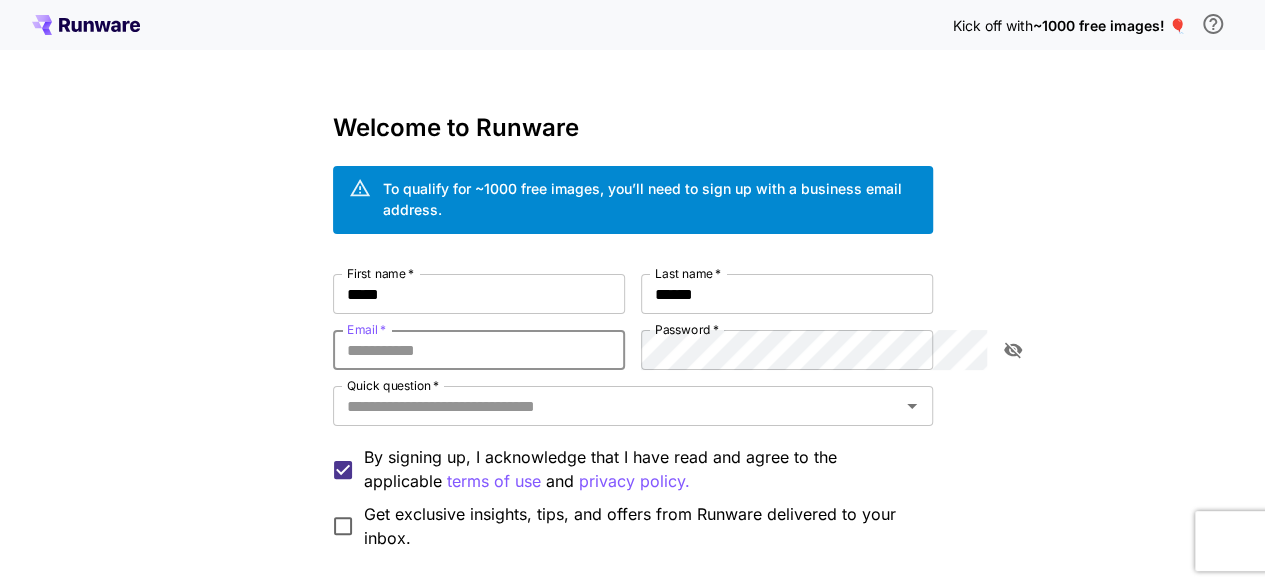 click on "Email   *" at bounding box center [479, 350] 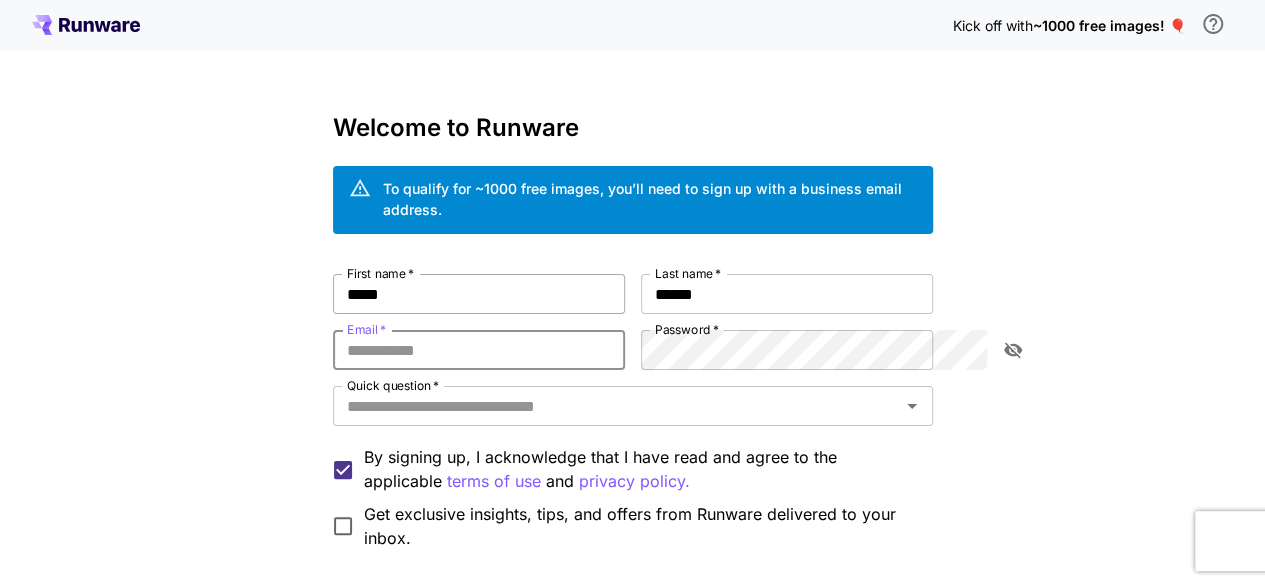 click on "*****" at bounding box center [479, 294] 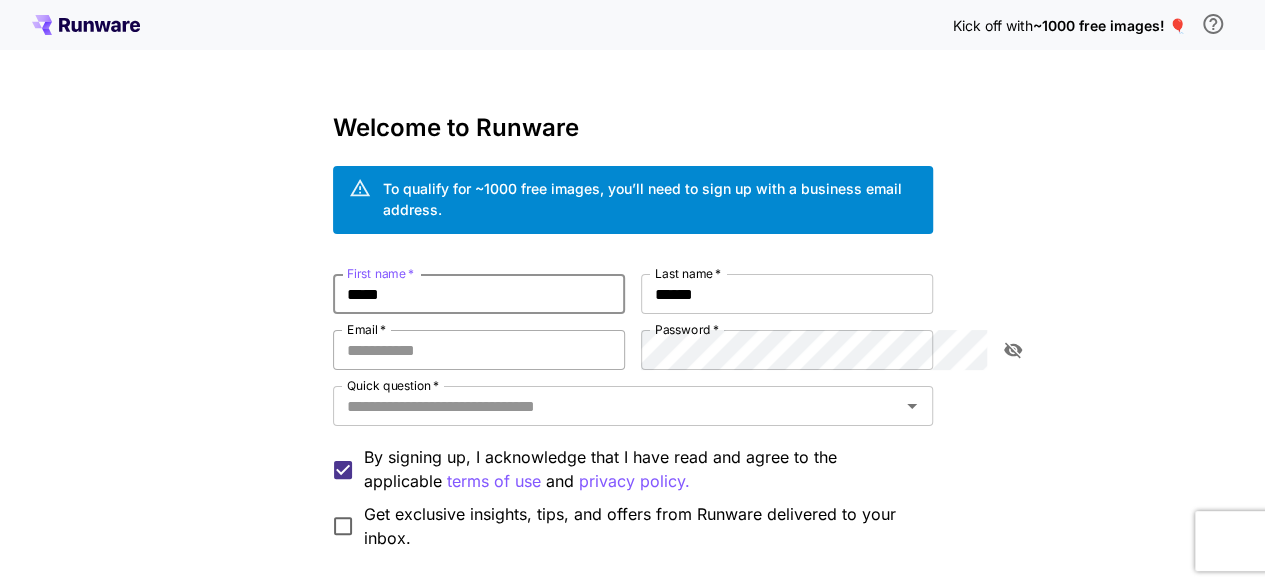 click on "Email   *" at bounding box center [479, 350] 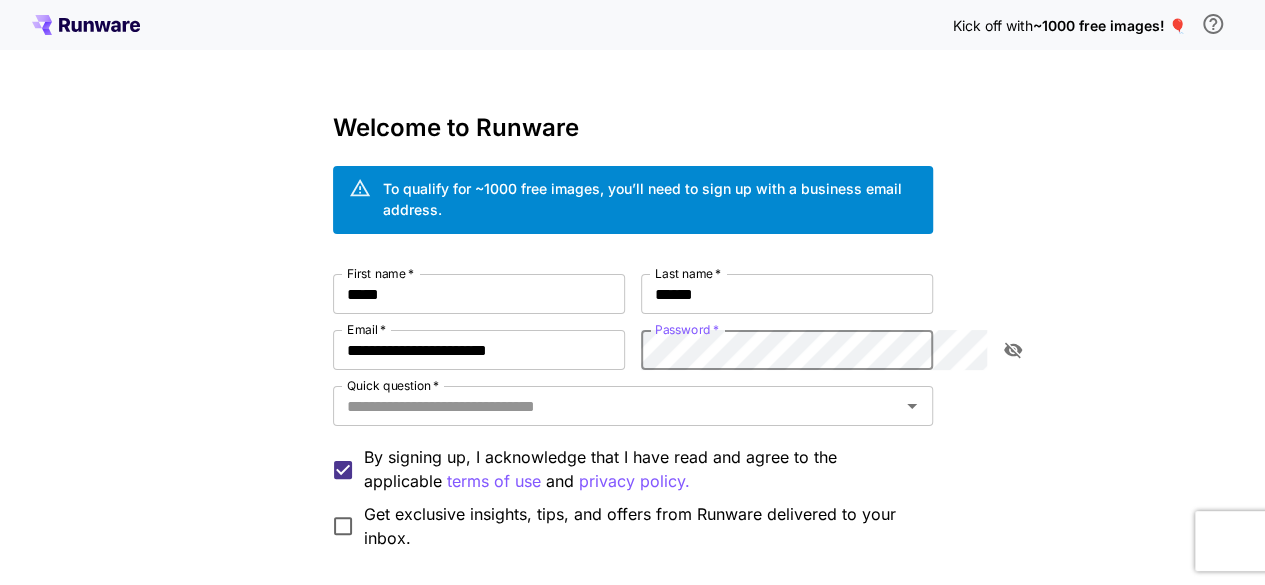 click 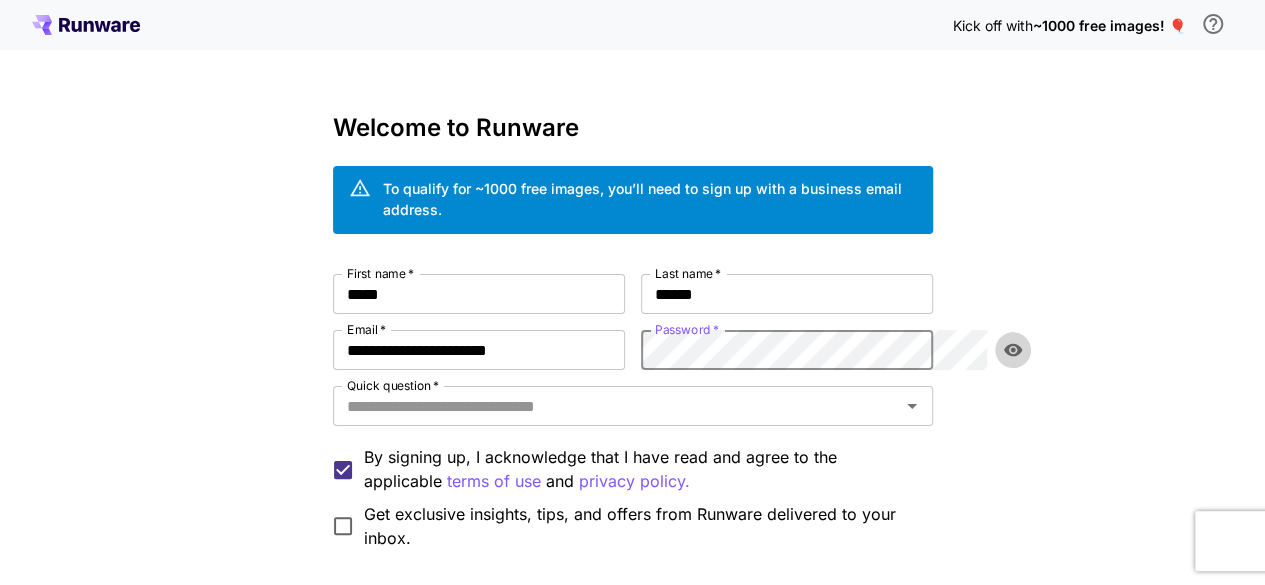 click 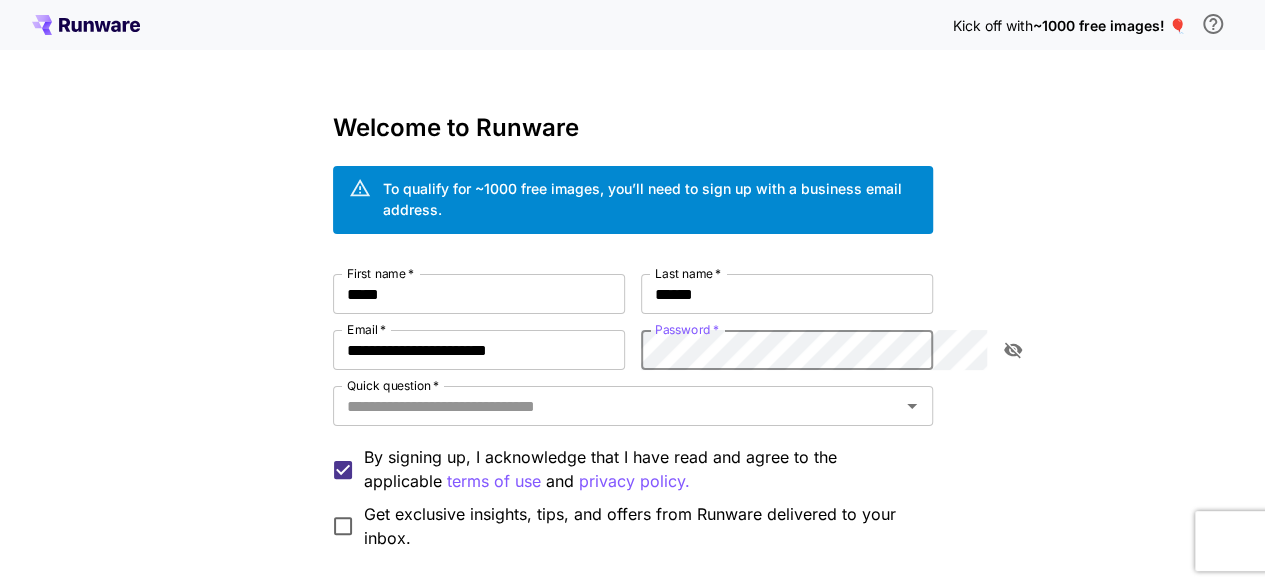 click 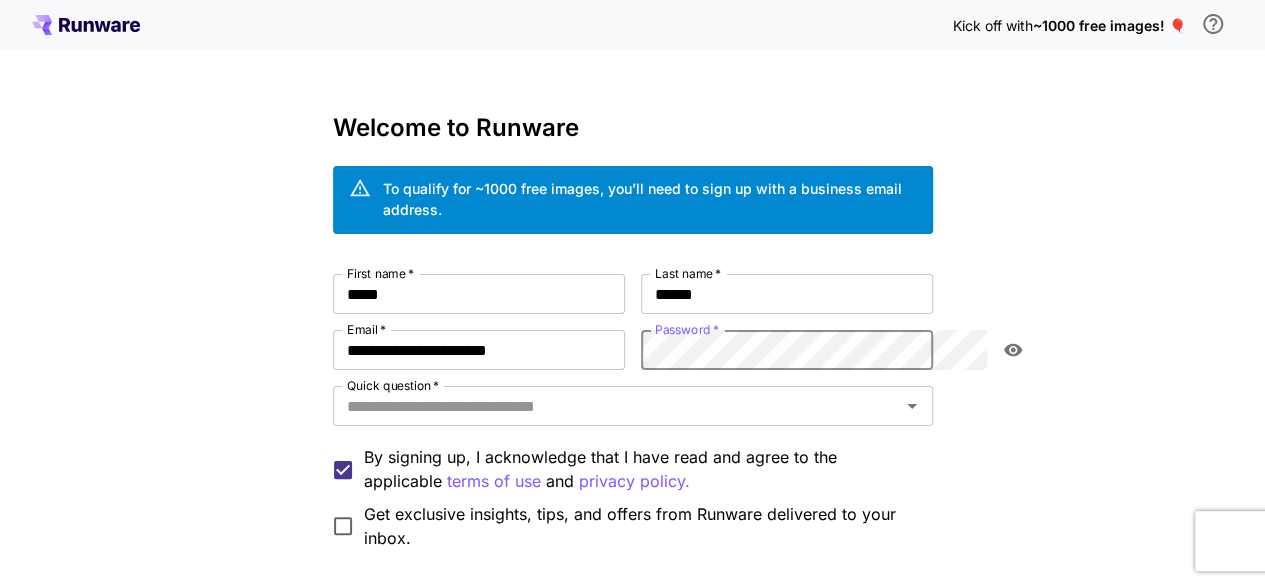 click 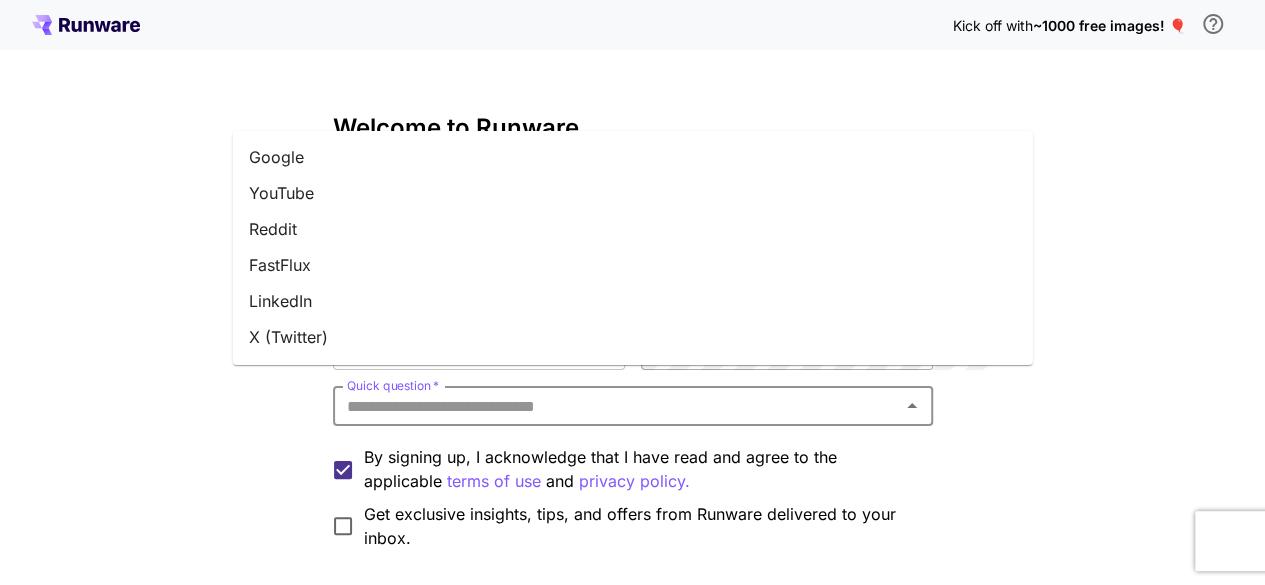 click on "Quick question   *" at bounding box center [616, 406] 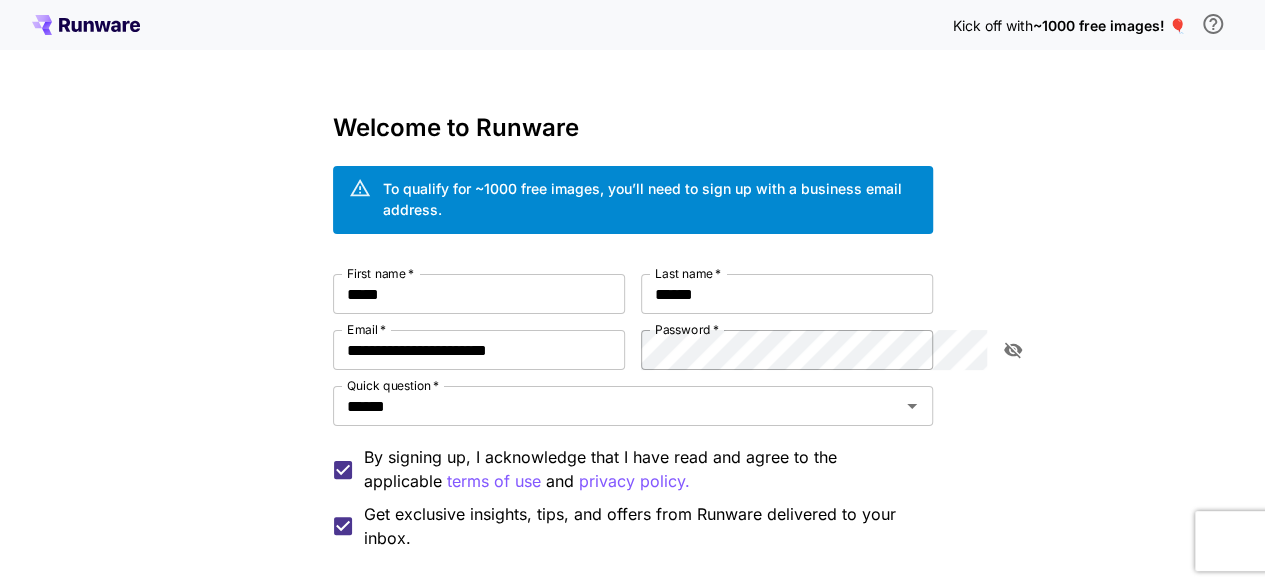 scroll, scrollTop: 100, scrollLeft: 0, axis: vertical 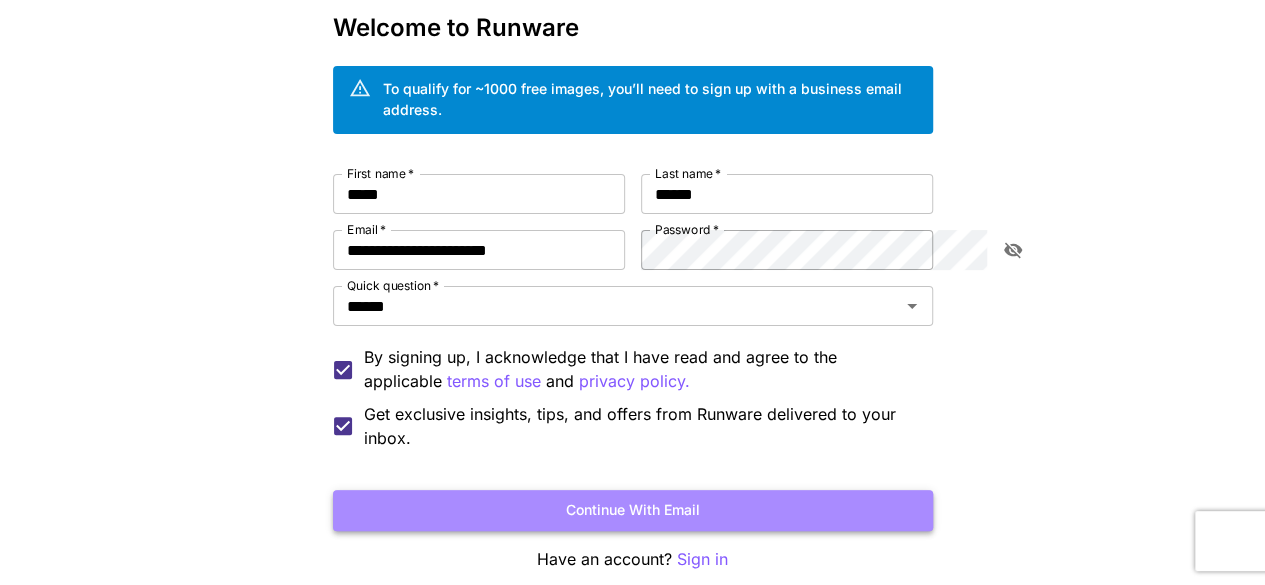 click on "Continue with email" at bounding box center (633, 510) 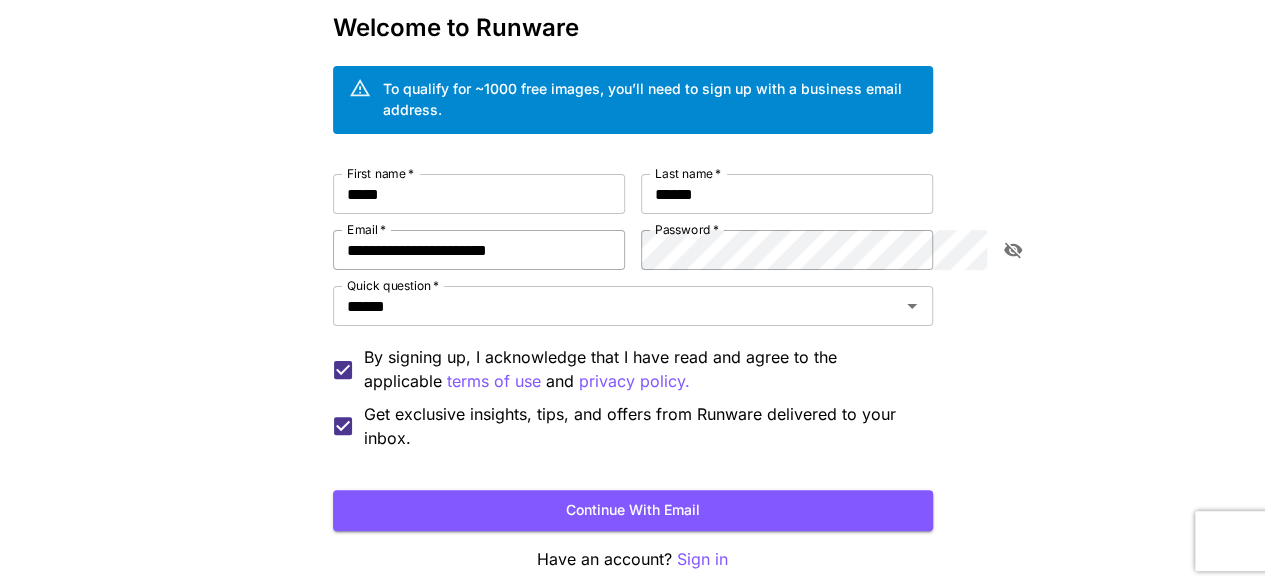 click on "**********" at bounding box center (479, 250) 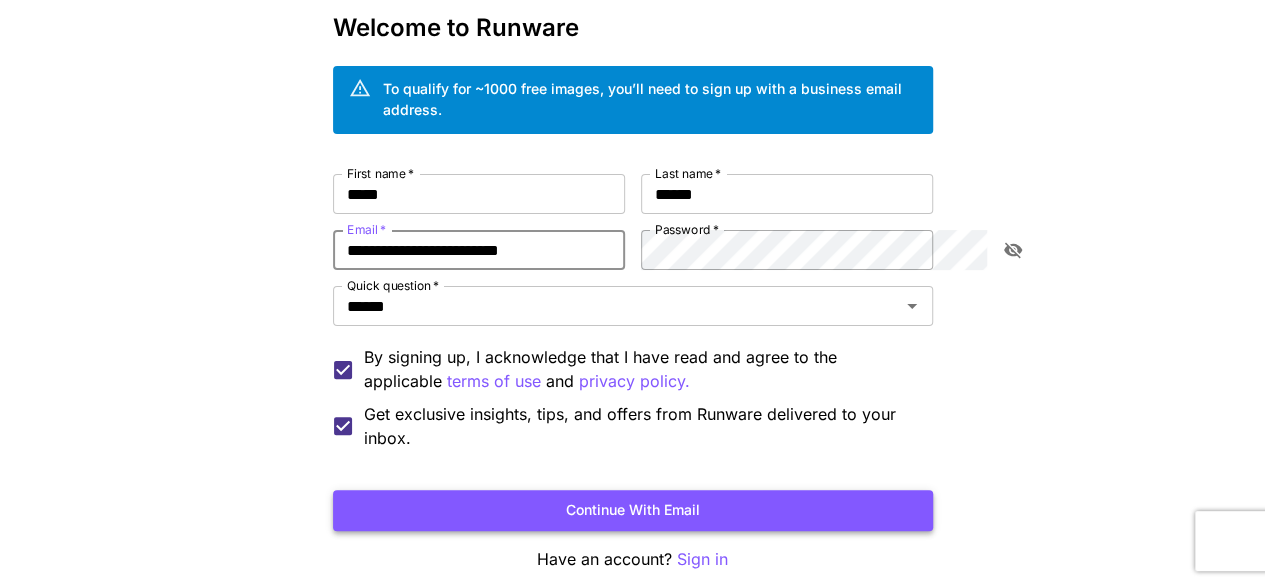 click on "Continue with email" at bounding box center (633, 510) 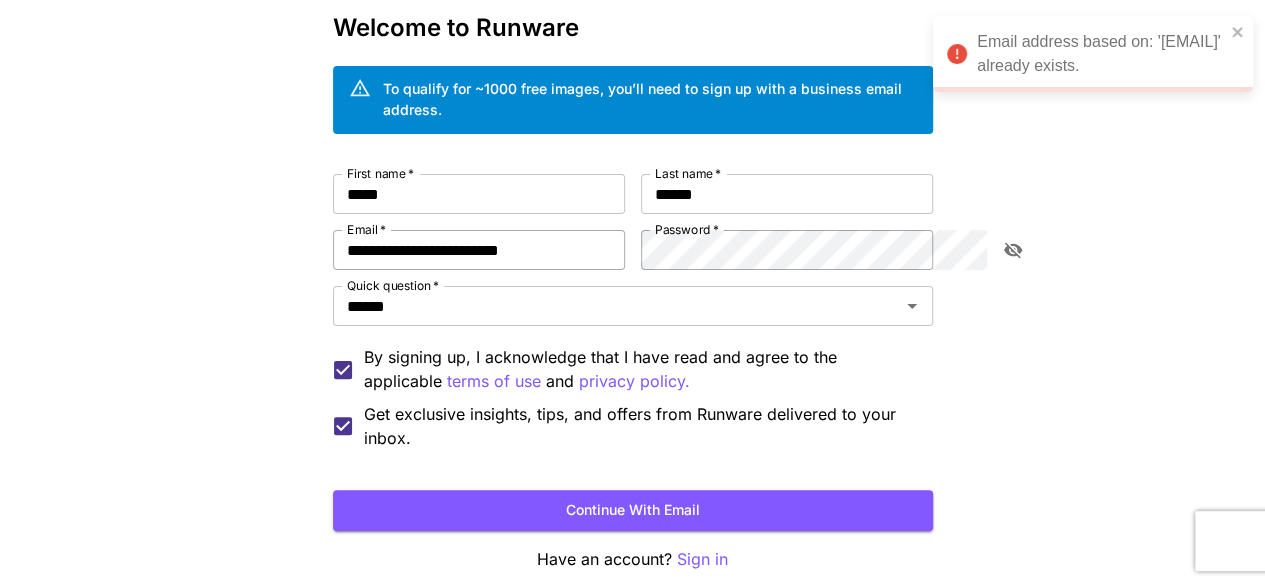 click on "**********" at bounding box center [479, 250] 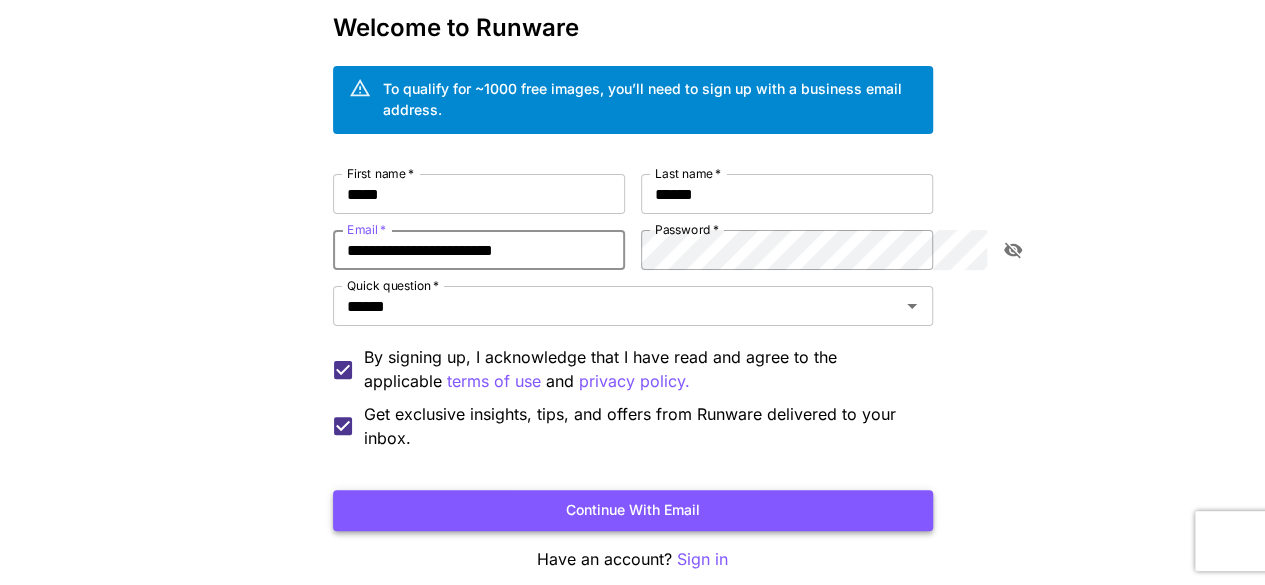 type on "**********" 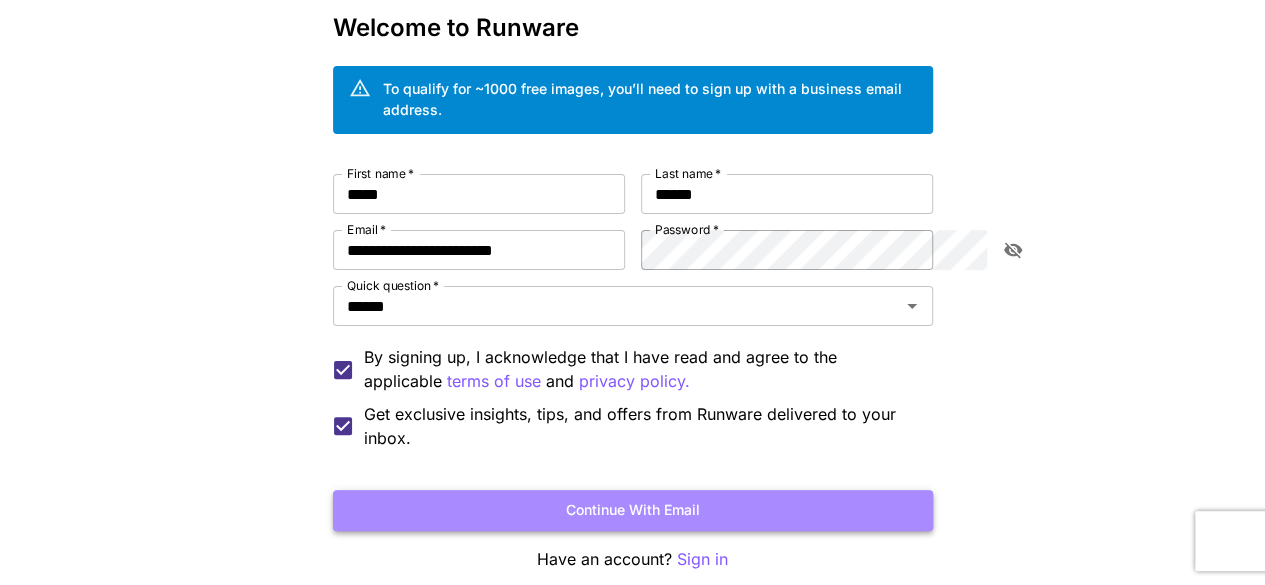 click on "Continue with email" at bounding box center (633, 510) 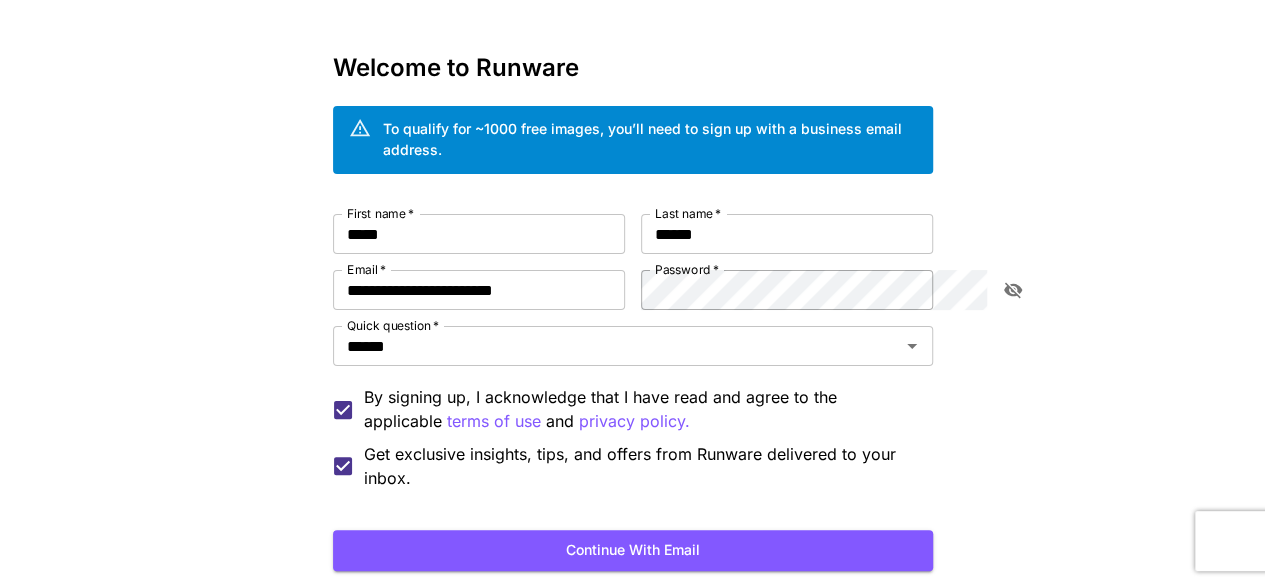 scroll, scrollTop: 0, scrollLeft: 0, axis: both 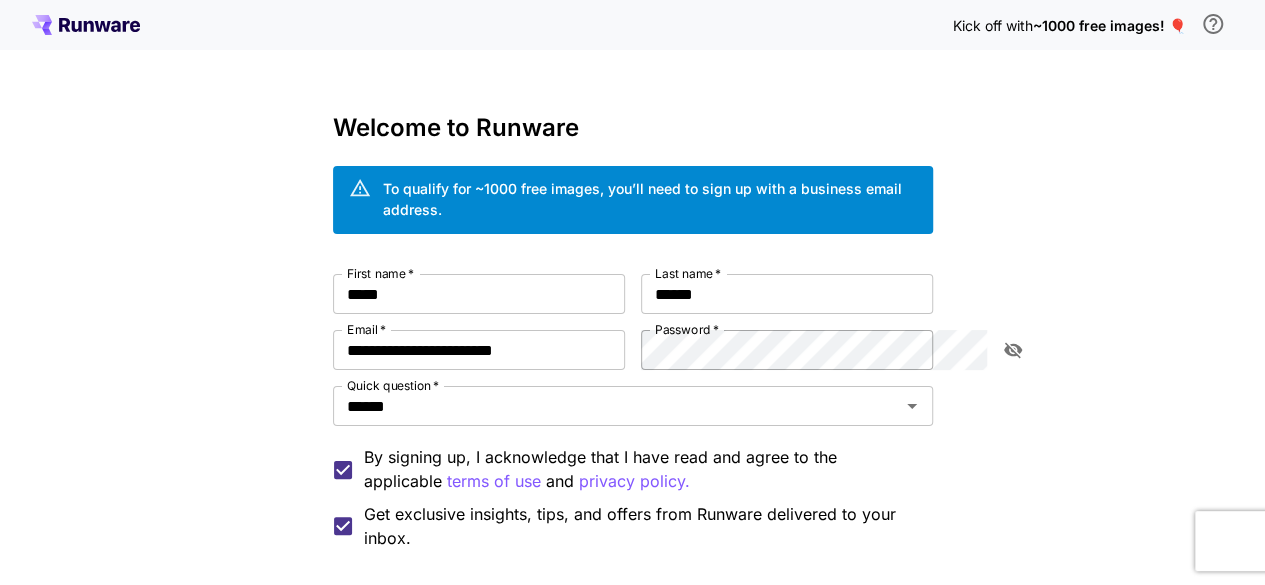 click 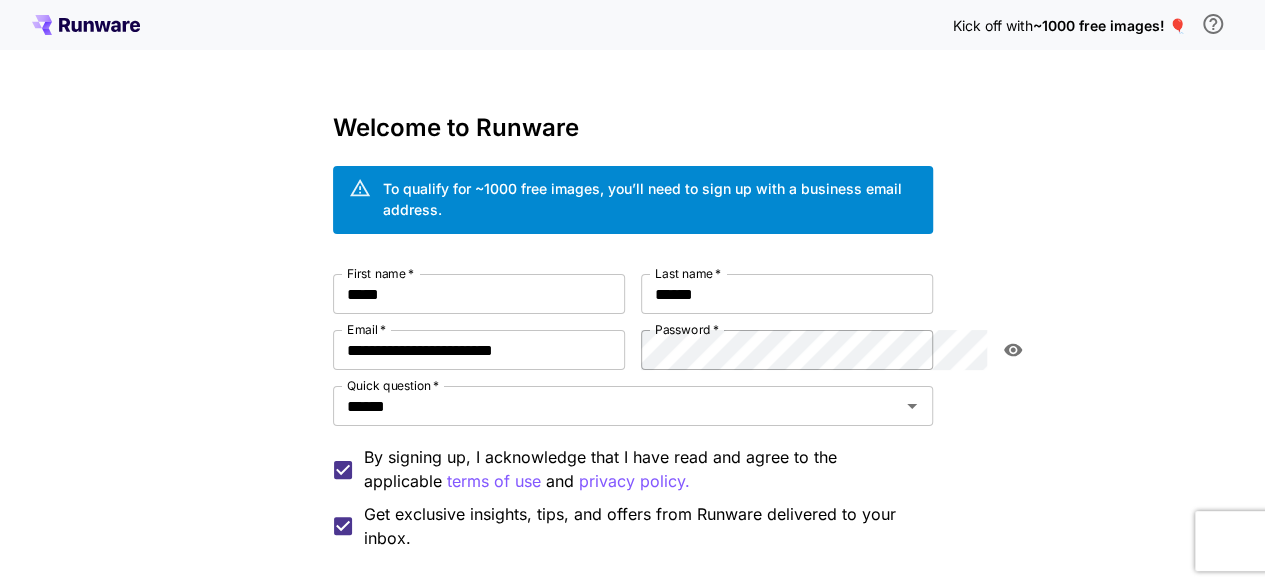 click 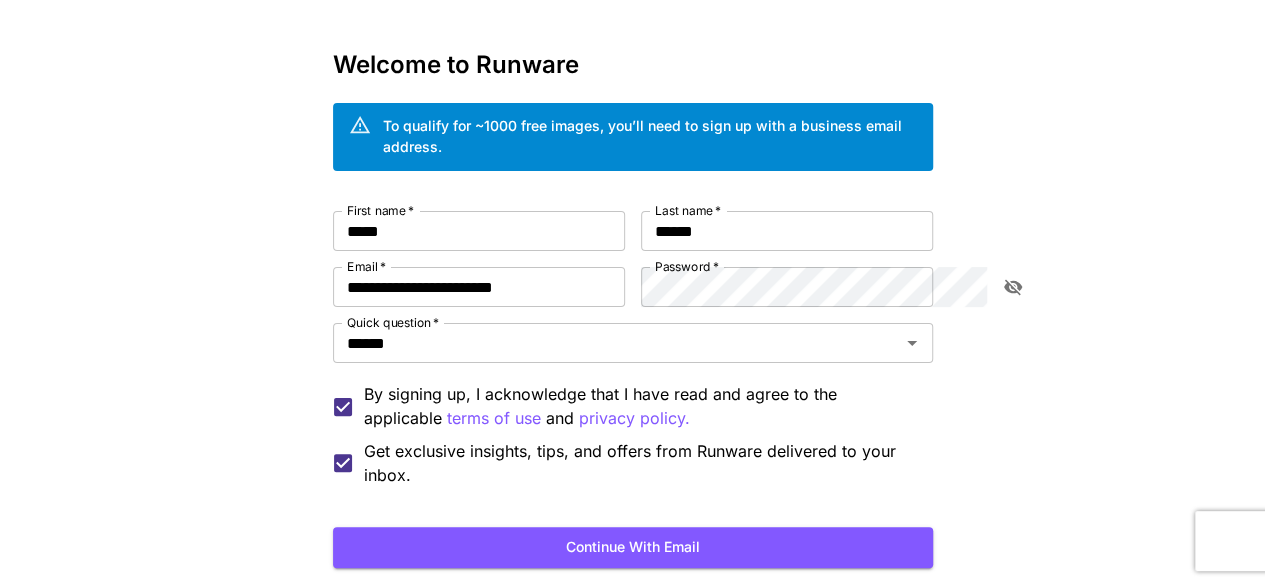 scroll, scrollTop: 0, scrollLeft: 0, axis: both 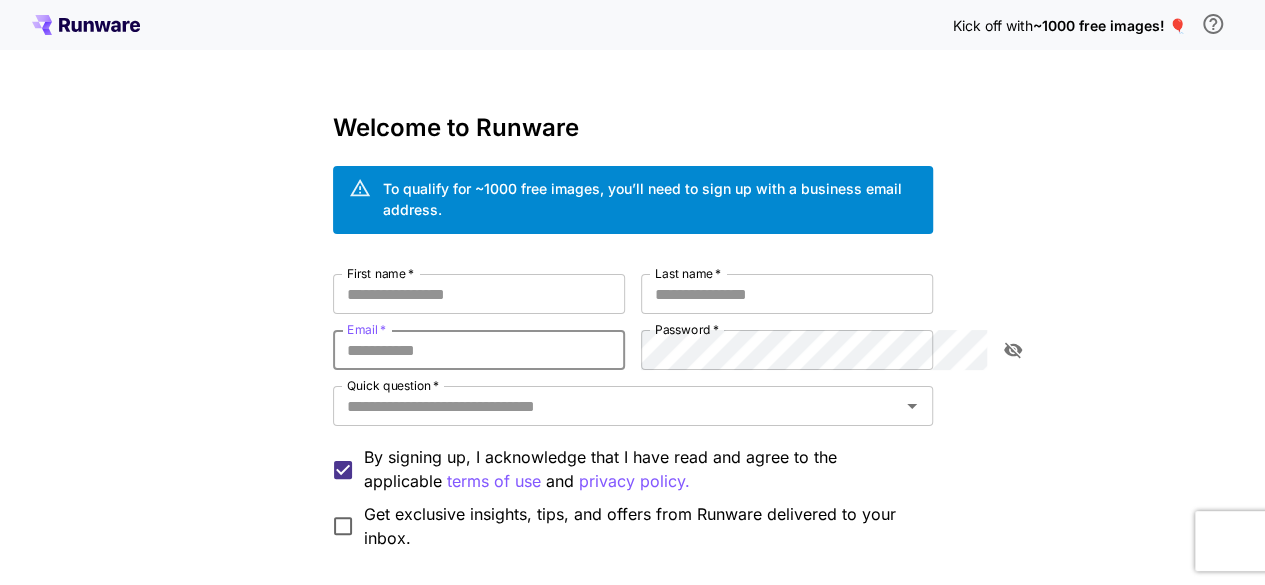 click on "Email   *" at bounding box center [479, 350] 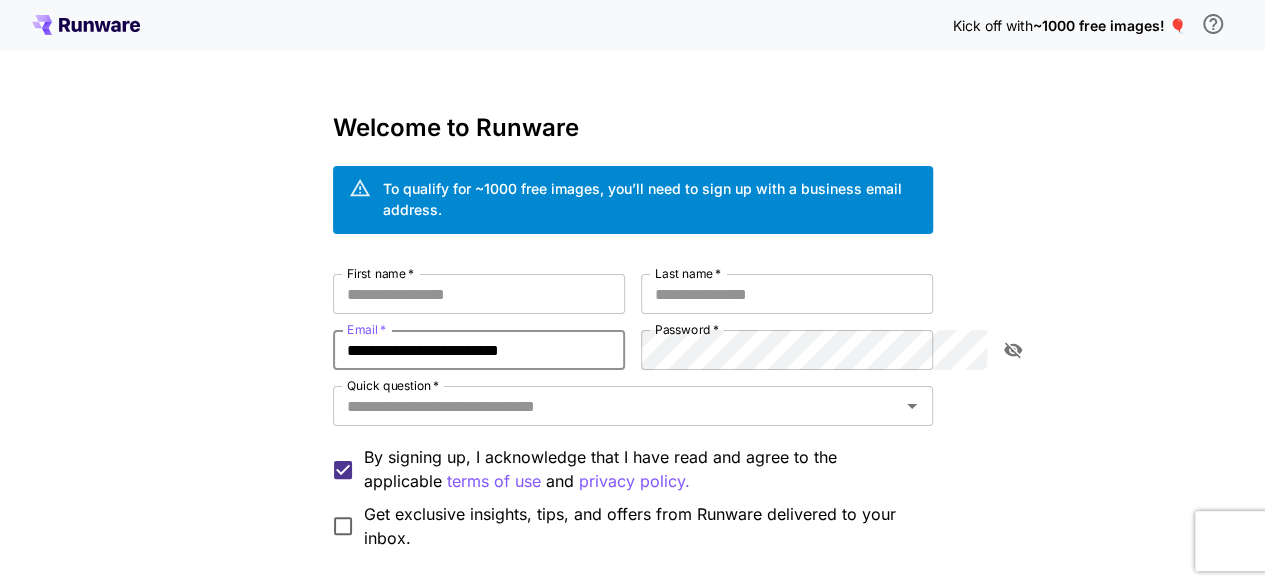 type on "**********" 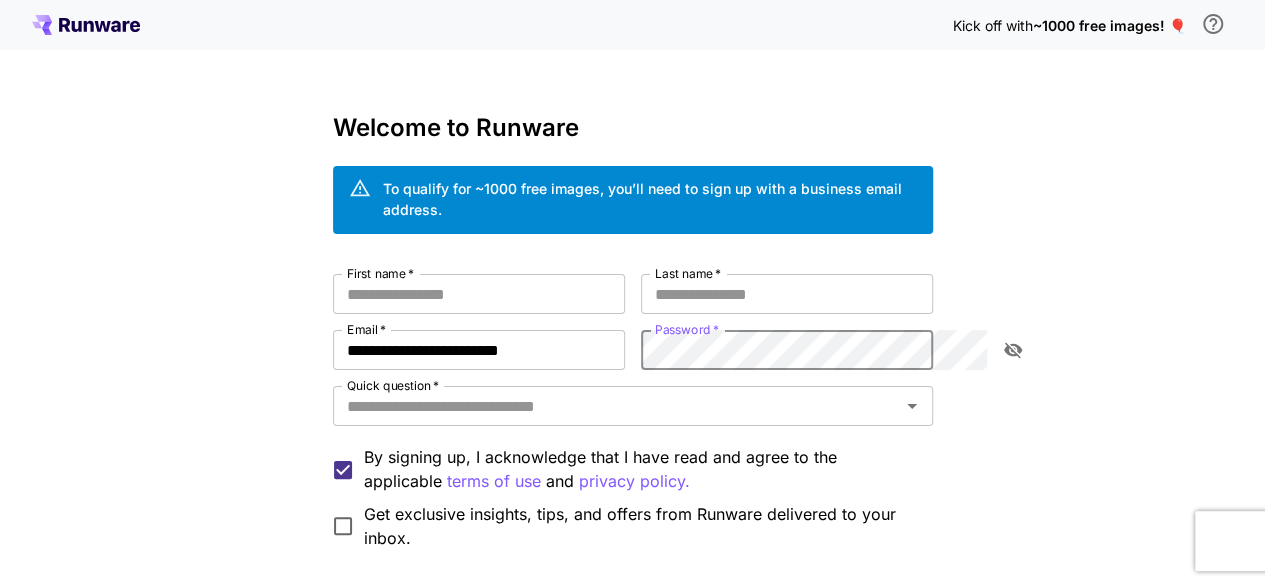 click 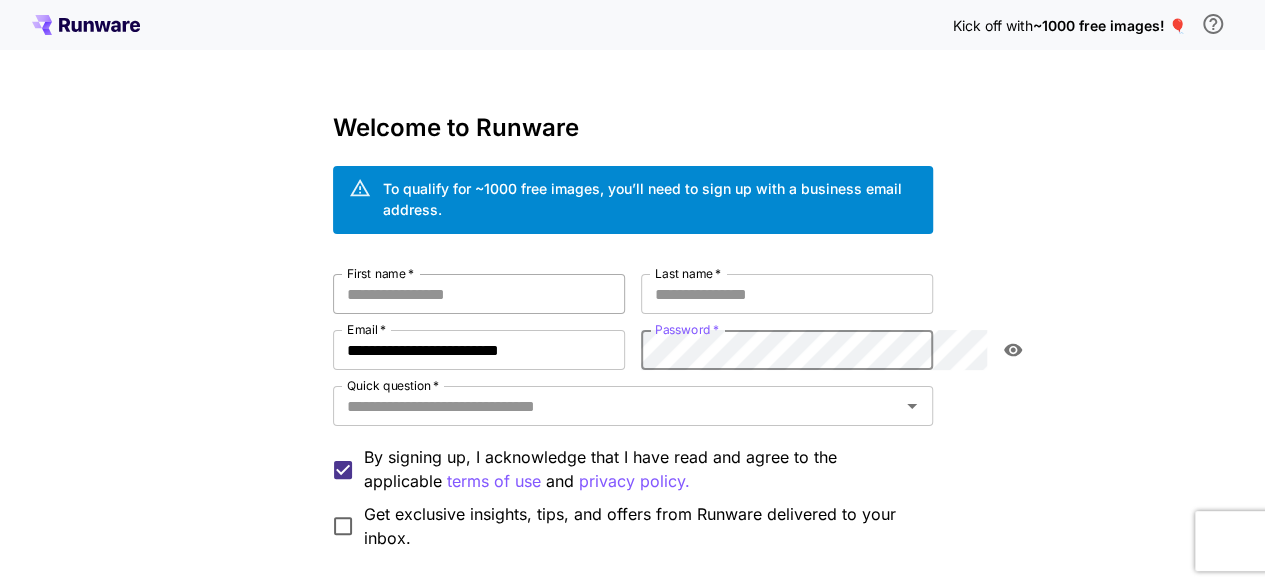 click on "First name   *" at bounding box center (479, 294) 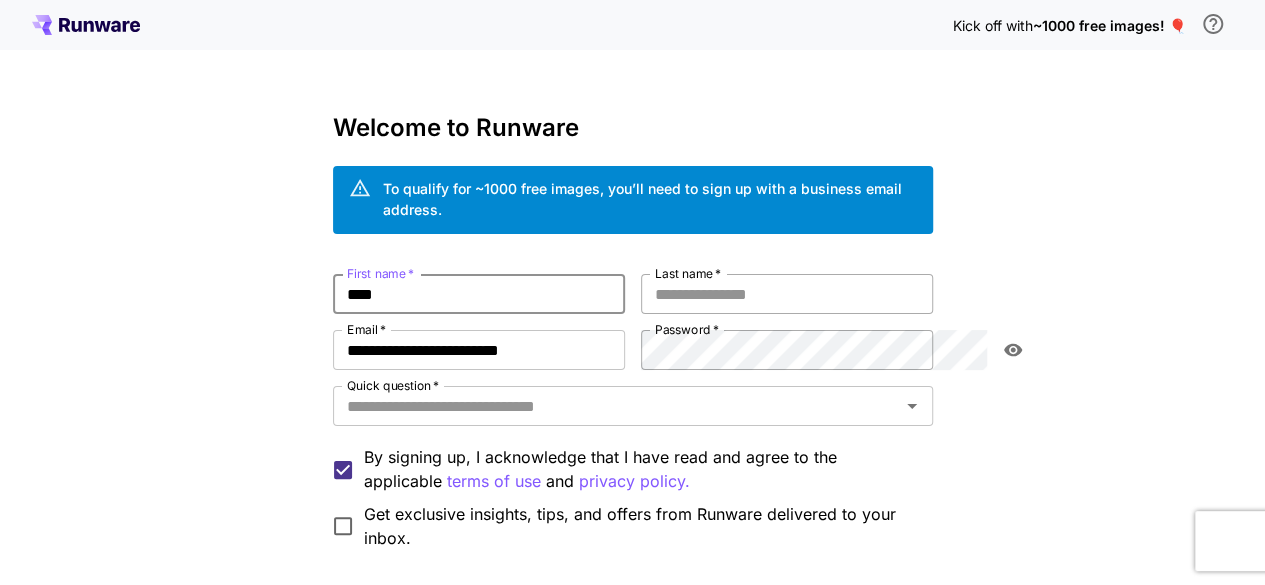 type on "****" 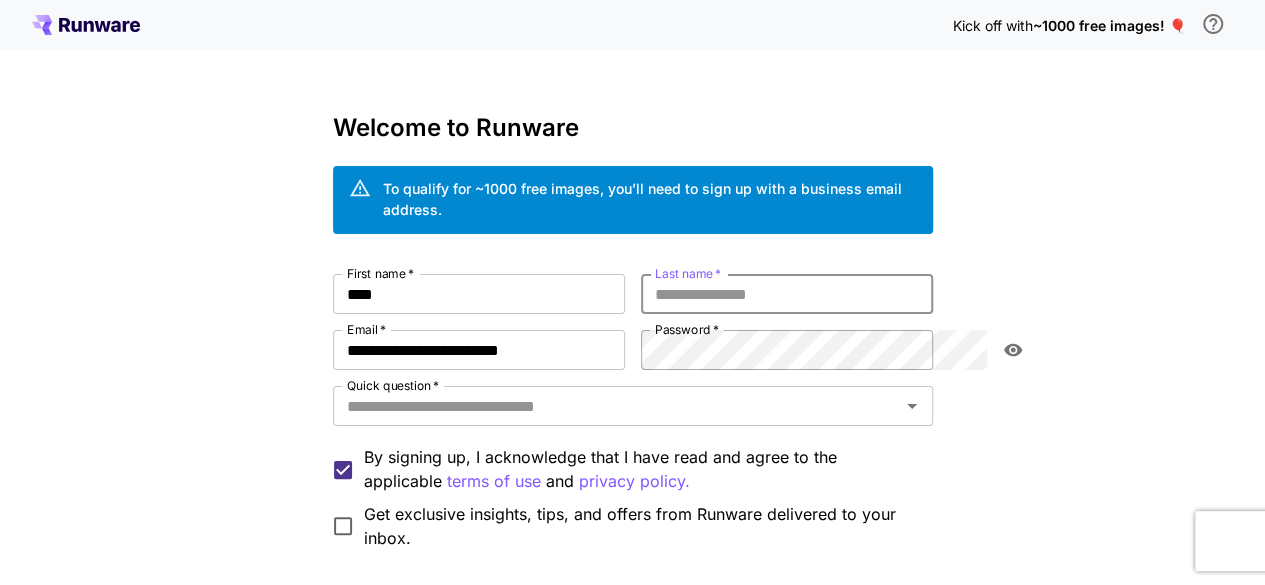 click on "Last name   *" at bounding box center [787, 294] 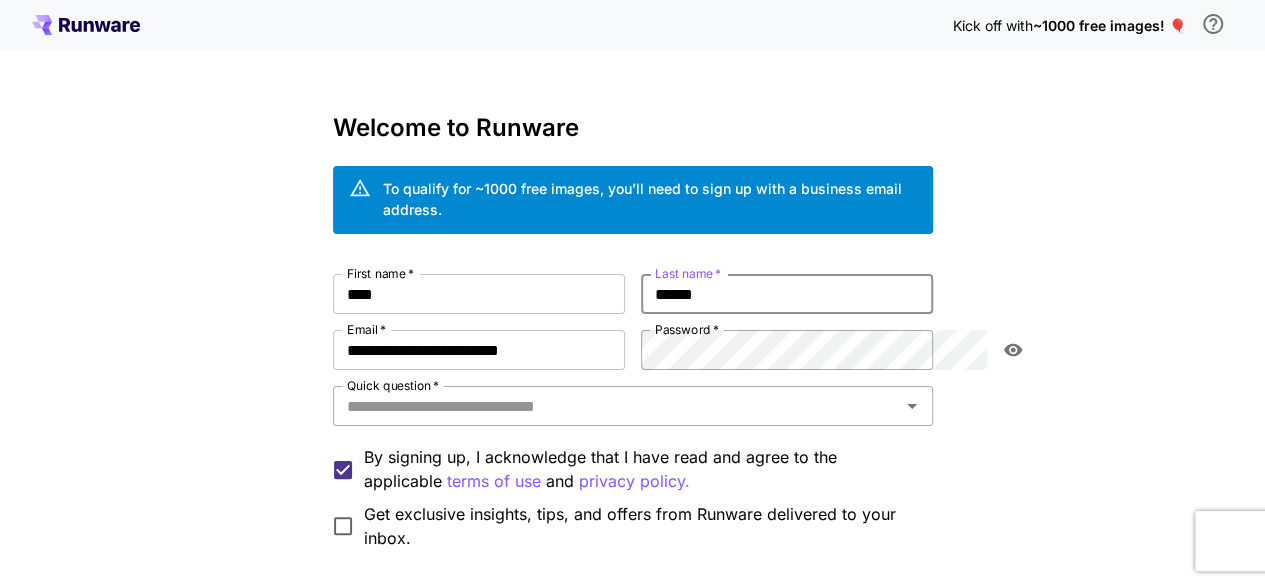 type on "******" 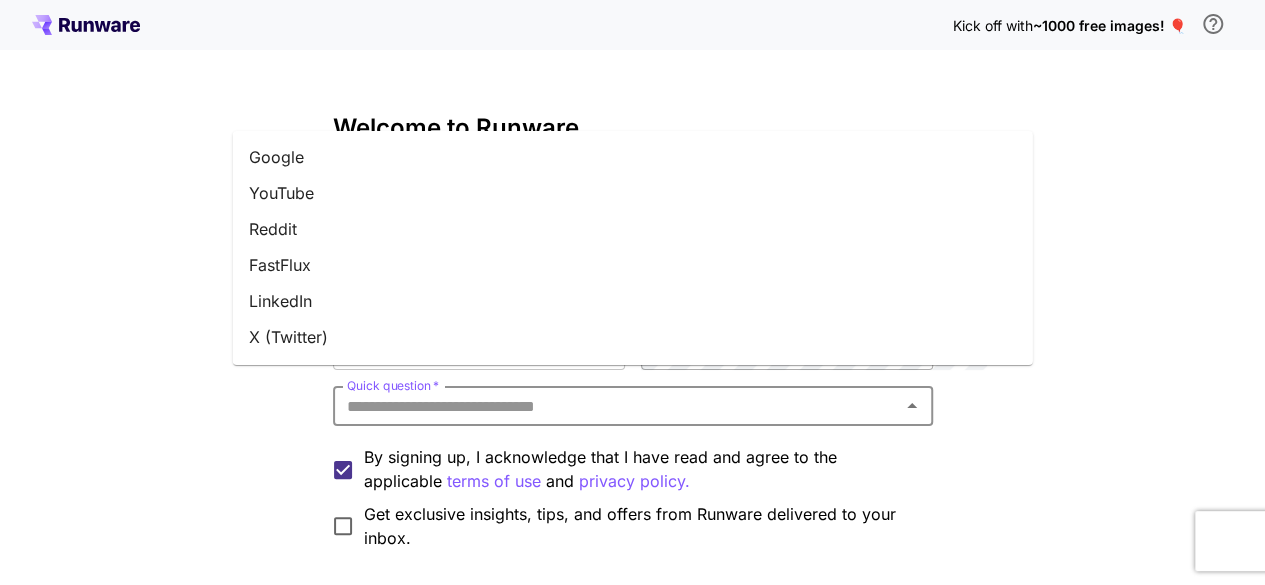 click on "Quick question   *" at bounding box center (616, 406) 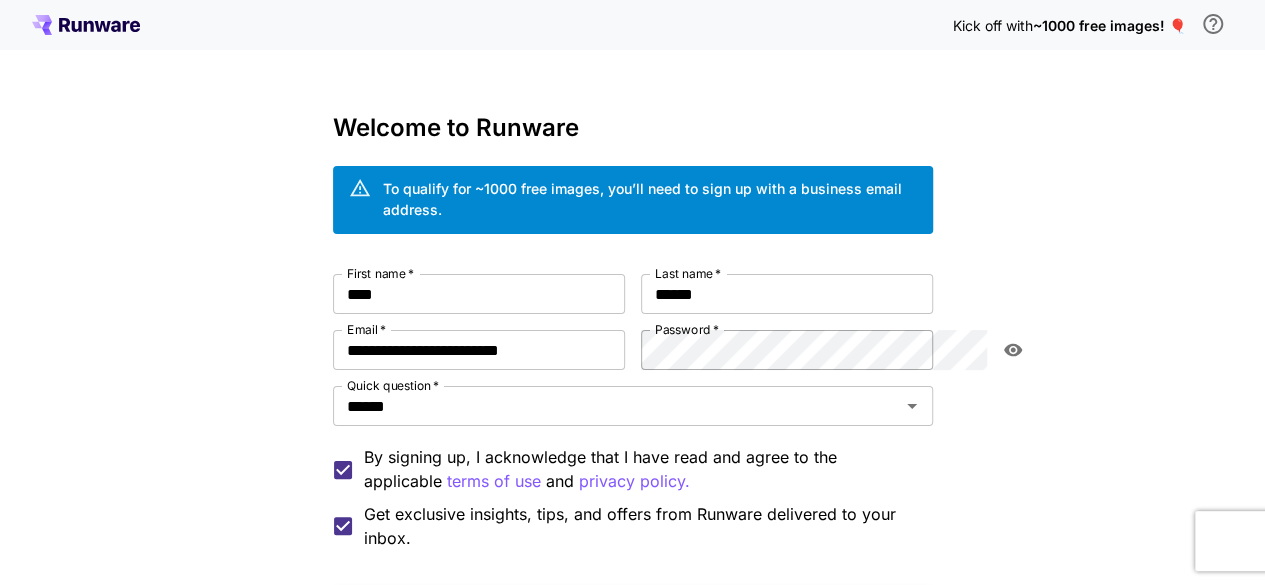 click on "Continue with email" at bounding box center [633, 610] 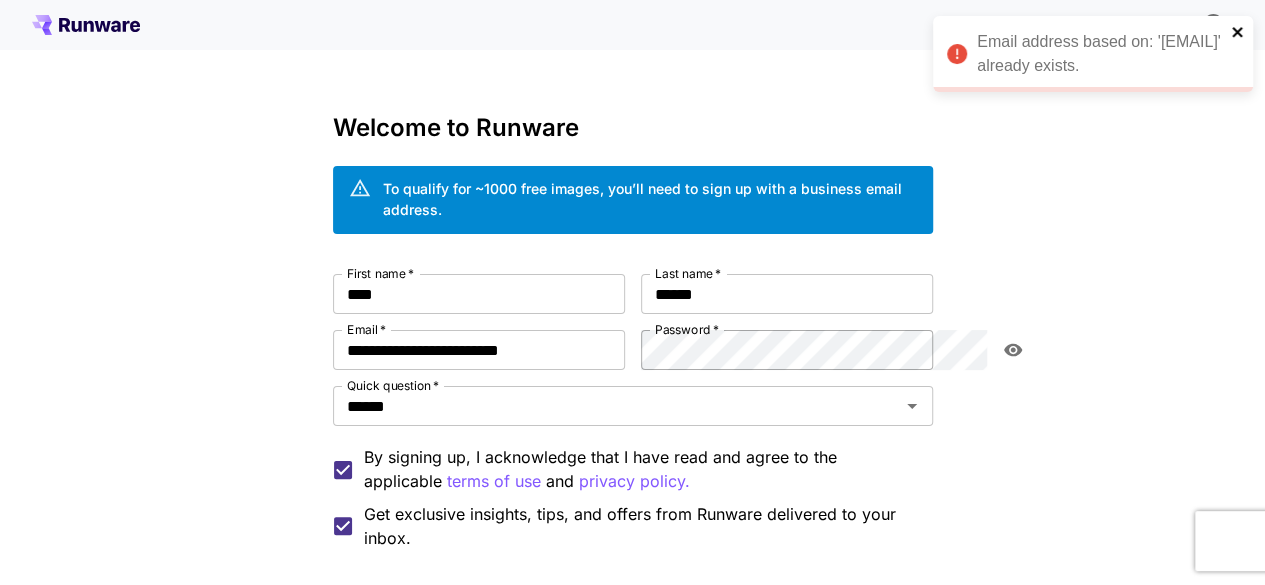 click 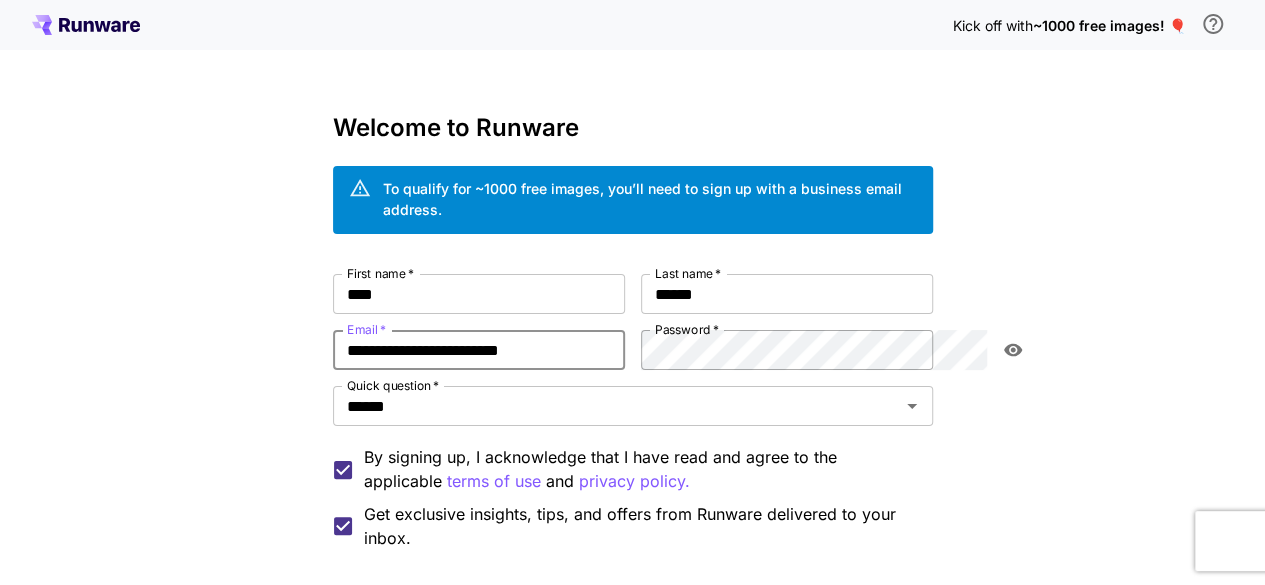 drag, startPoint x: 466, startPoint y: 331, endPoint x: 123, endPoint y: 325, distance: 343.05246 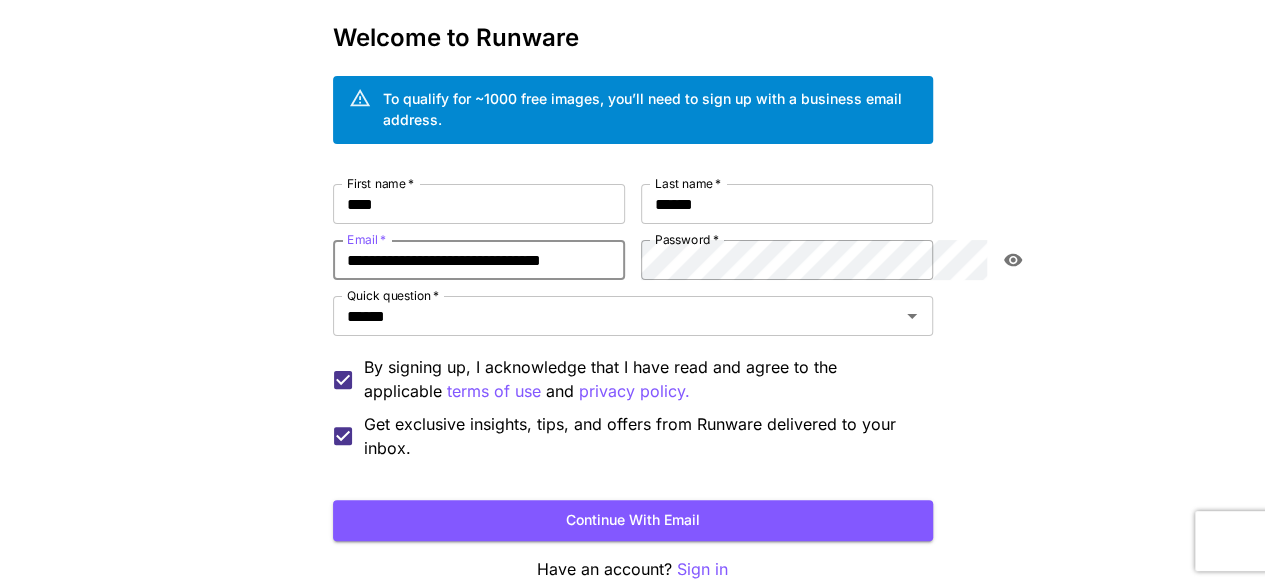 scroll, scrollTop: 166, scrollLeft: 0, axis: vertical 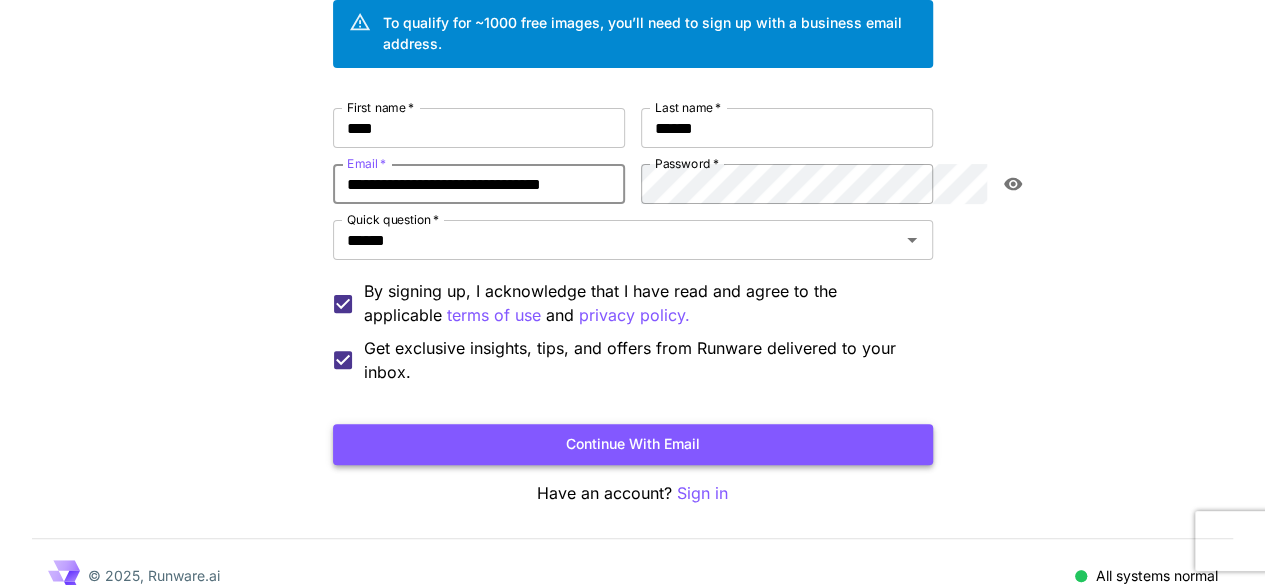 type on "**********" 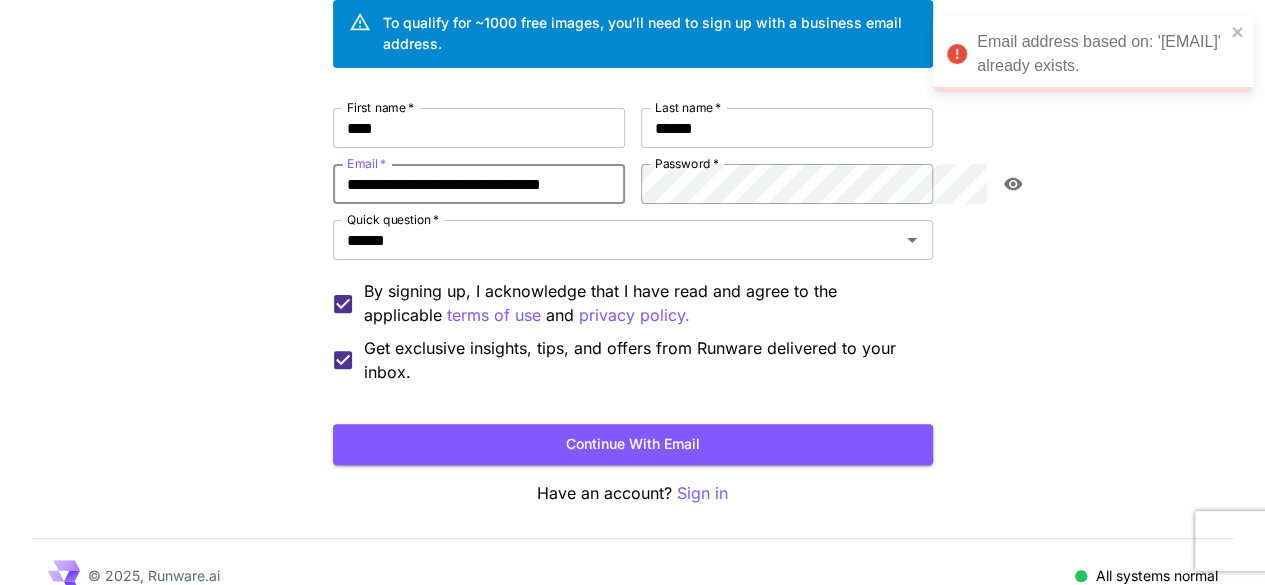 drag, startPoint x: 531, startPoint y: 161, endPoint x: 194, endPoint y: 155, distance: 337.0534 